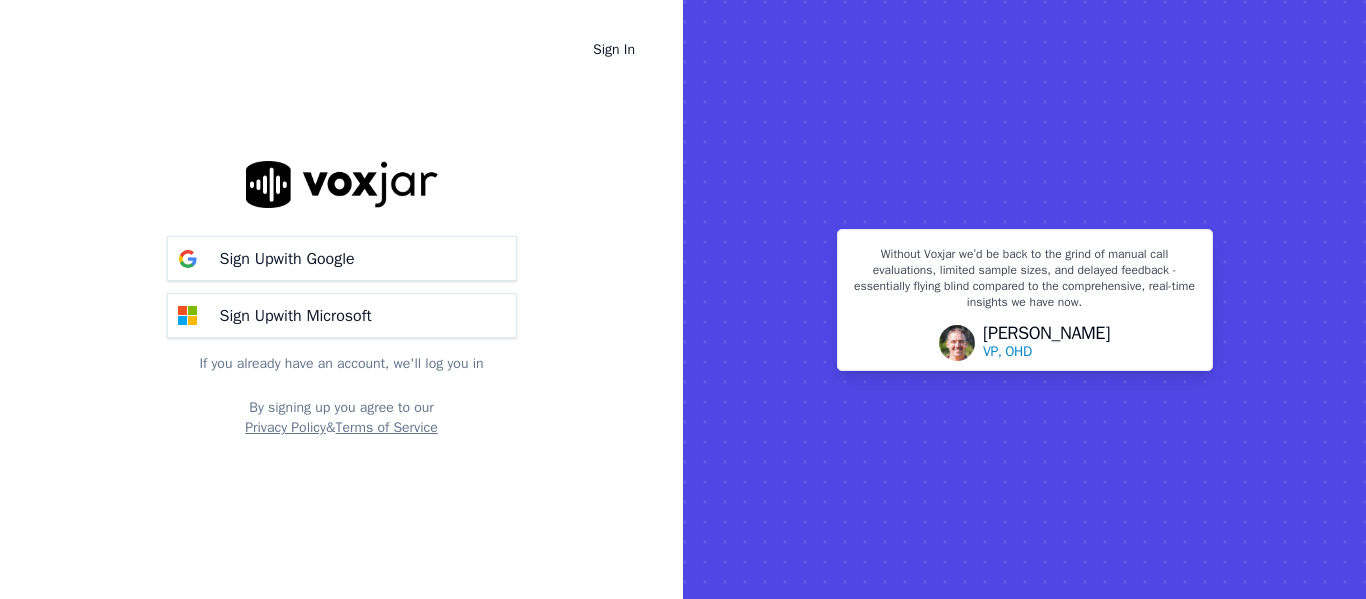 scroll, scrollTop: 0, scrollLeft: 0, axis: both 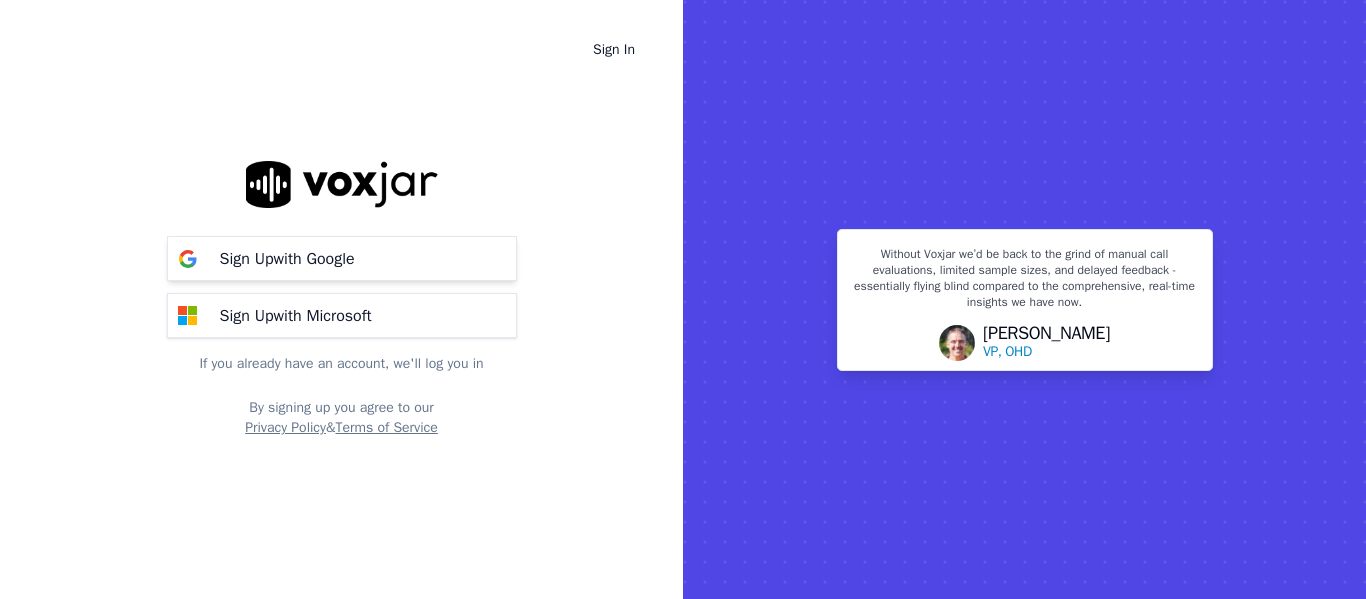 click on "Sign Up  with Google" at bounding box center (287, 259) 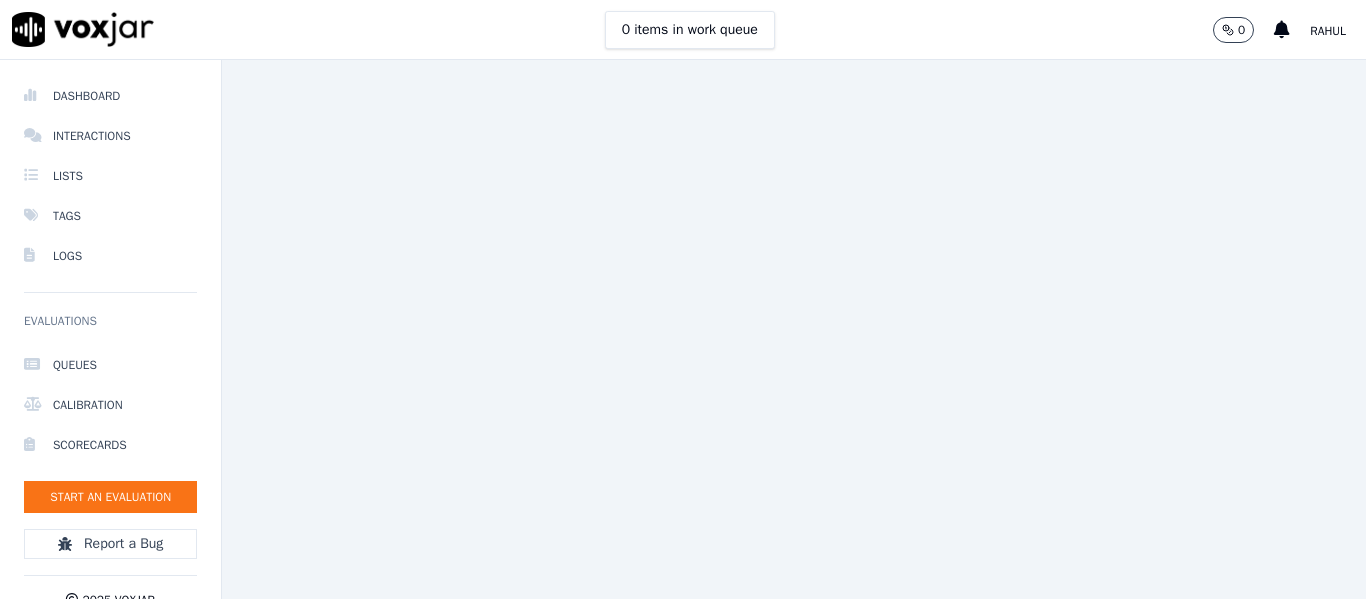 scroll, scrollTop: 0, scrollLeft: 0, axis: both 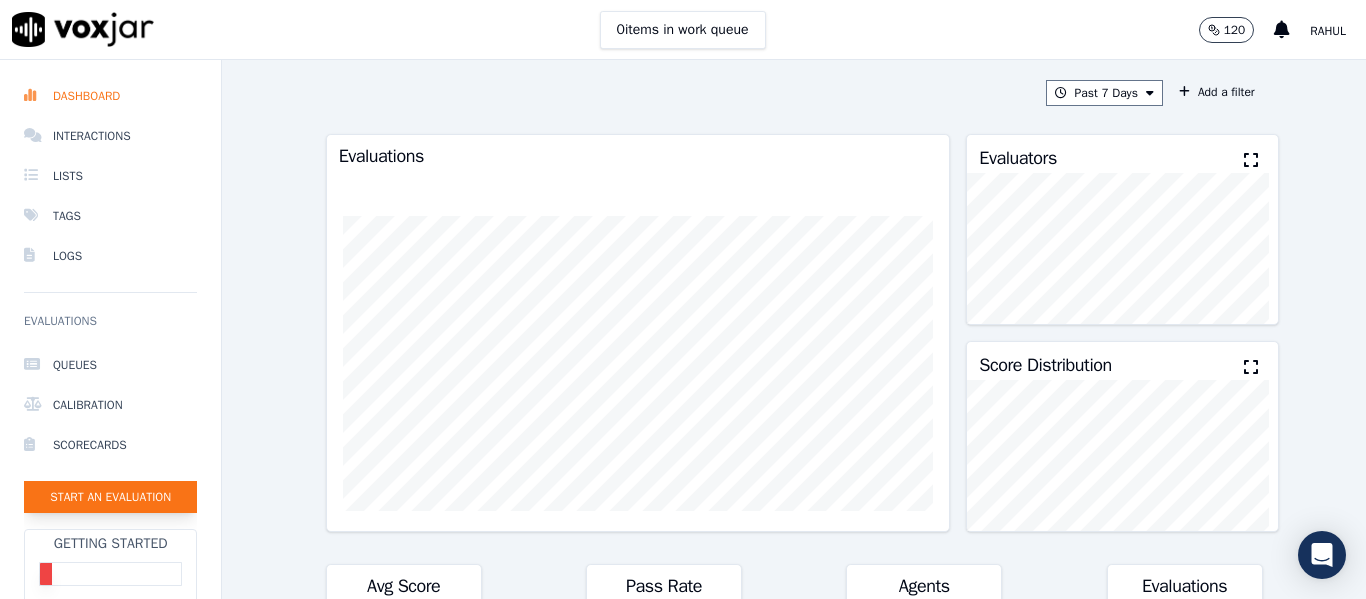click on "Start an Evaluation" 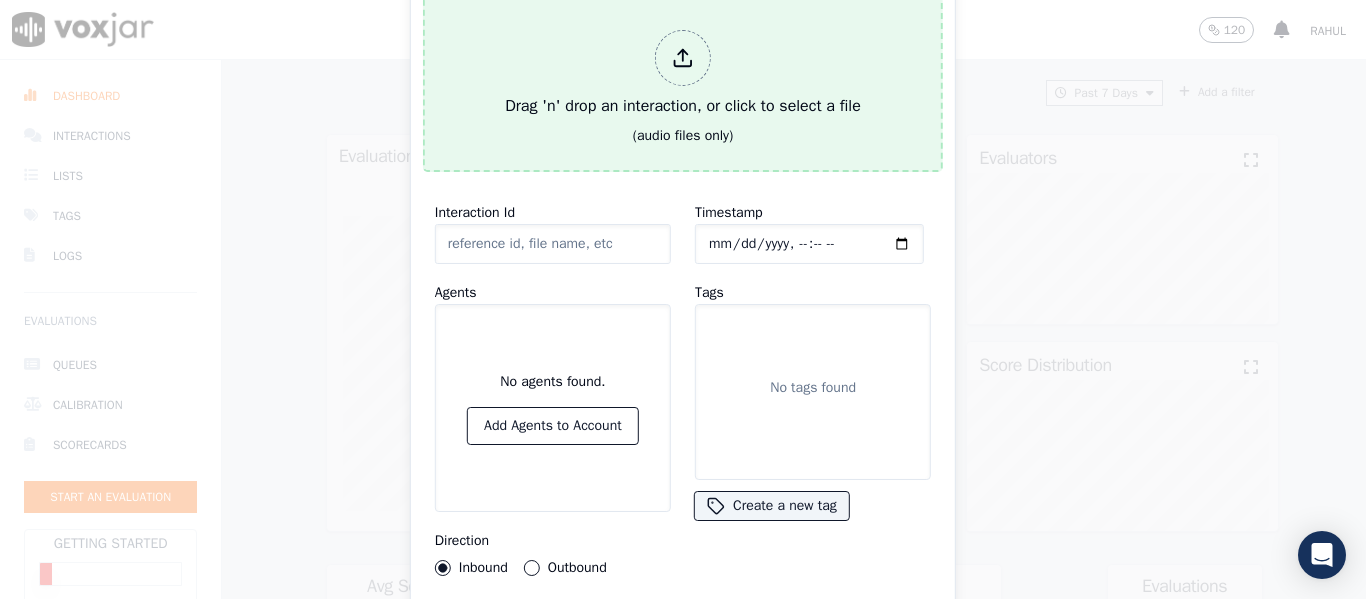click 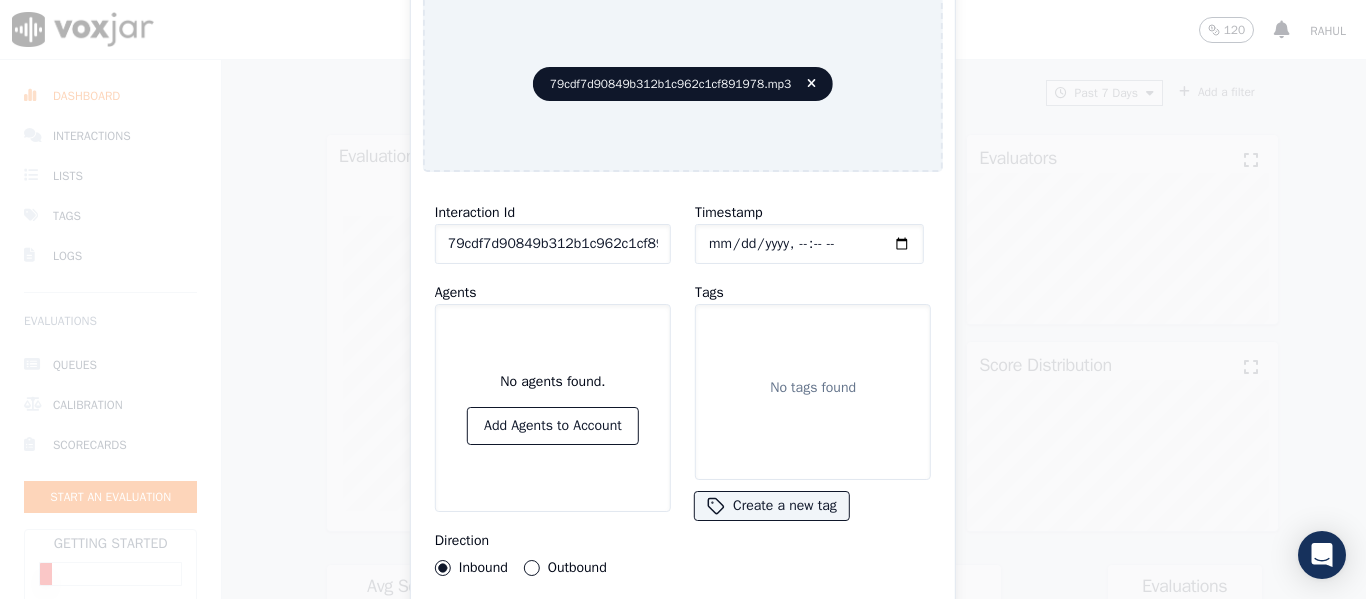 click on "79cdf7d90849b312b1c962c1cf891978.mp3" at bounding box center [683, 84] 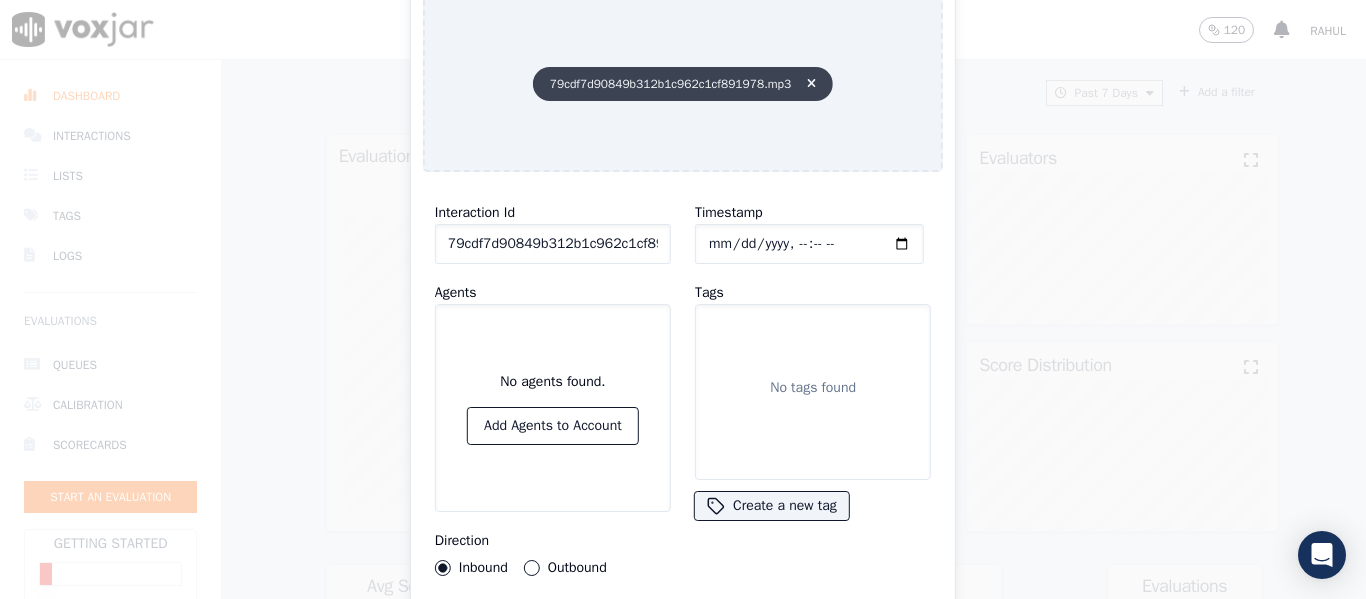 click on "79cdf7d90849b312b1c962c1cf891978.mp3" at bounding box center (683, 84) 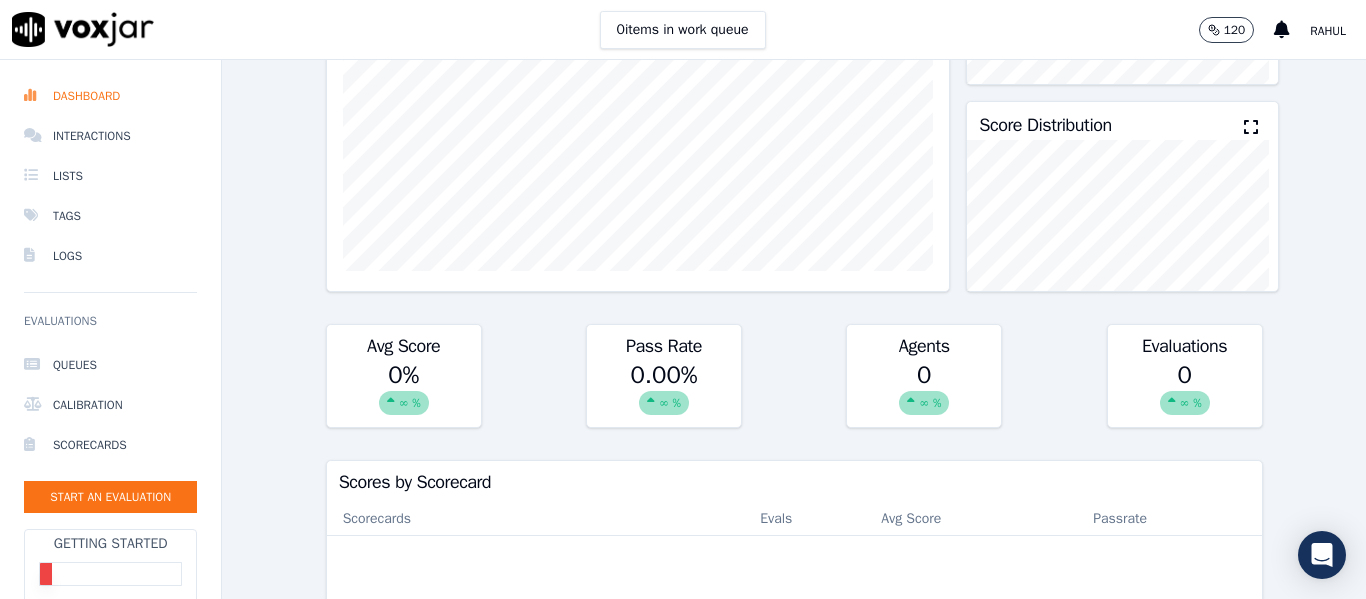 scroll, scrollTop: 0, scrollLeft: 0, axis: both 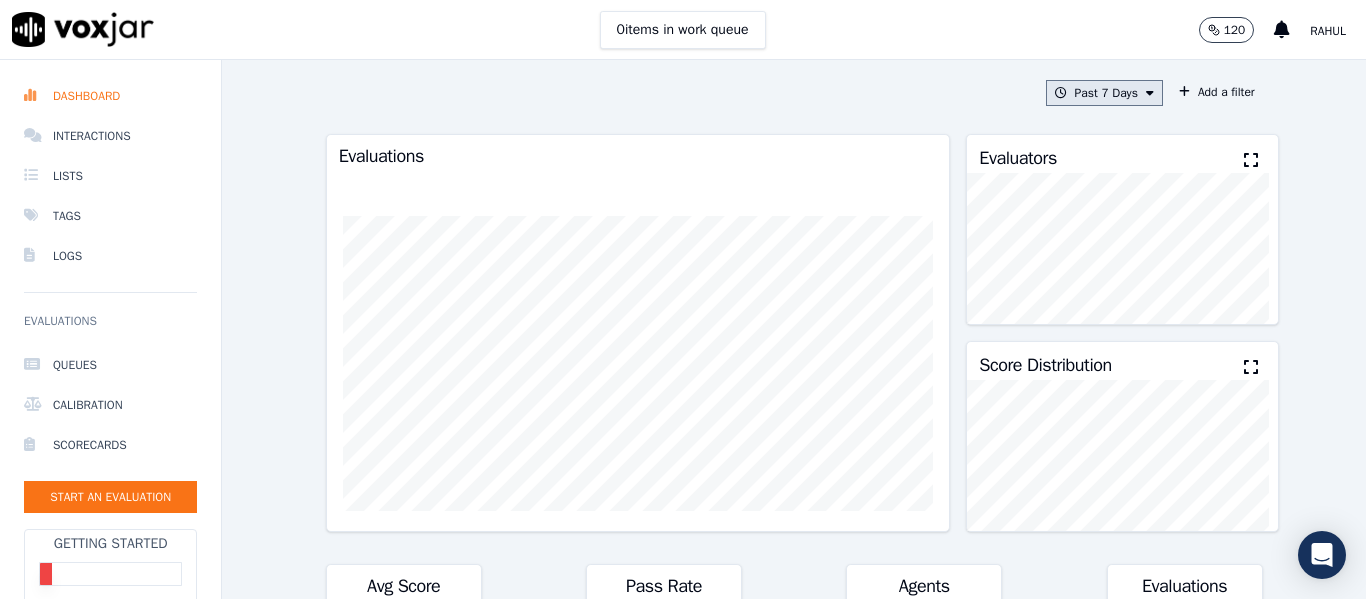 click on "Past 7 Days" at bounding box center [1104, 93] 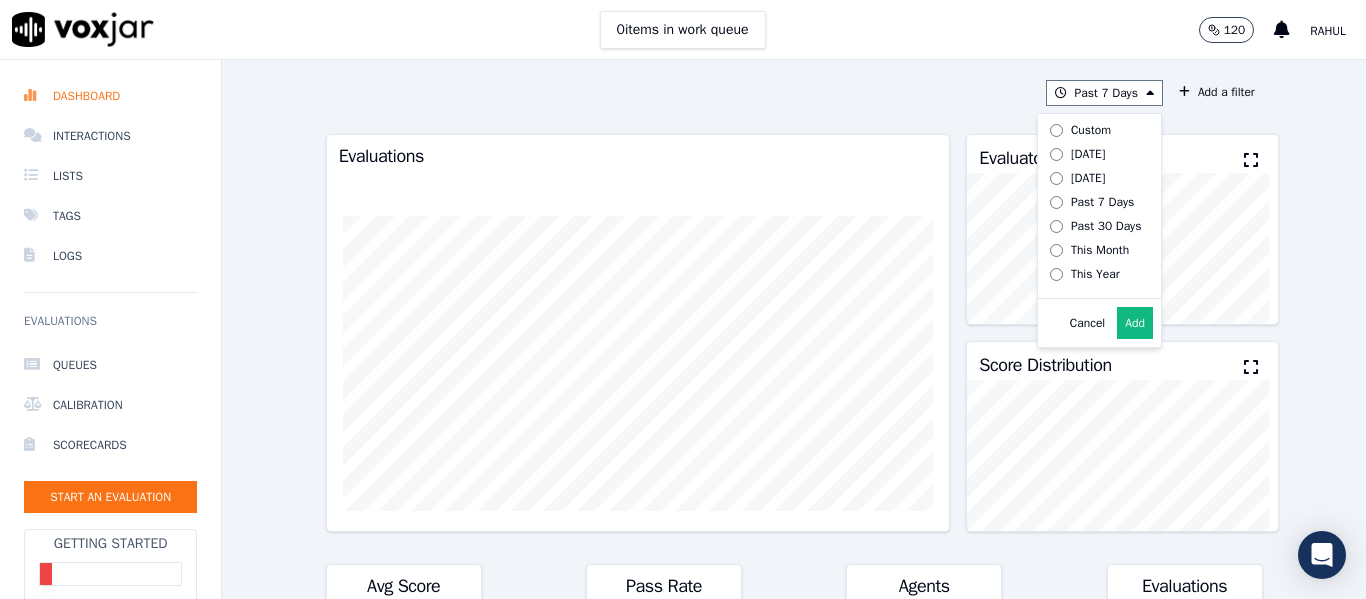 click on "Past 7 Days       Custom     [DATE]     [DATE]     Past 7 Days     Past 30 Days     This Month     This Year         Cancel   Add
Add a filter" at bounding box center (794, 93) 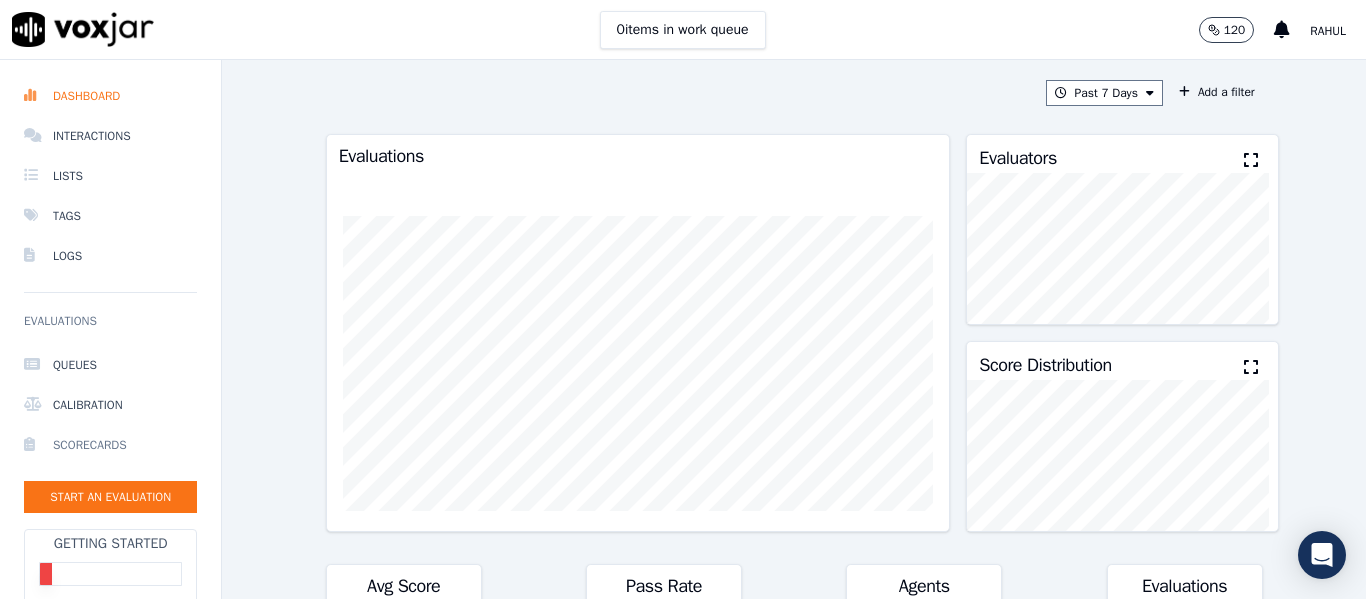 click on "Scorecards" at bounding box center (110, 445) 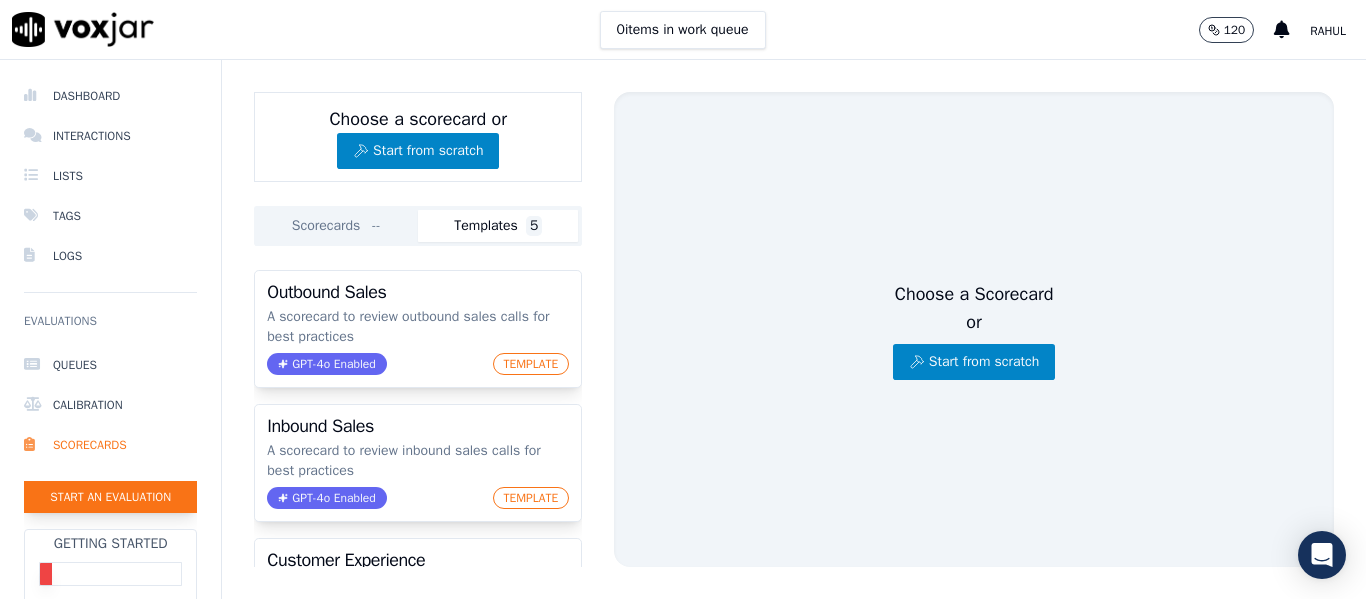click on "Start an Evaluation" 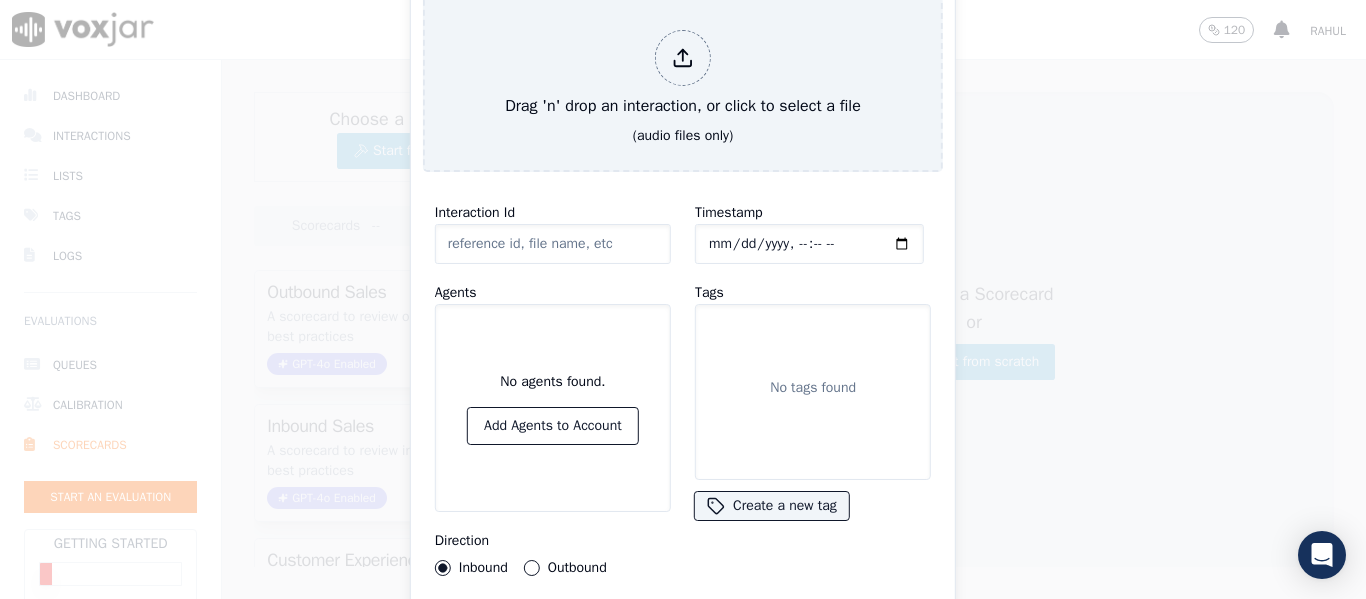click on "Interaction Id" 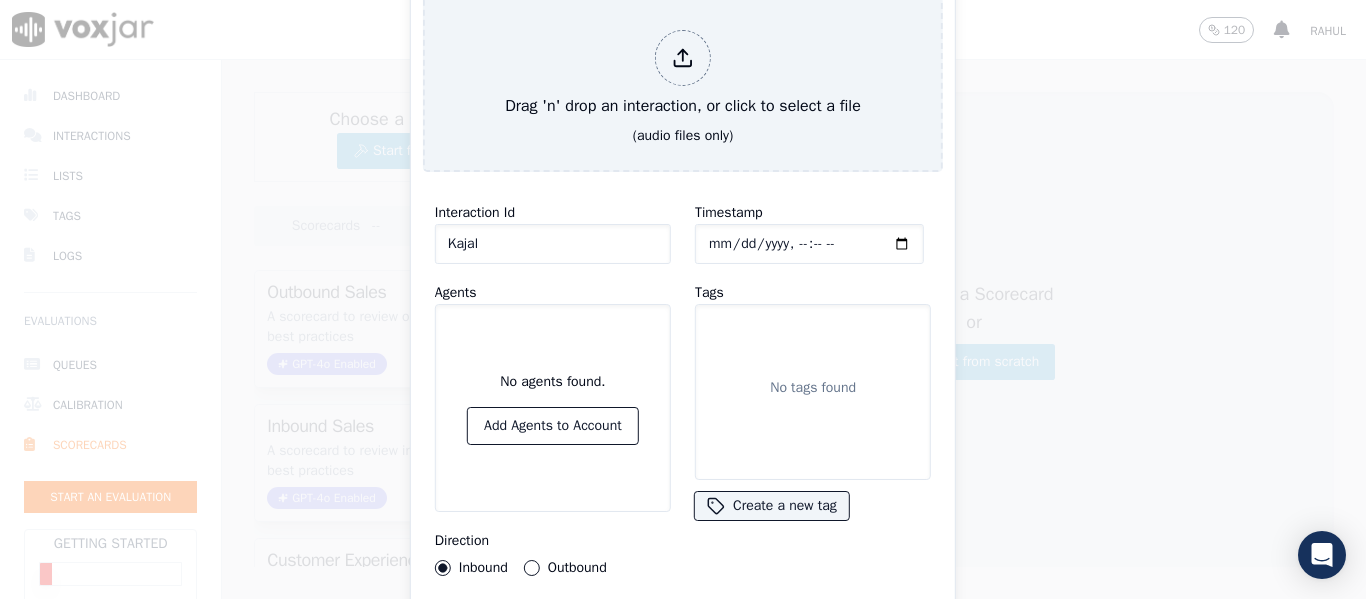 type on "Kajal" 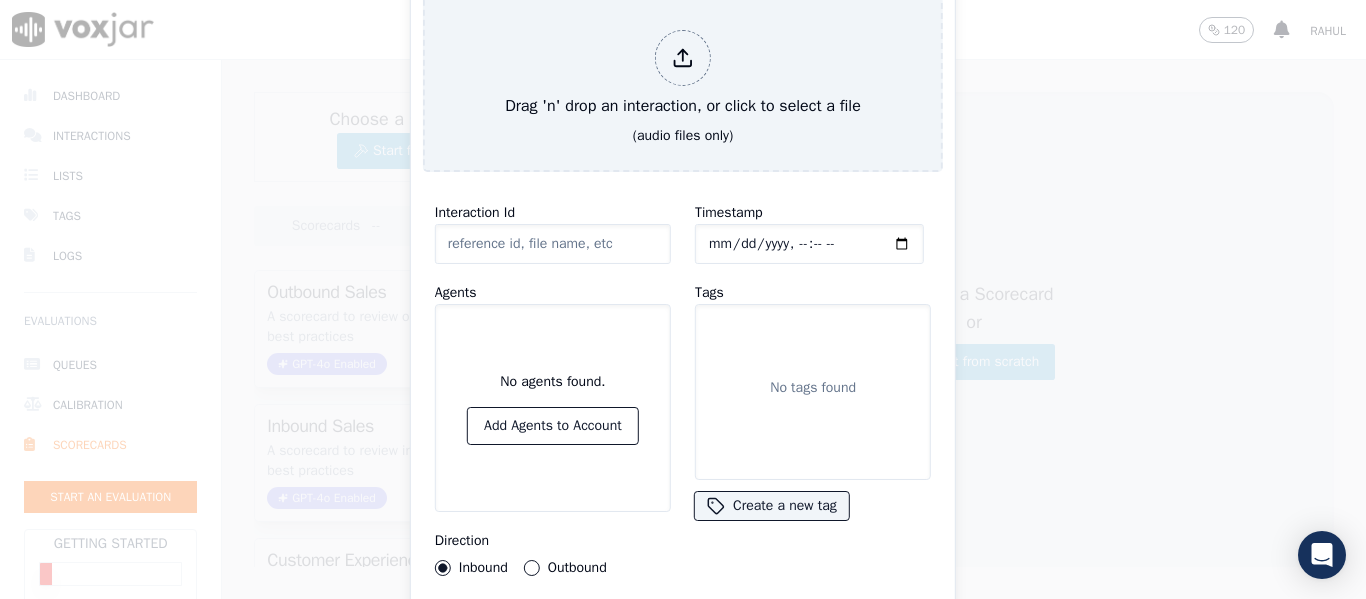 click on "No agents found.   Add Agents to Account" at bounding box center (553, 408) 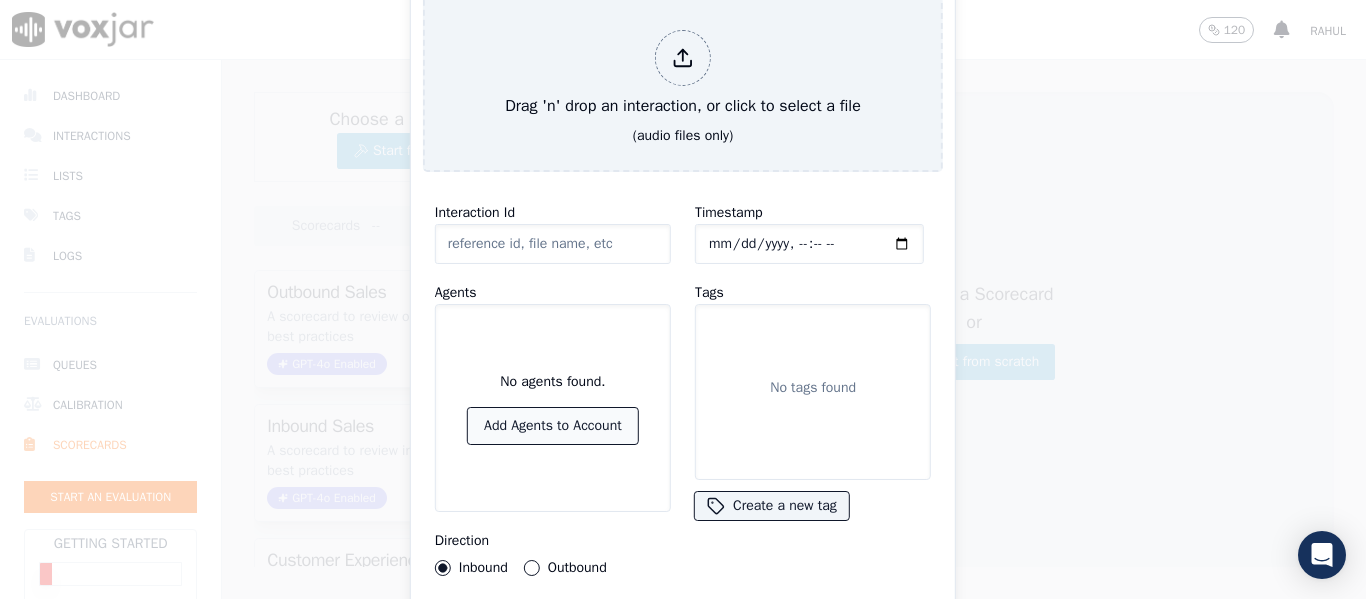 click on "Add Agents to Account" at bounding box center [553, 426] 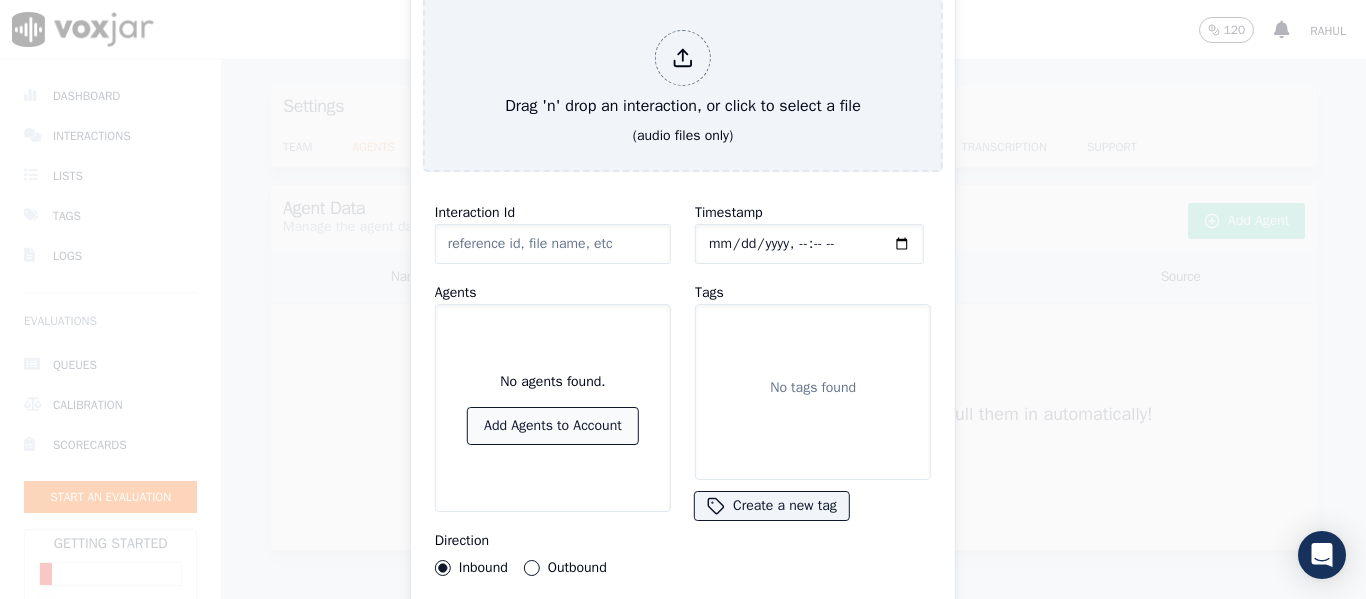 click on "Add Agents to Account" at bounding box center [553, 426] 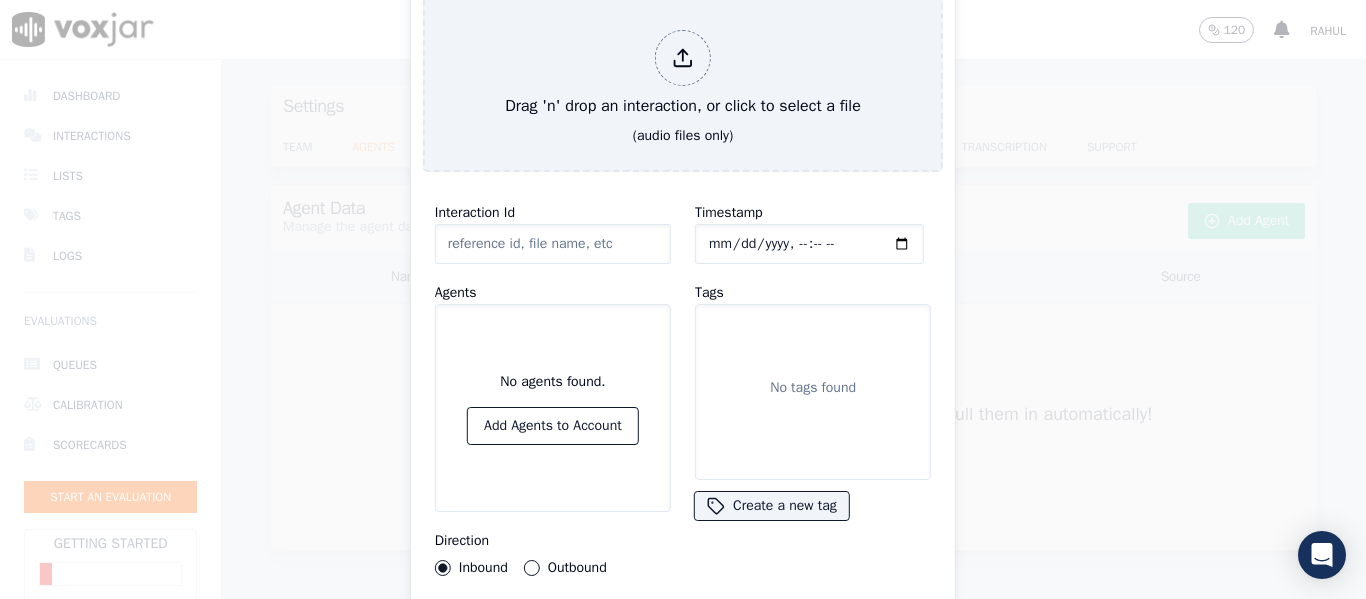 click on "Interaction Id" 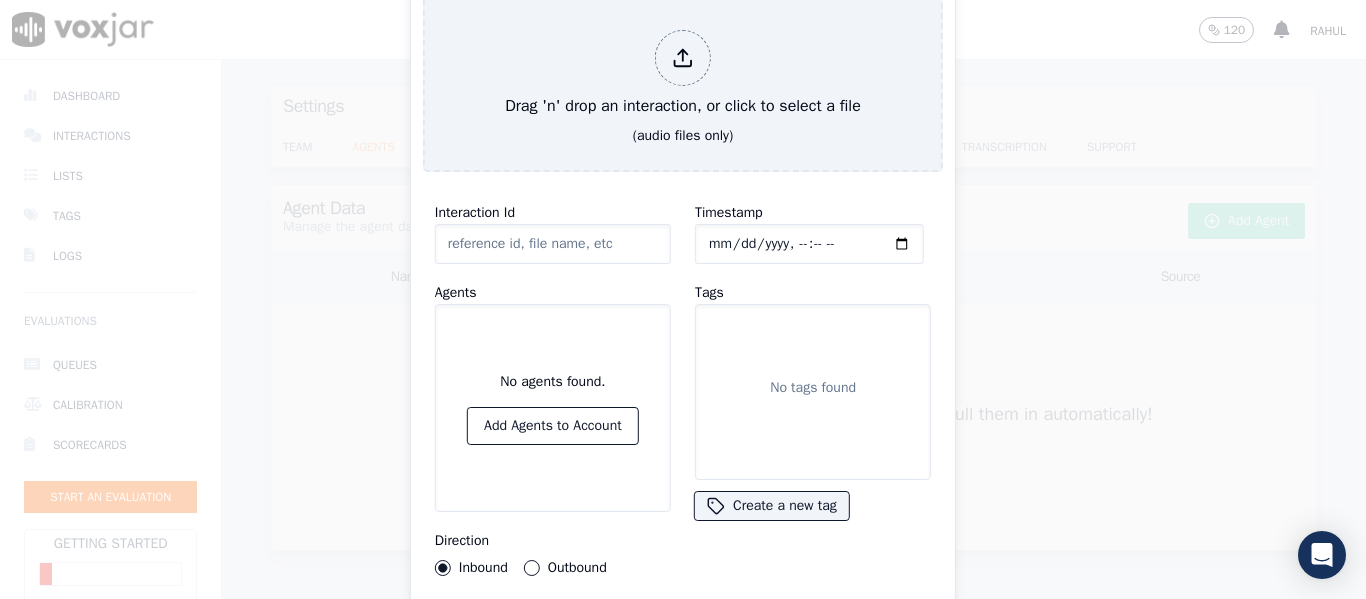click on "Interaction Id" 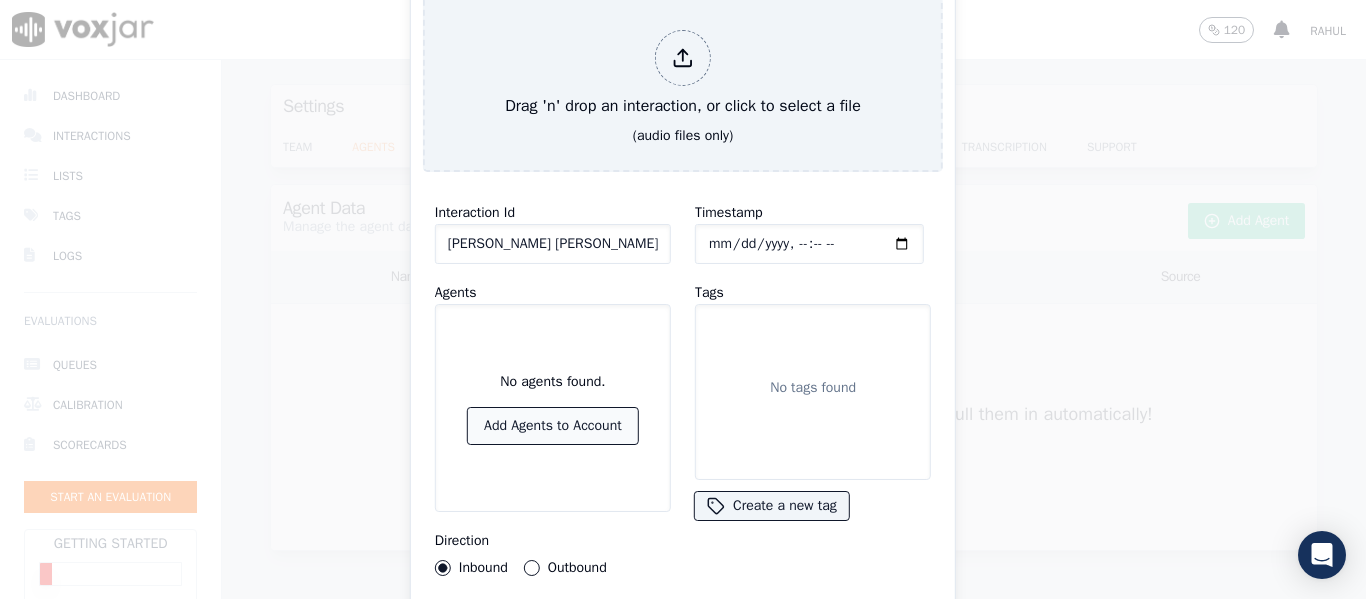 type on "Ritam jana" 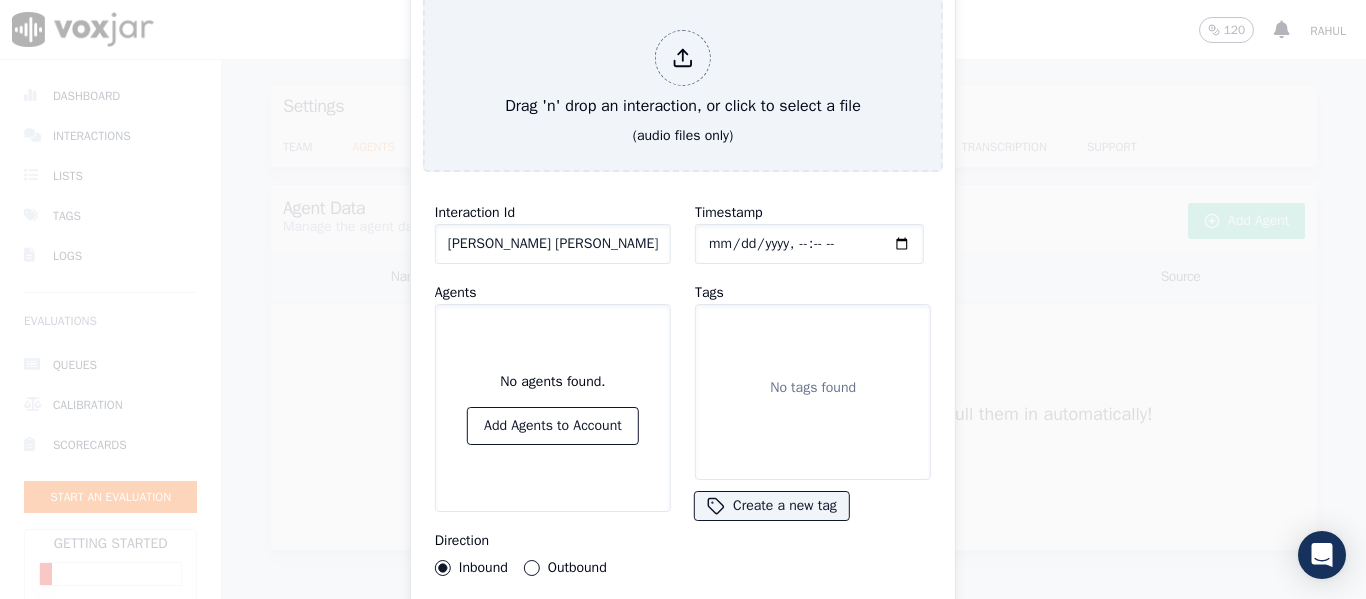 click on "No agents found.   Add Agents to Account" at bounding box center [553, 408] 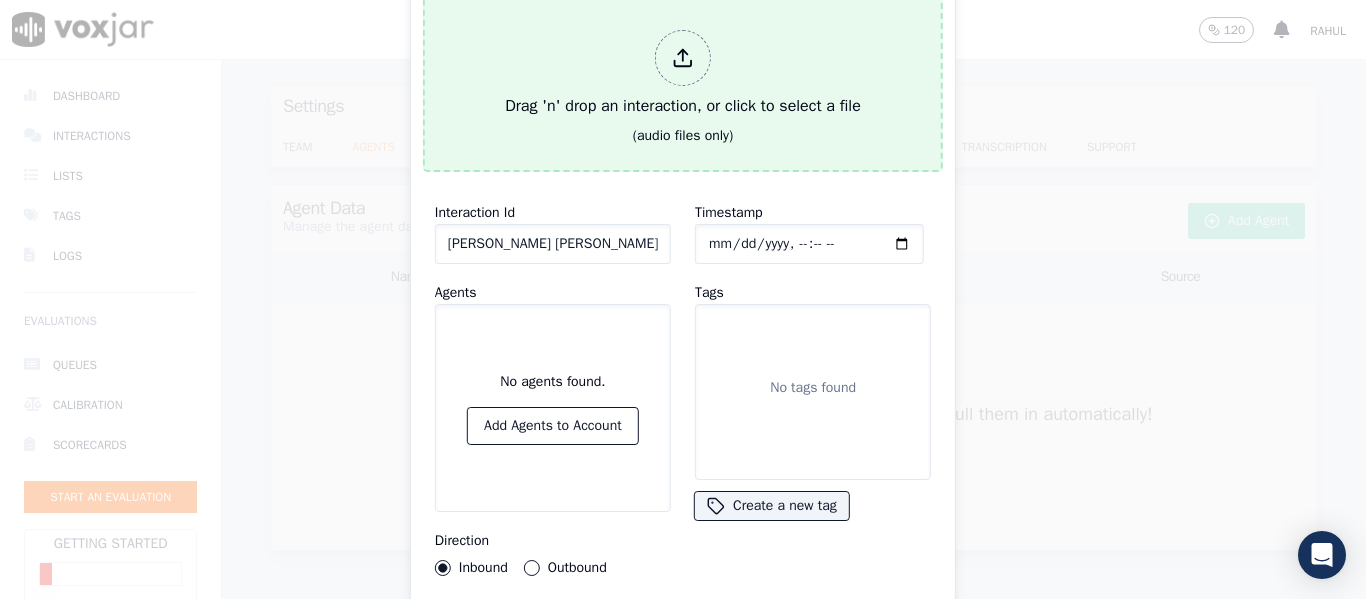 click 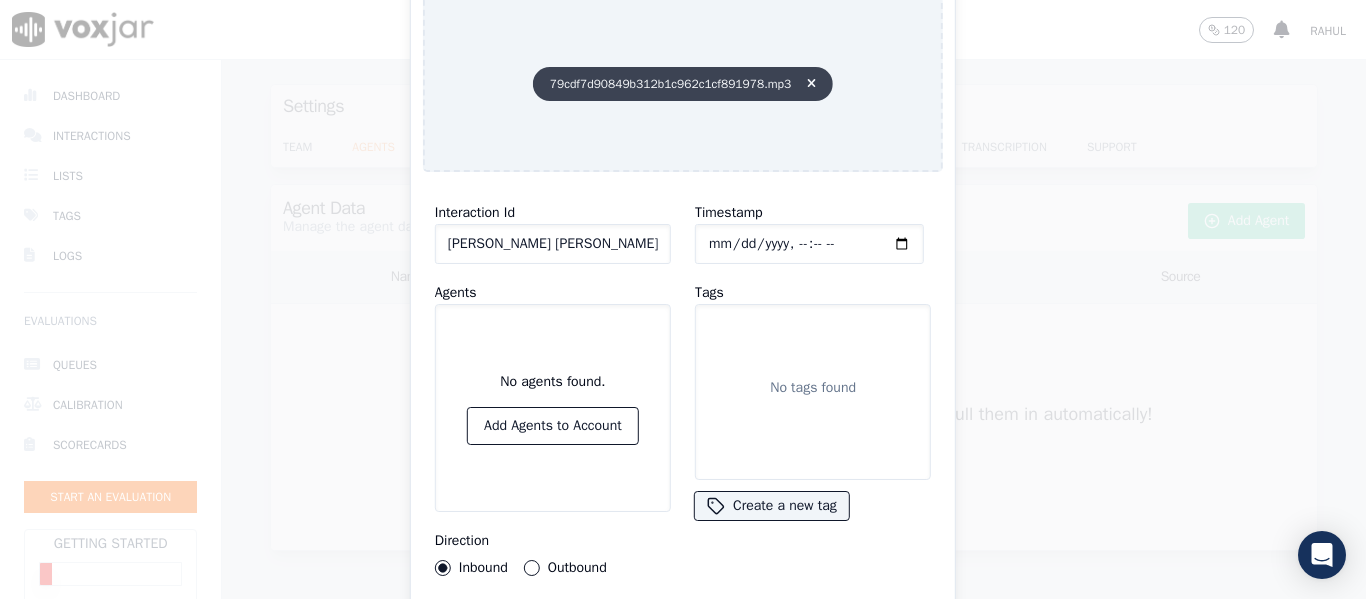 click at bounding box center (811, 84) 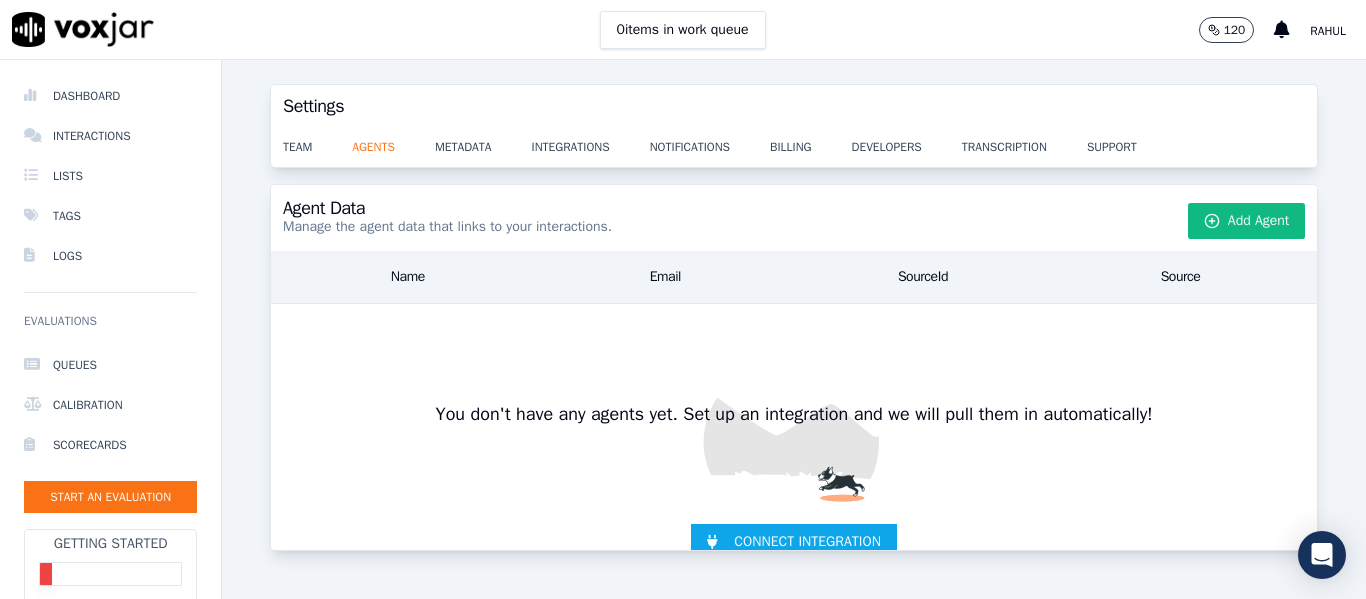 click on "Getting Started" at bounding box center (111, 544) 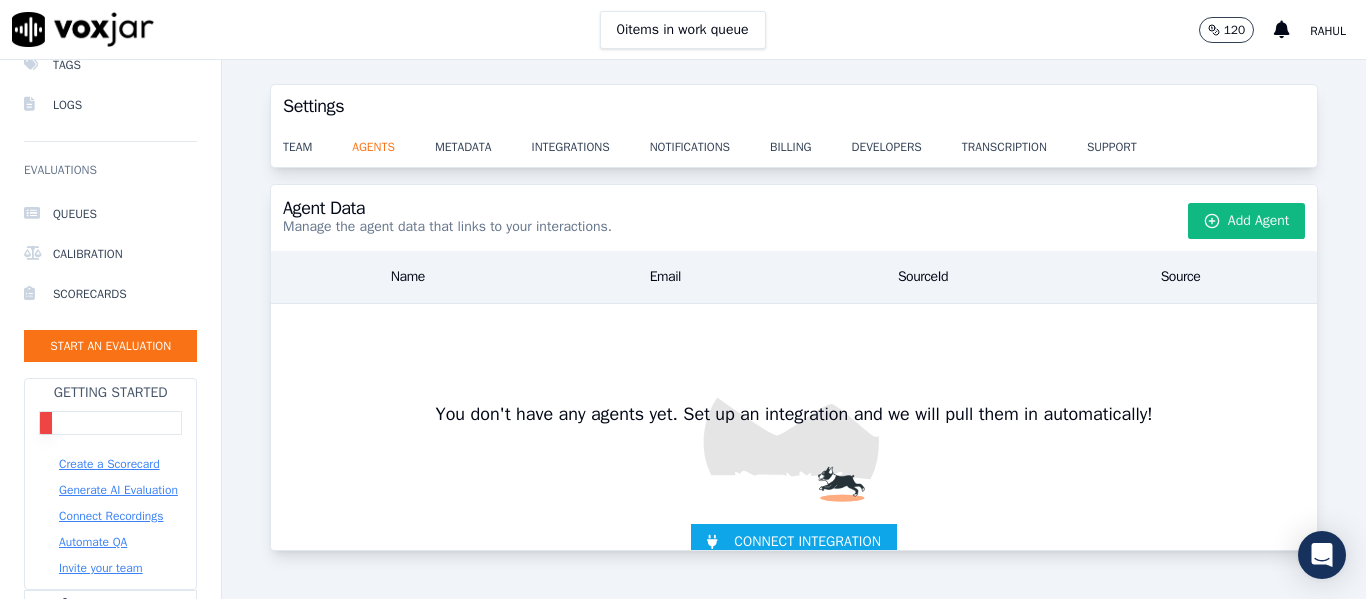 scroll, scrollTop: 282, scrollLeft: 0, axis: vertical 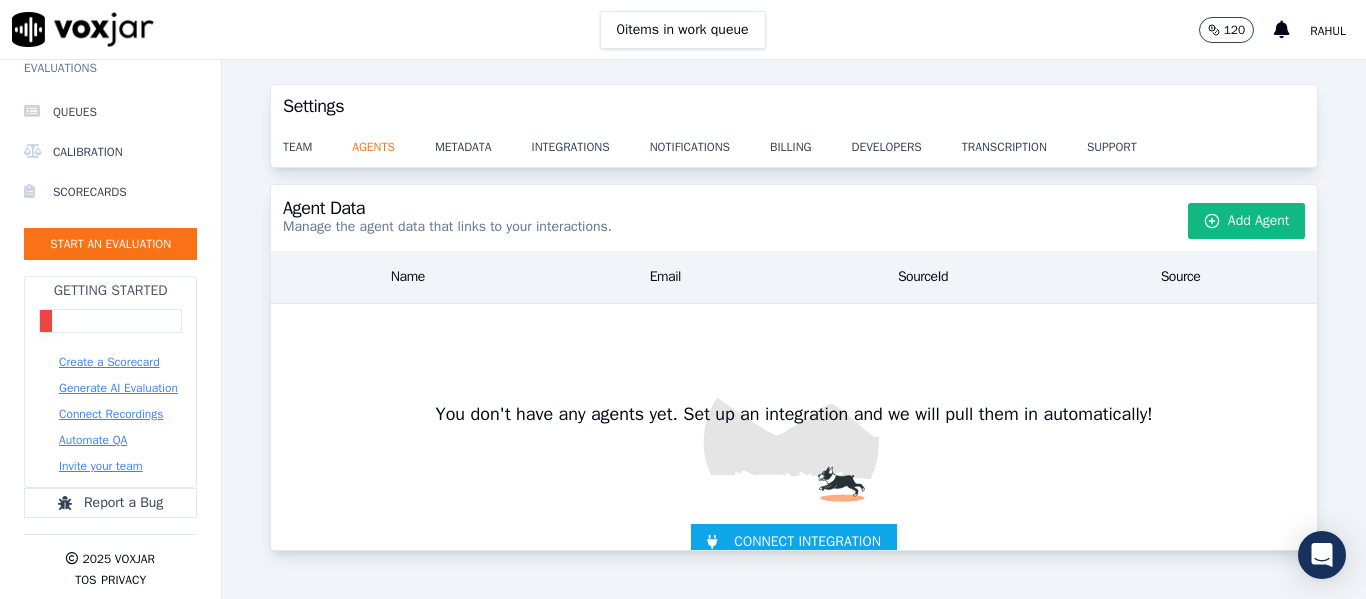 click on "Generate AI Evaluation" at bounding box center [118, 388] 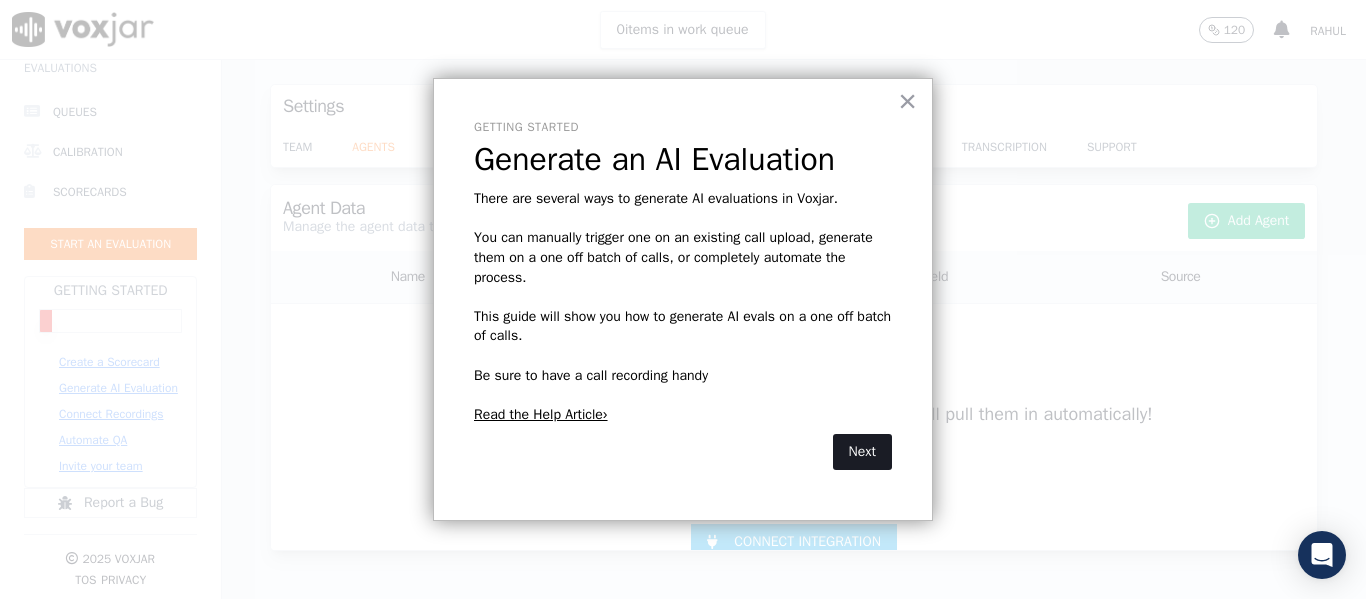 click on "Next" at bounding box center [862, 452] 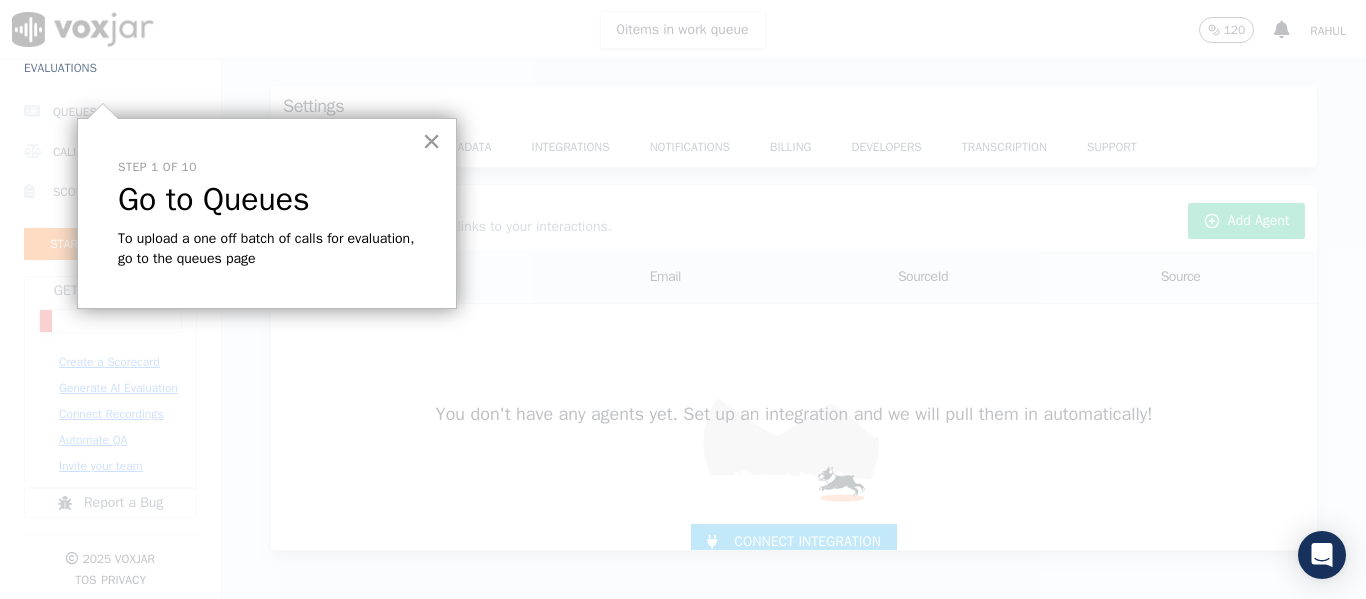 click on "×" at bounding box center [431, 141] 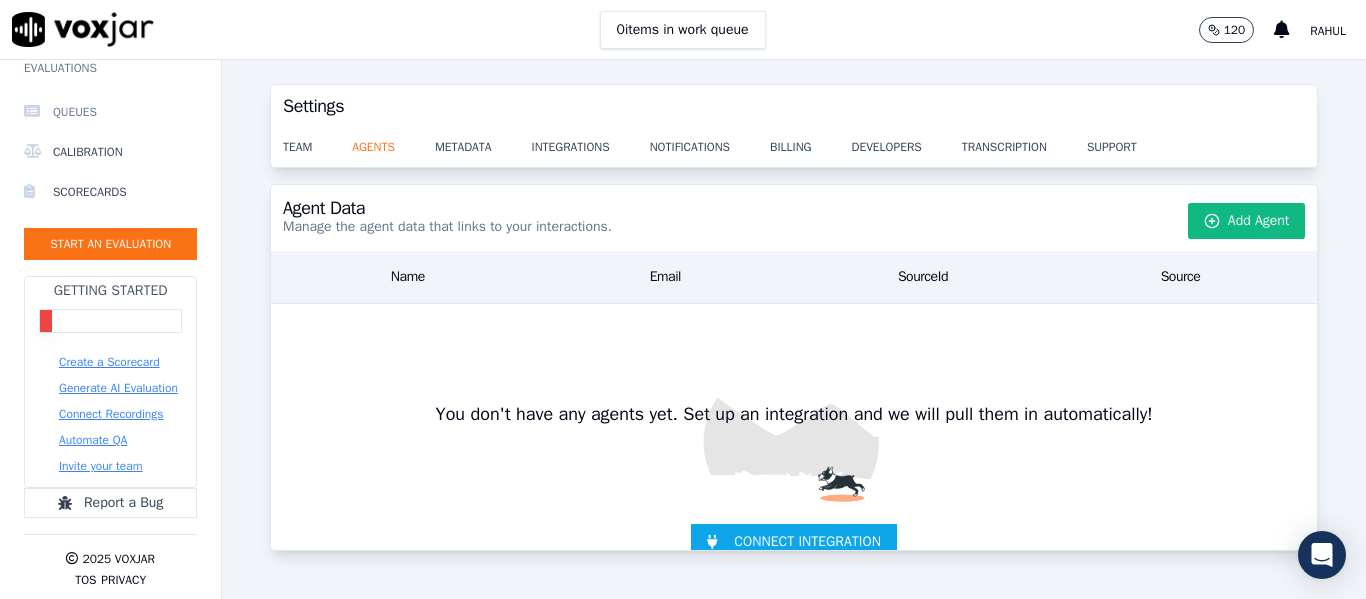 click on "Queues" at bounding box center [110, 112] 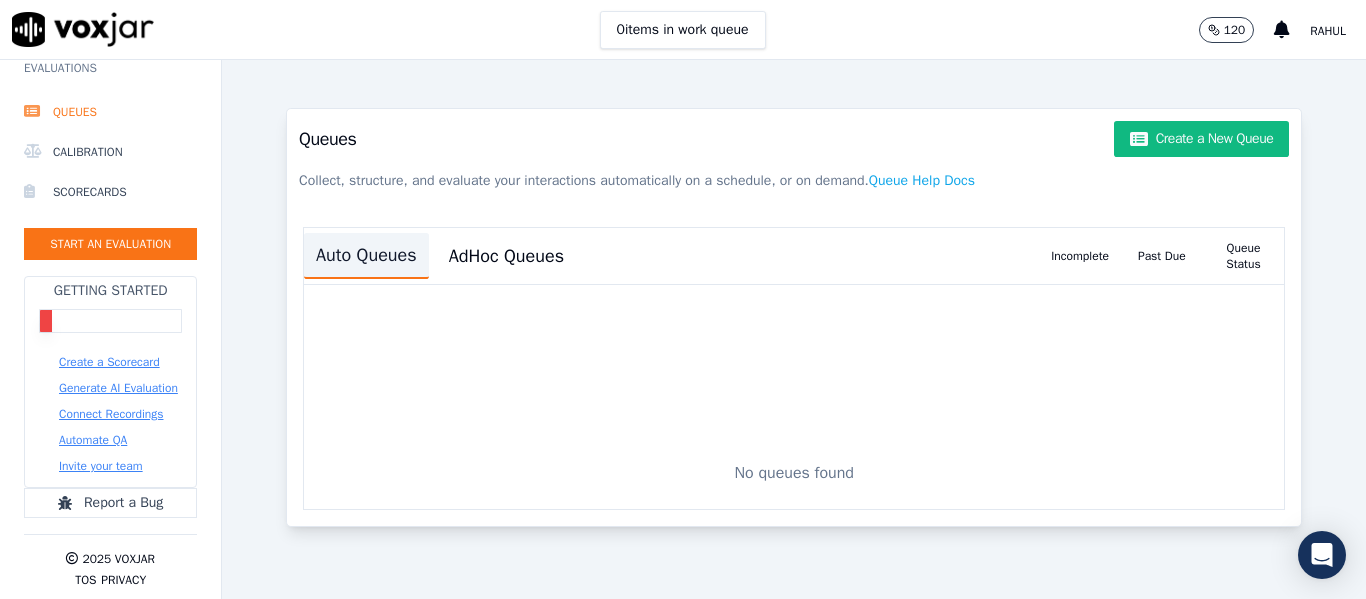 click on "Auto Queues" at bounding box center (366, 256) 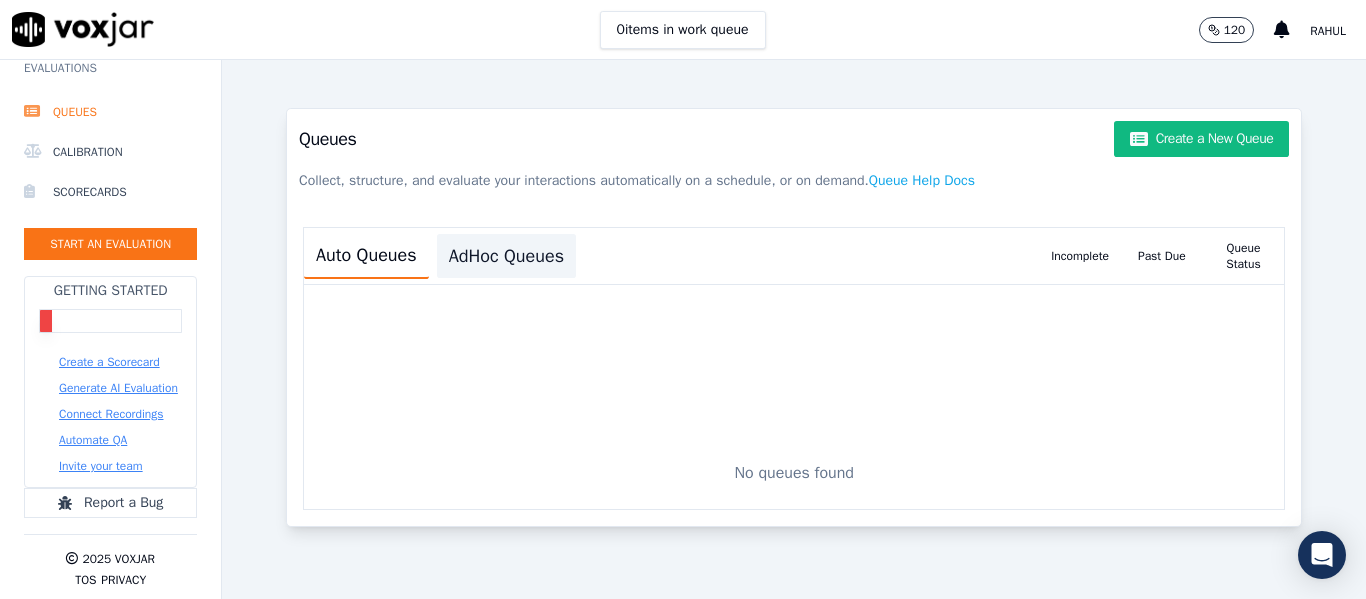 click on "AdHoc Queues" 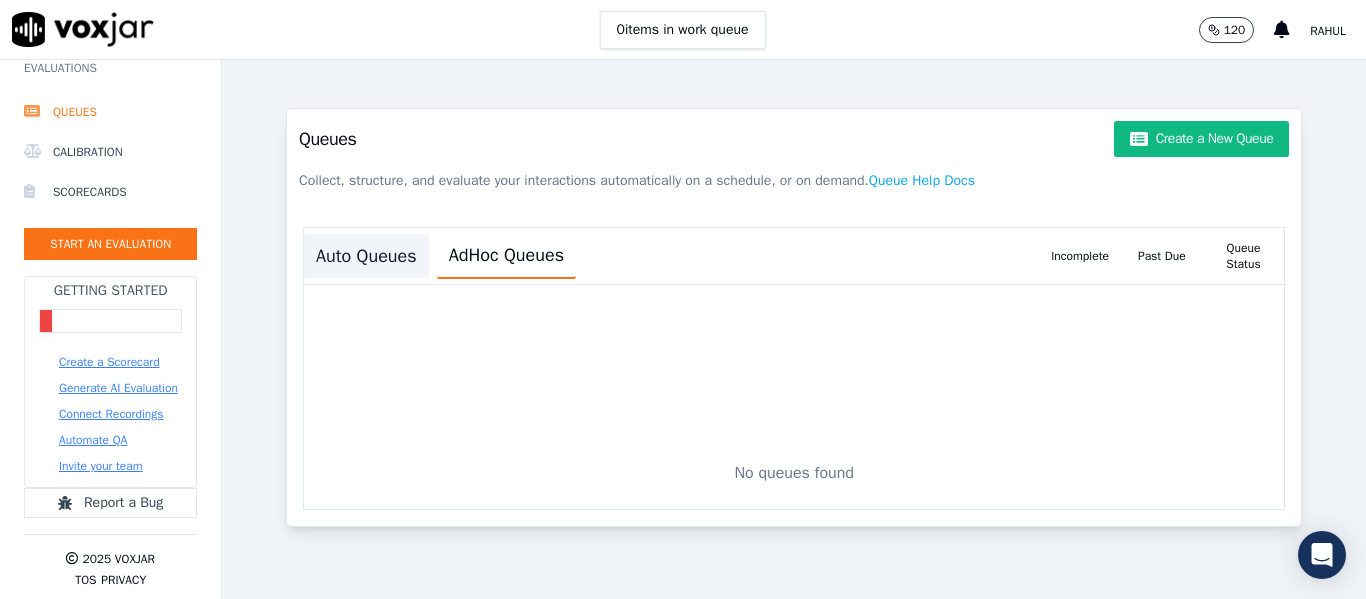 click on "Auto Queues" at bounding box center [366, 256] 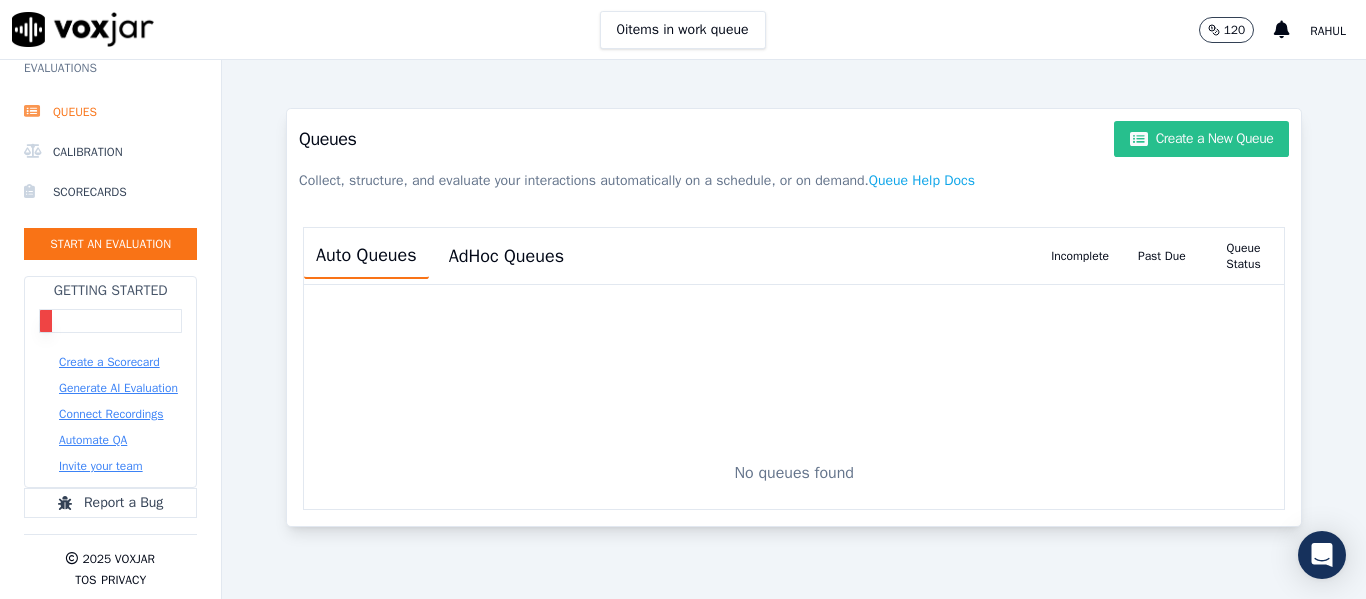 click on "Create a New Queue" at bounding box center (1201, 139) 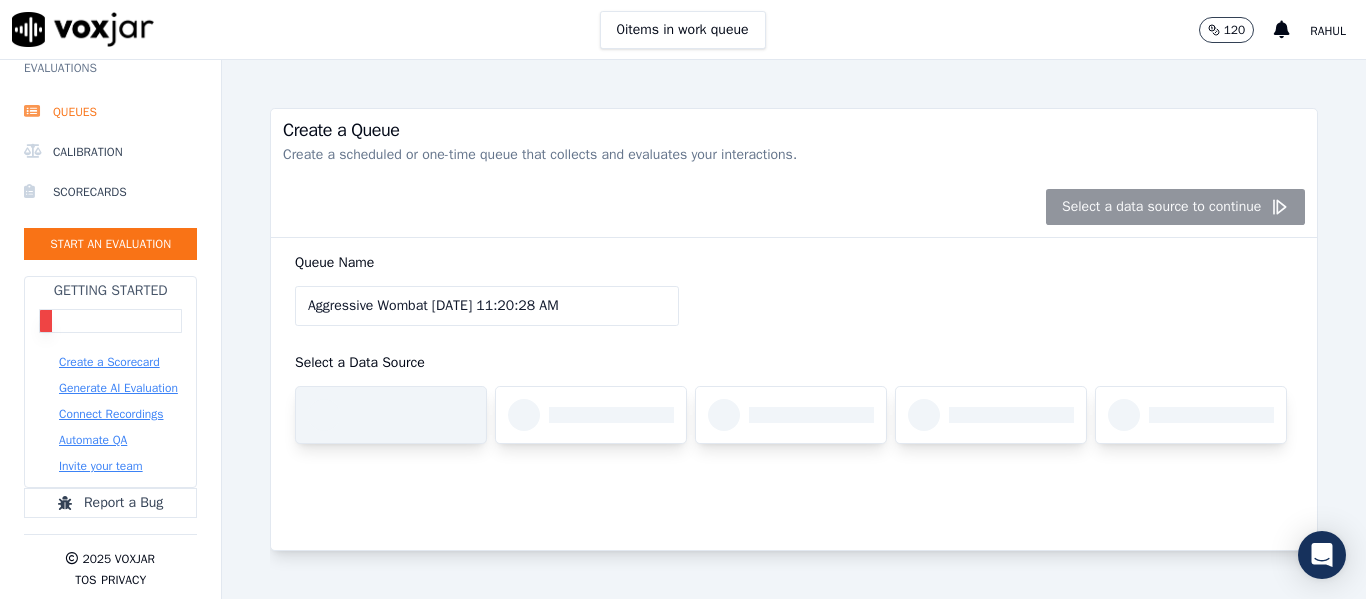 click at bounding box center [411, 415] 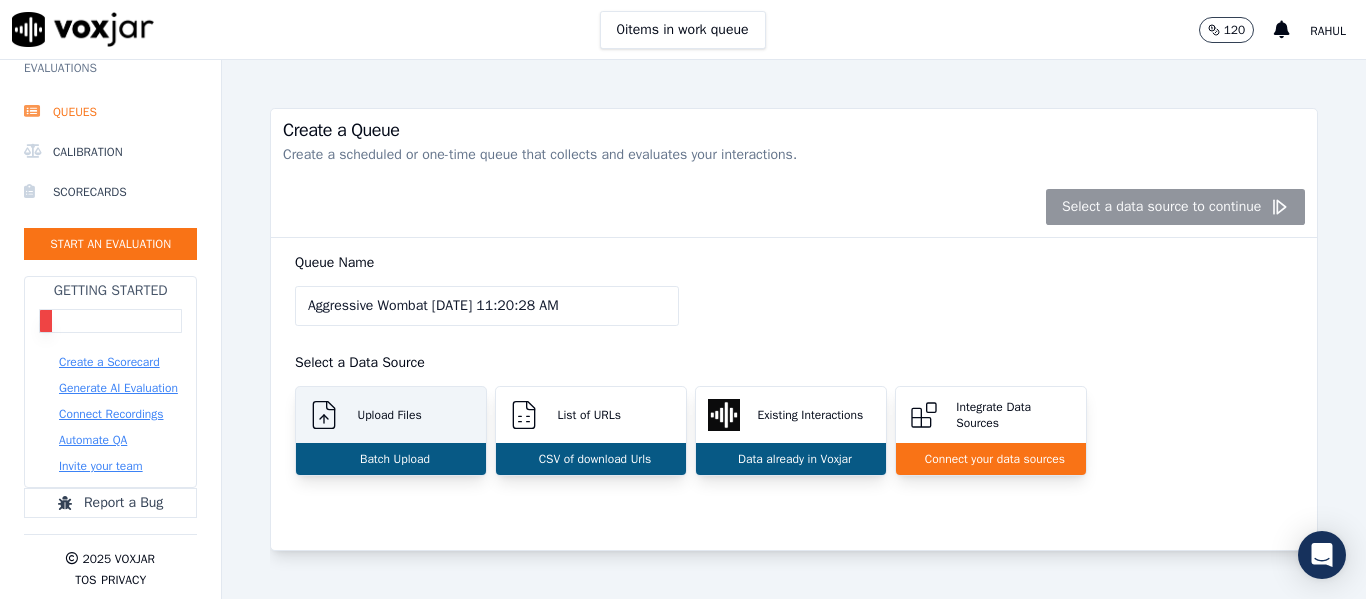click on "Upload Files" at bounding box center (385, 415) 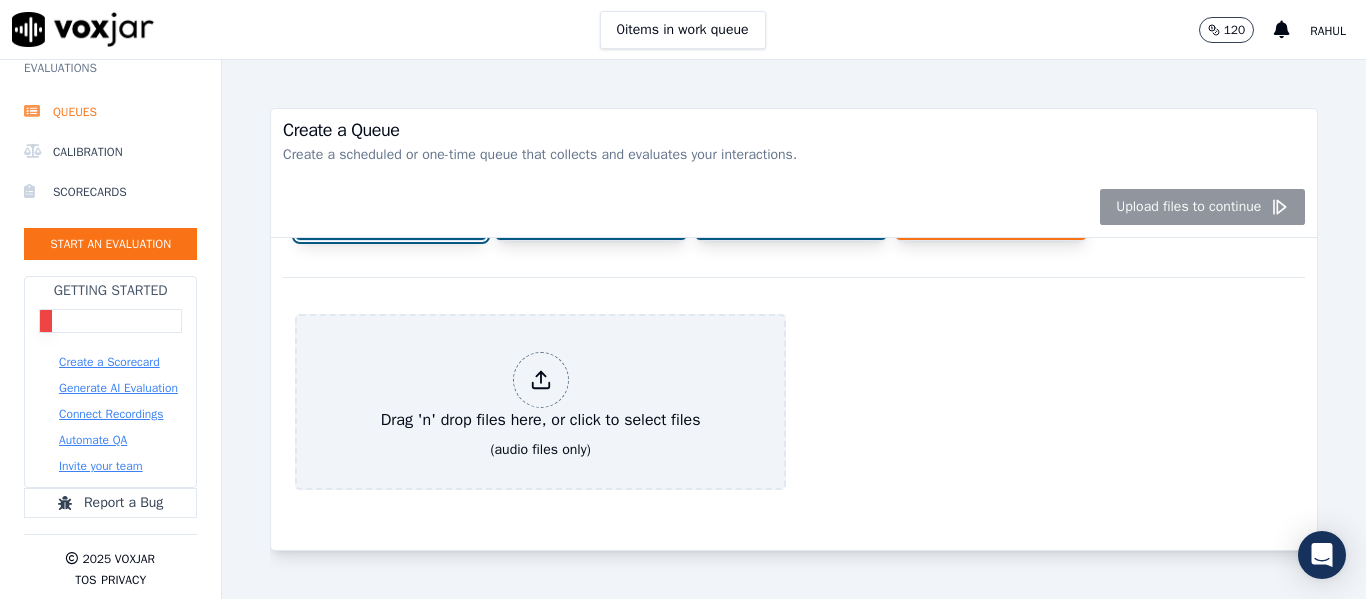 scroll, scrollTop: 275, scrollLeft: 0, axis: vertical 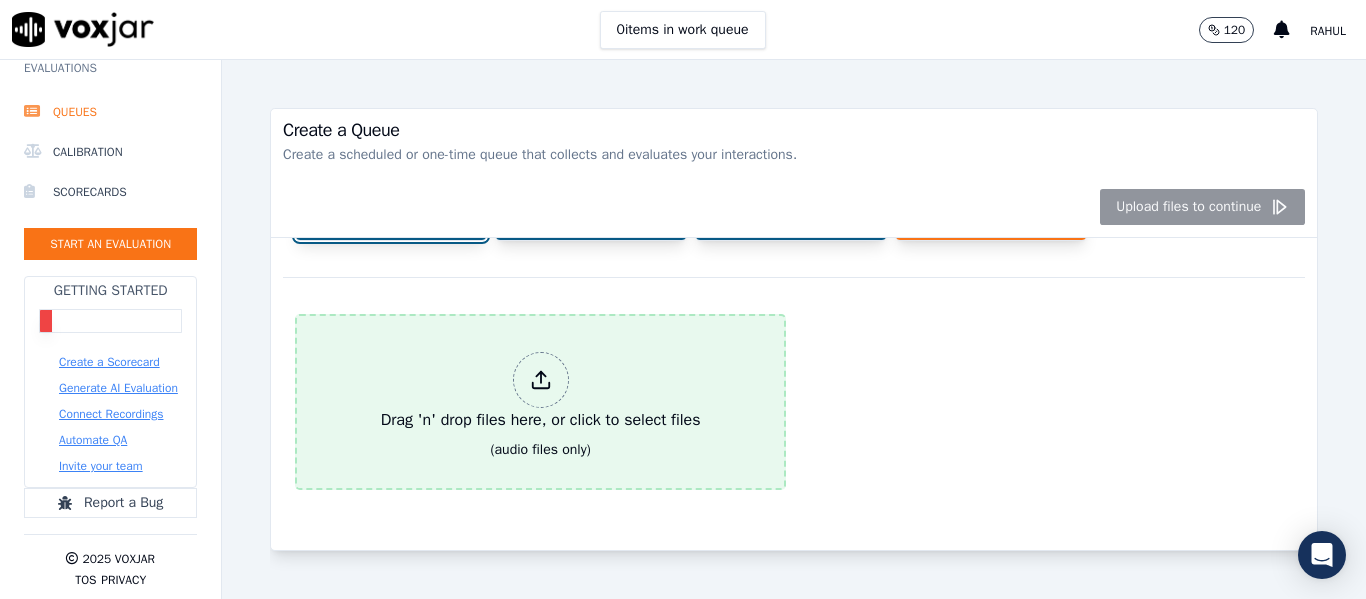 click 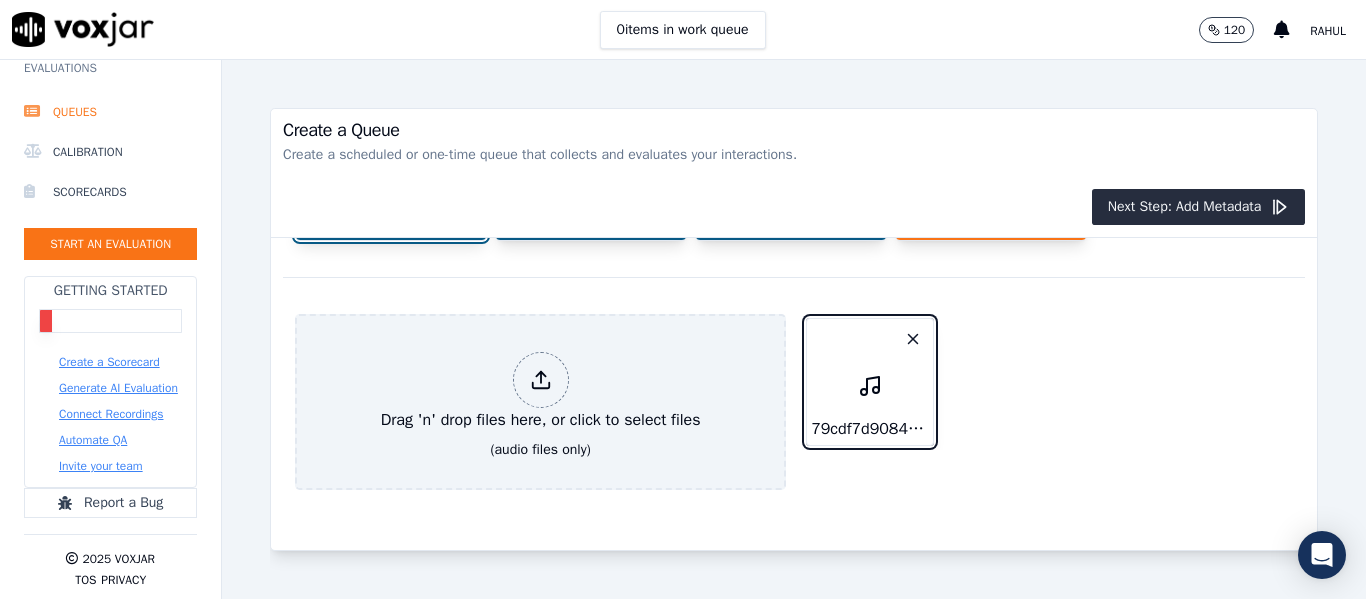 scroll, scrollTop: 280, scrollLeft: 0, axis: vertical 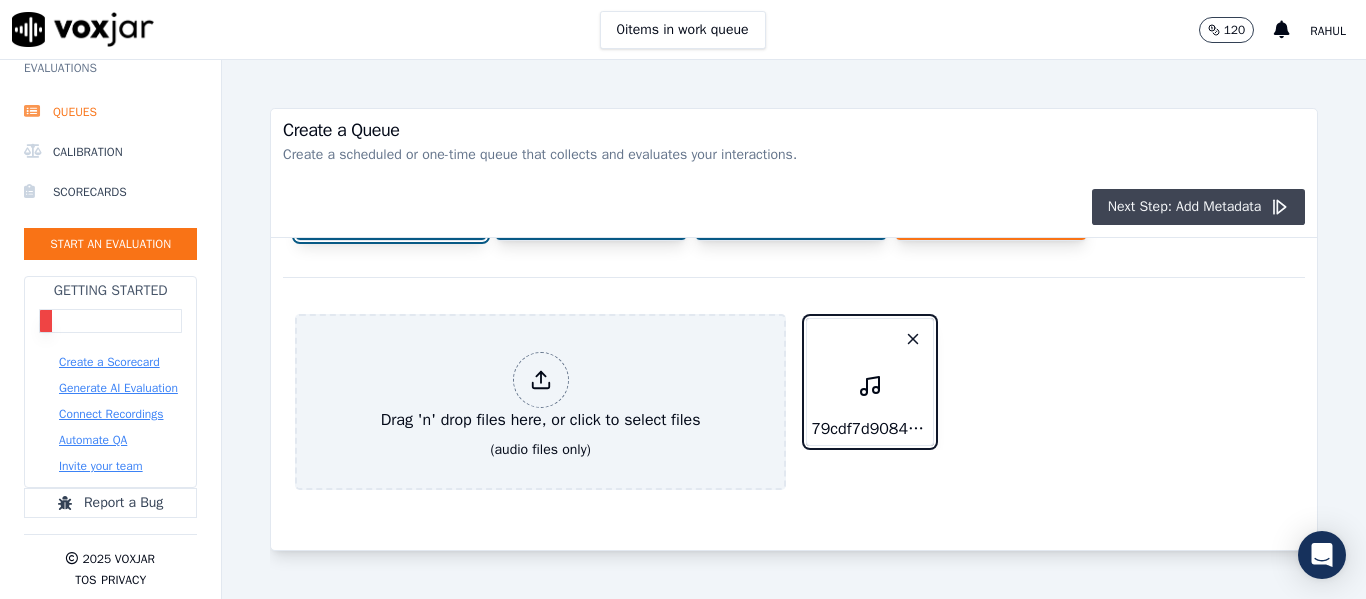 click on "Next Step: Add Metadata" at bounding box center (1199, 207) 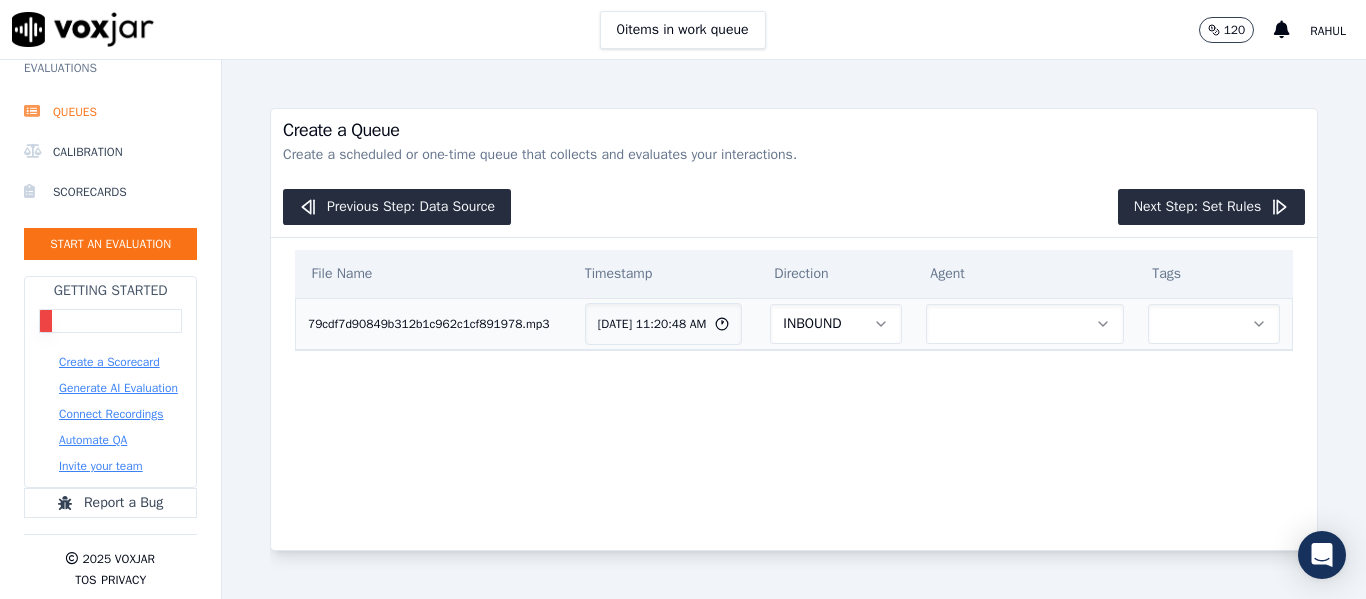 click 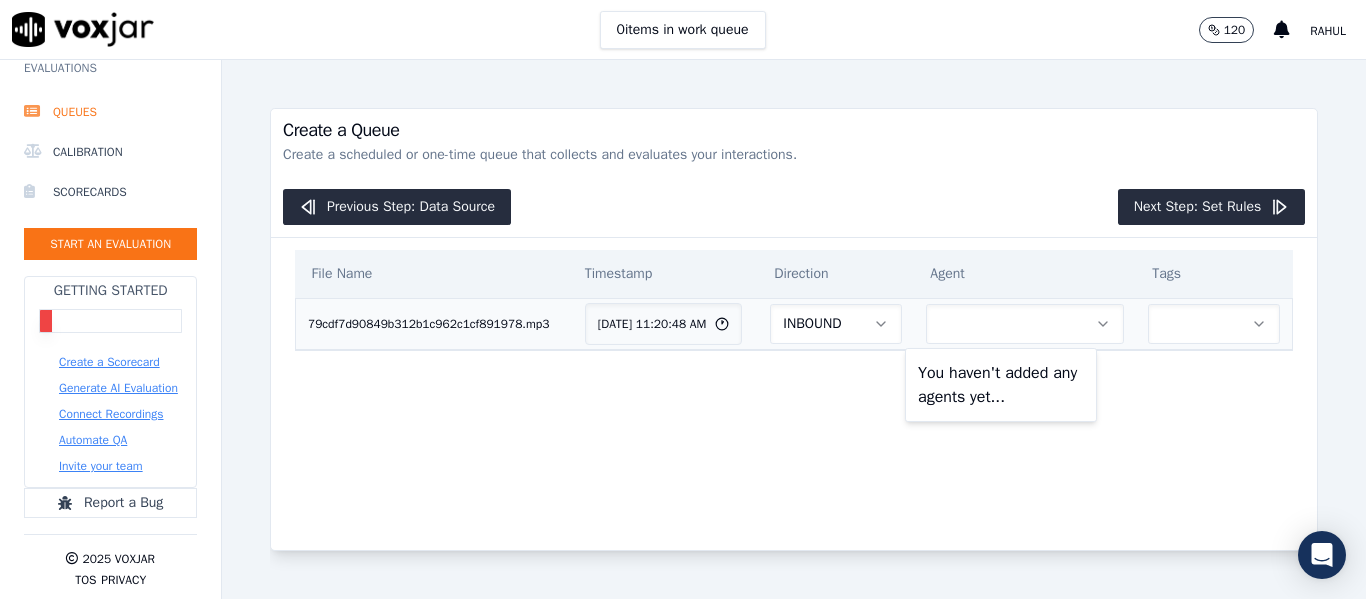 click at bounding box center [1025, 324] 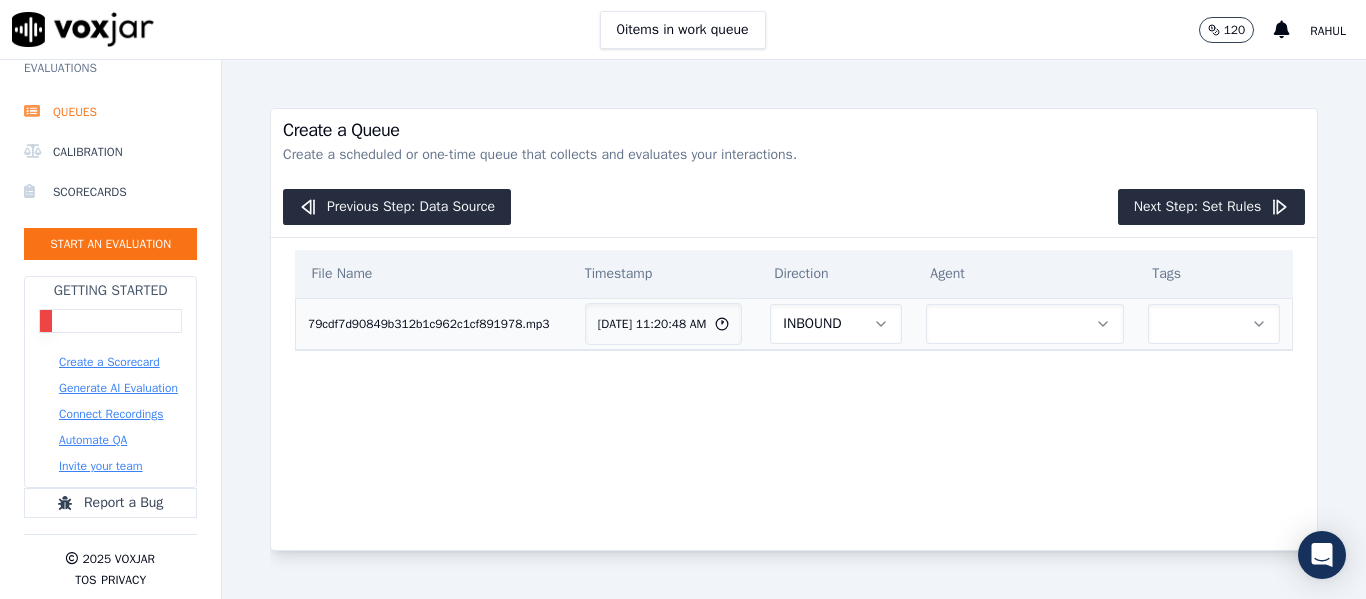 click at bounding box center [1025, 324] 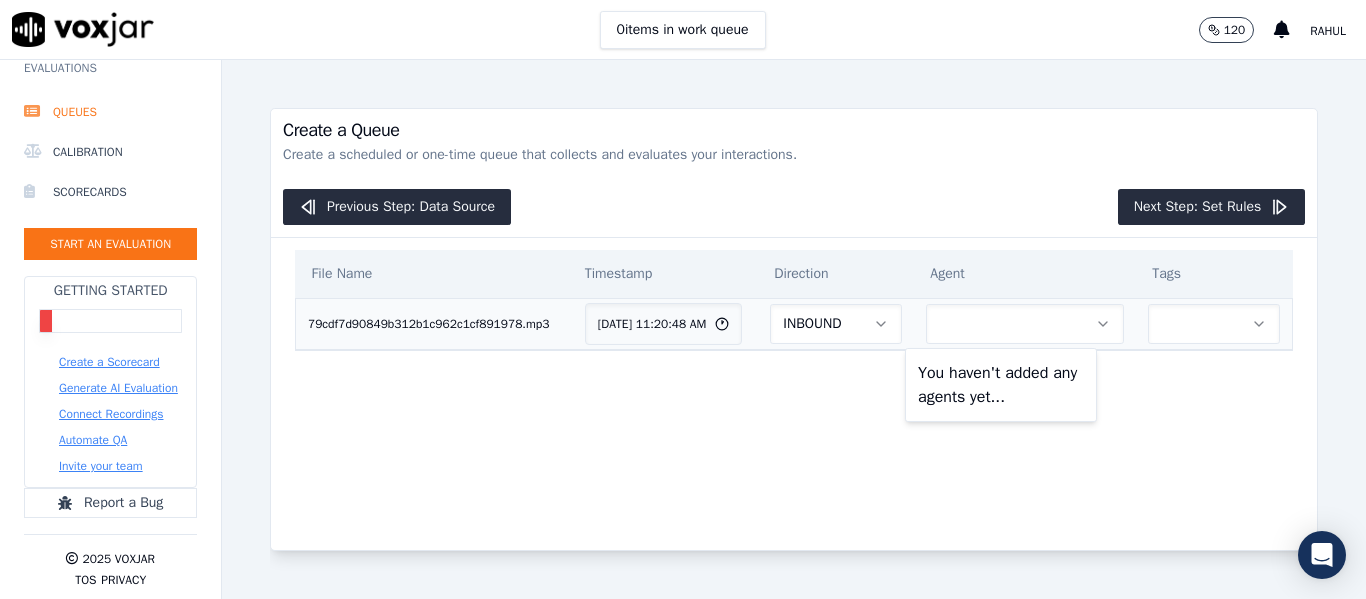 click at bounding box center (1214, 324) 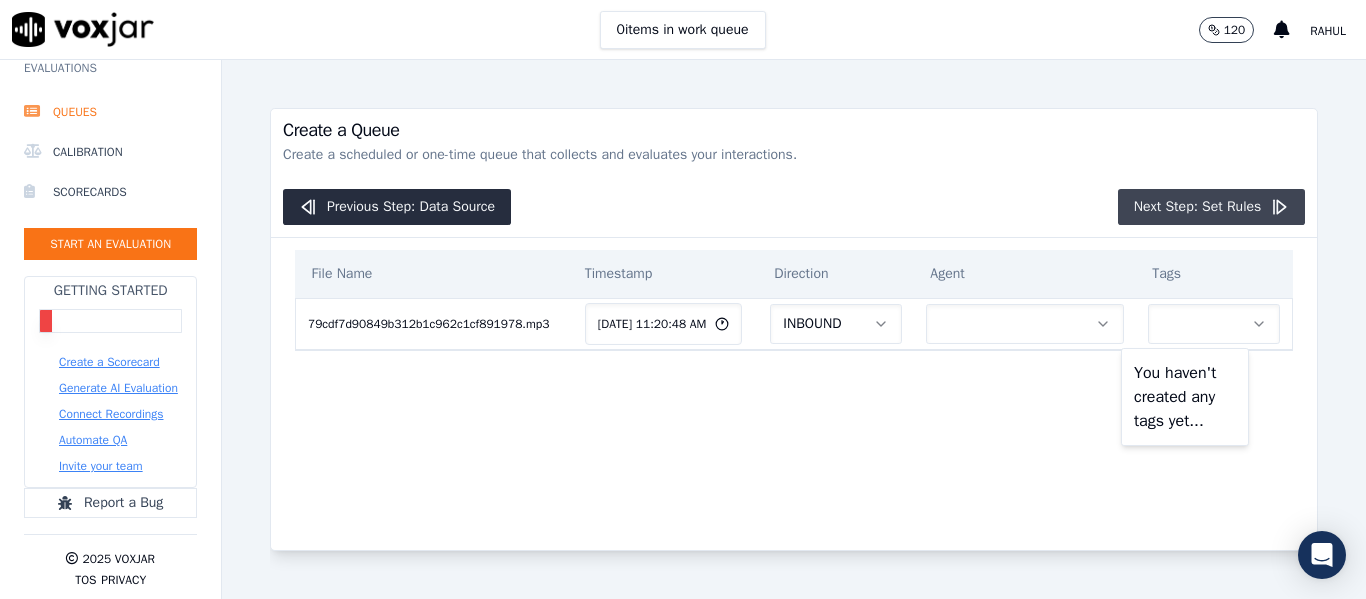 click 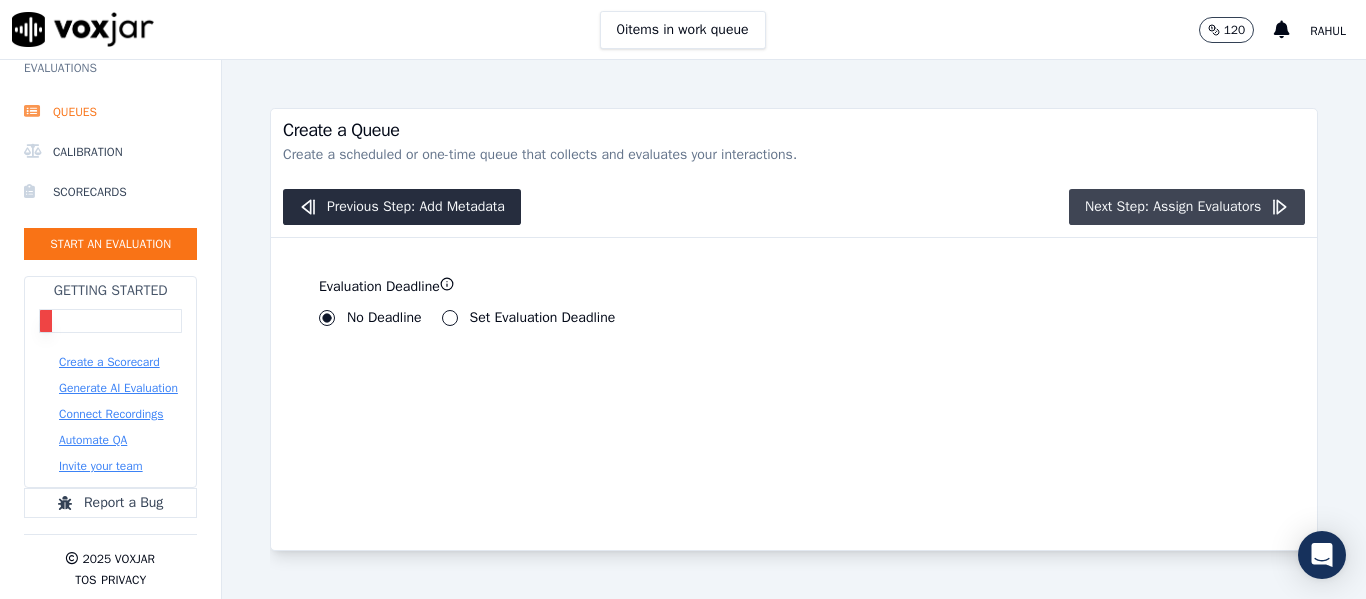 click on "Next Step: Assign Evaluators" 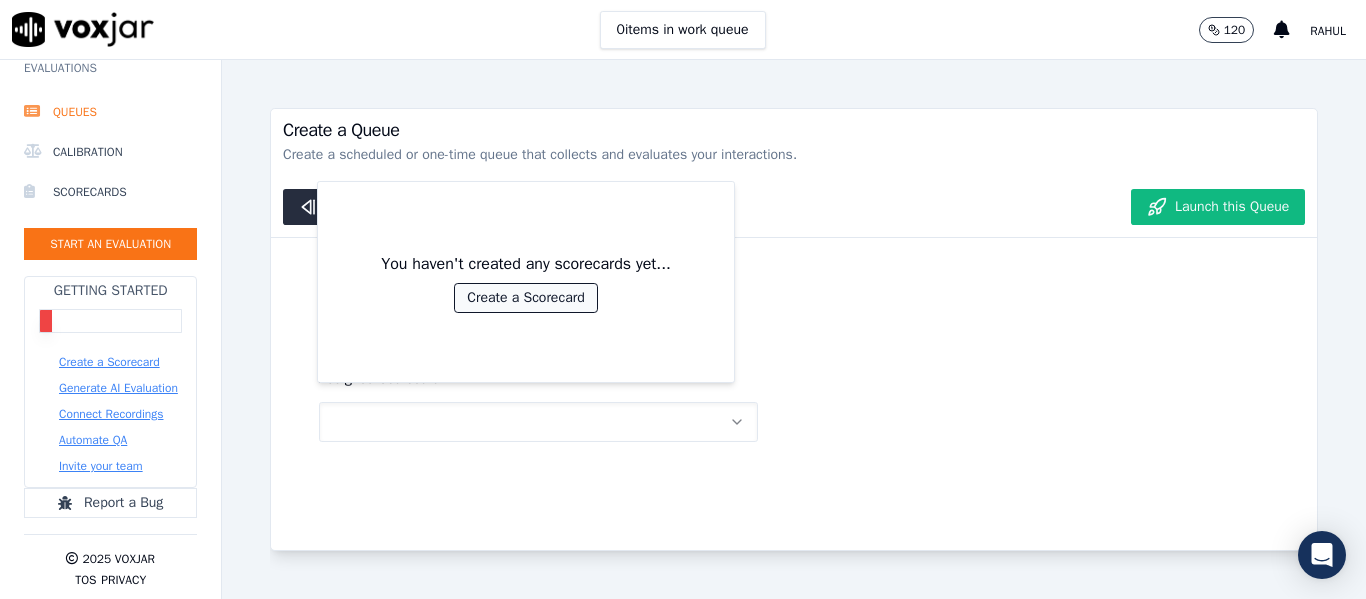 click on "Create a Scorecard" at bounding box center [525, 298] 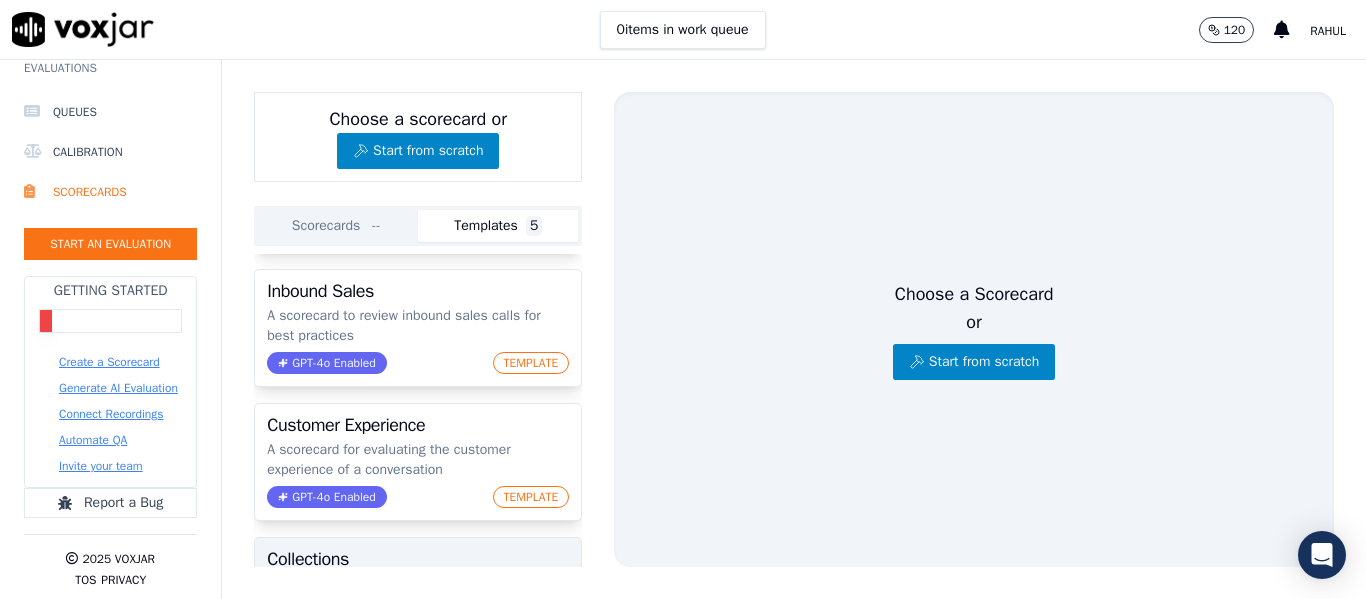 scroll, scrollTop: 100, scrollLeft: 0, axis: vertical 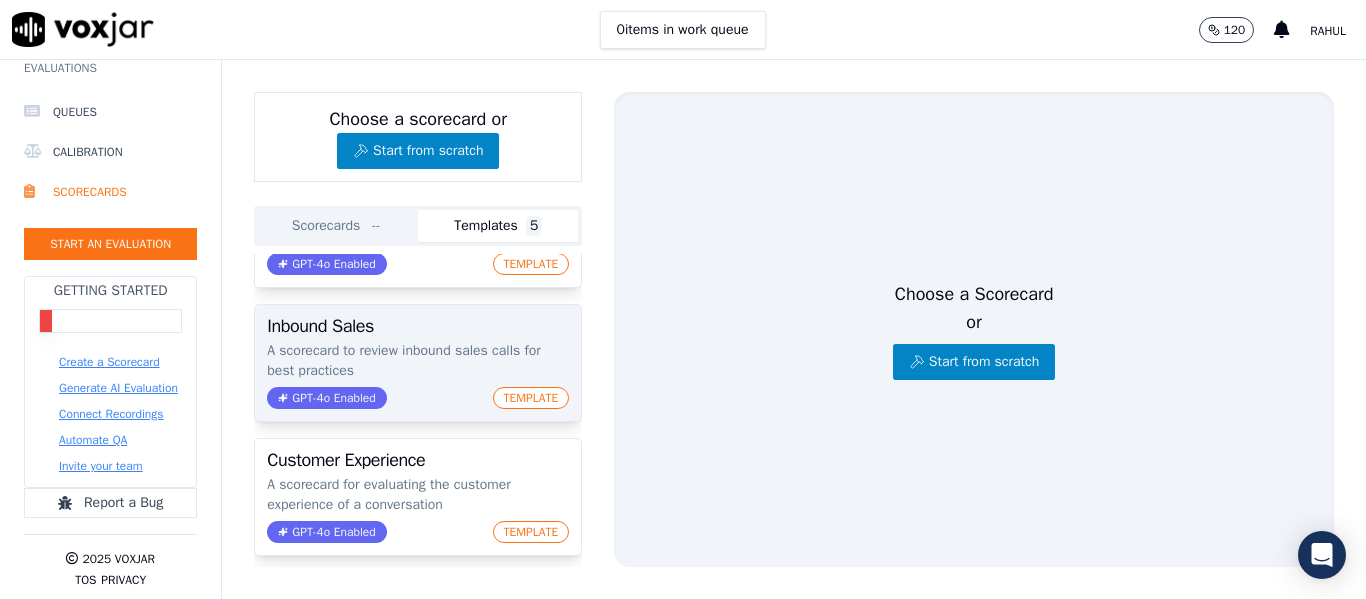 click on "TEMPLATE" 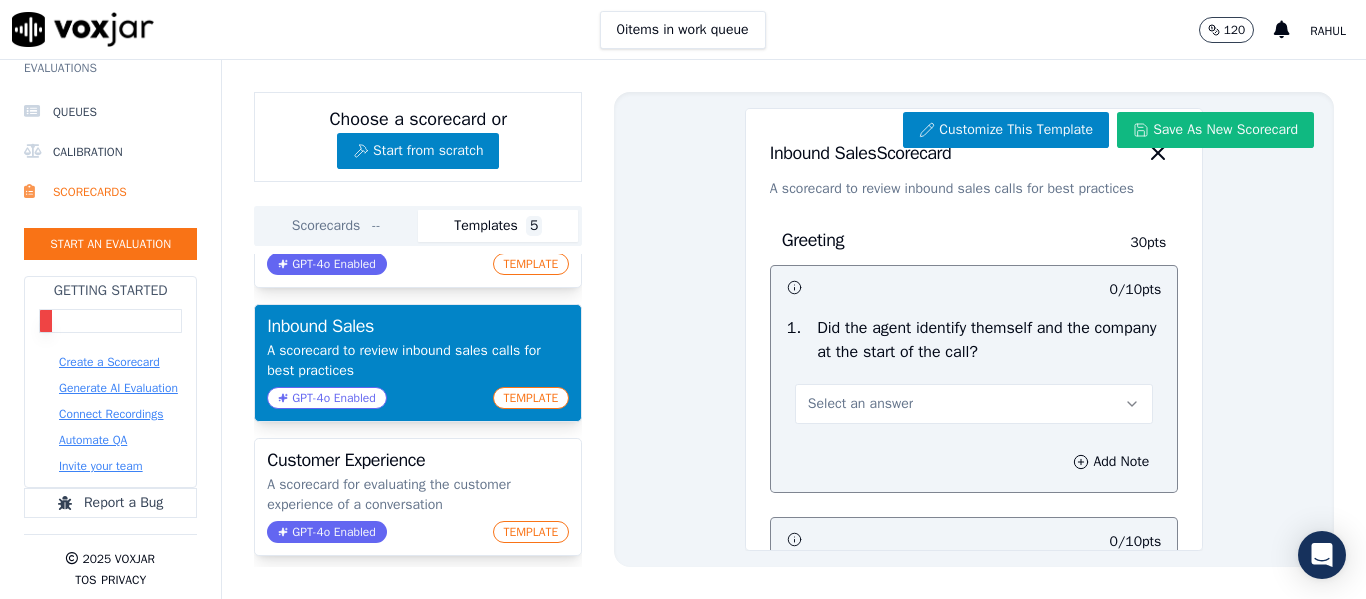 click on "Select an answer" at bounding box center [974, 404] 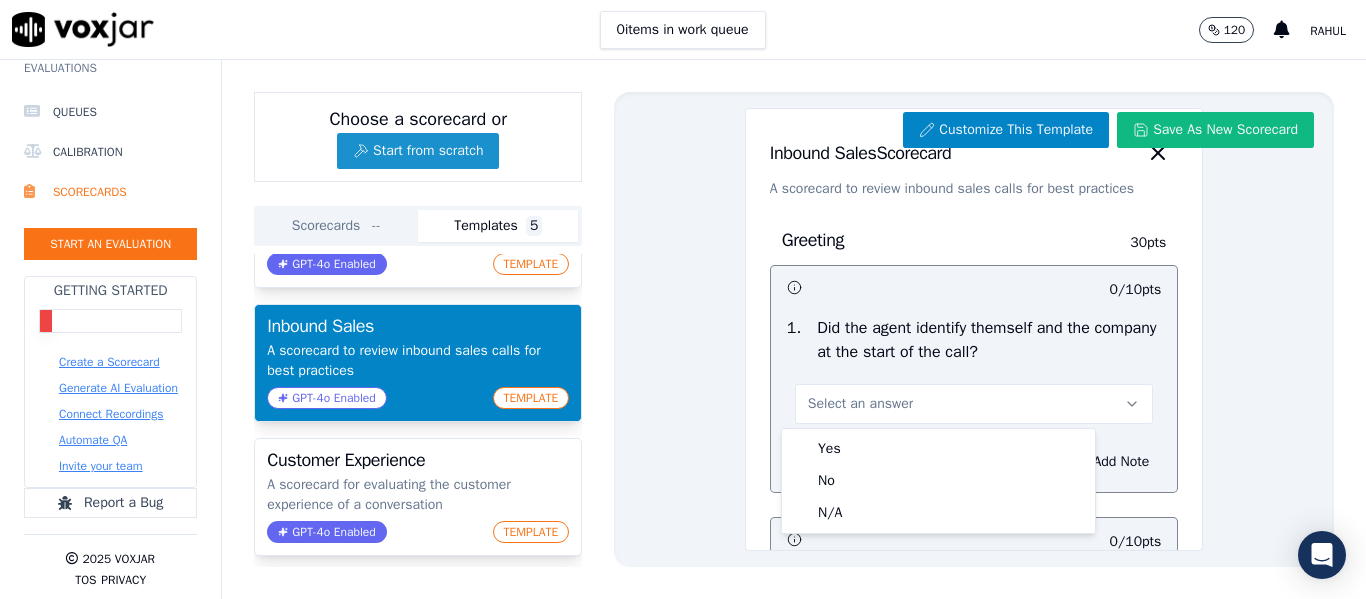 click on "Start from scratch" at bounding box center [418, 151] 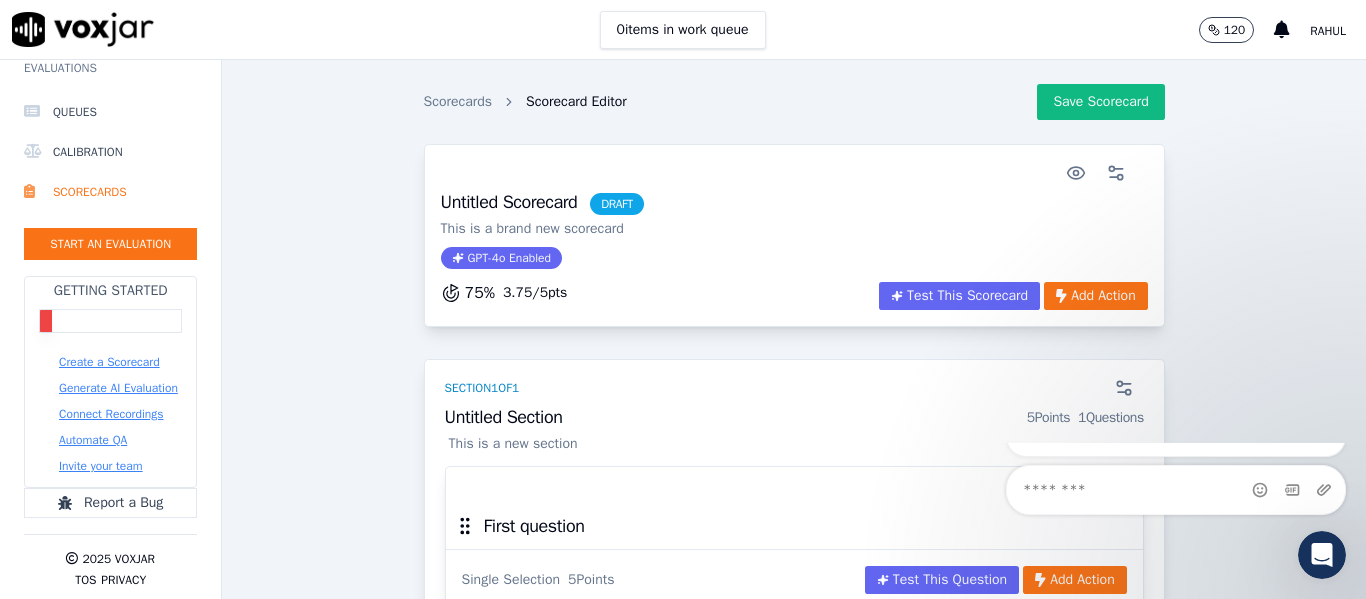 scroll, scrollTop: 0, scrollLeft: 0, axis: both 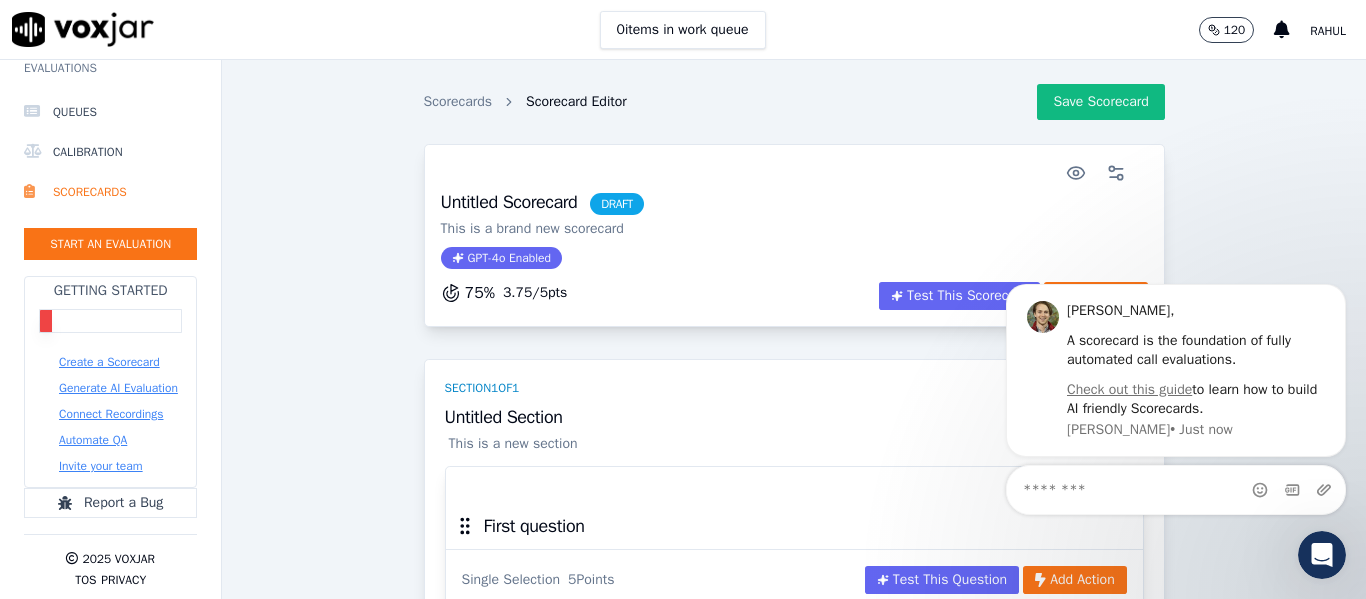 click on "DRAFT" at bounding box center [617, 204] 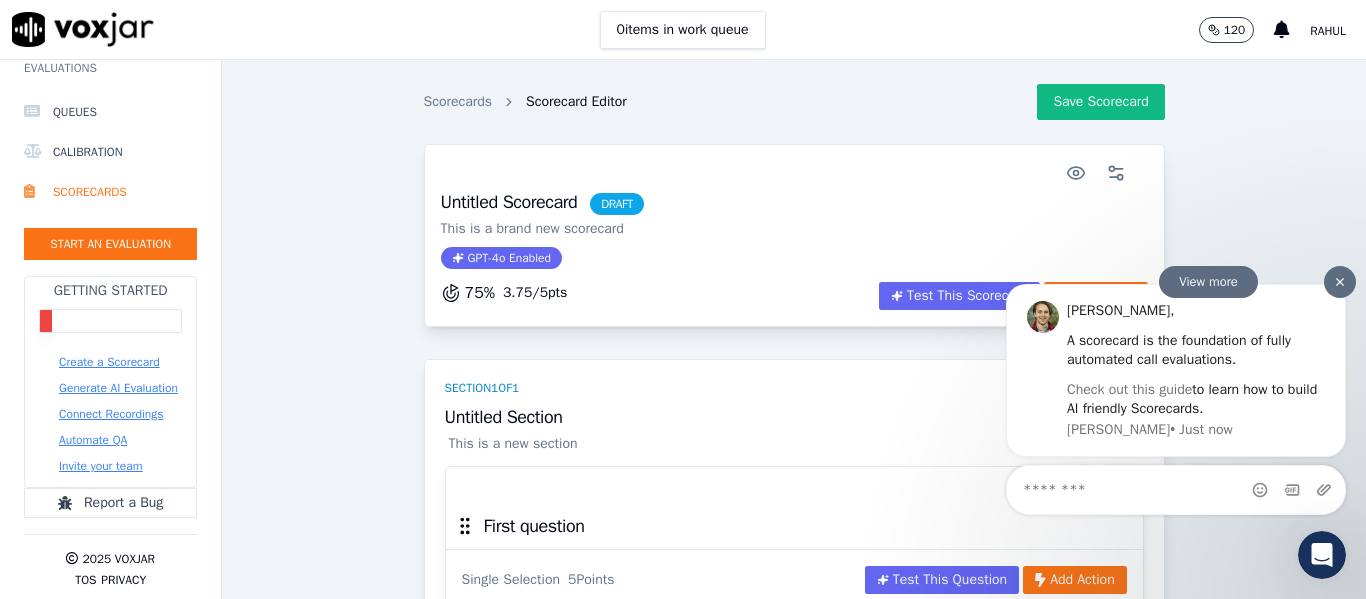 click on "Check out this guide" at bounding box center [1129, 389] 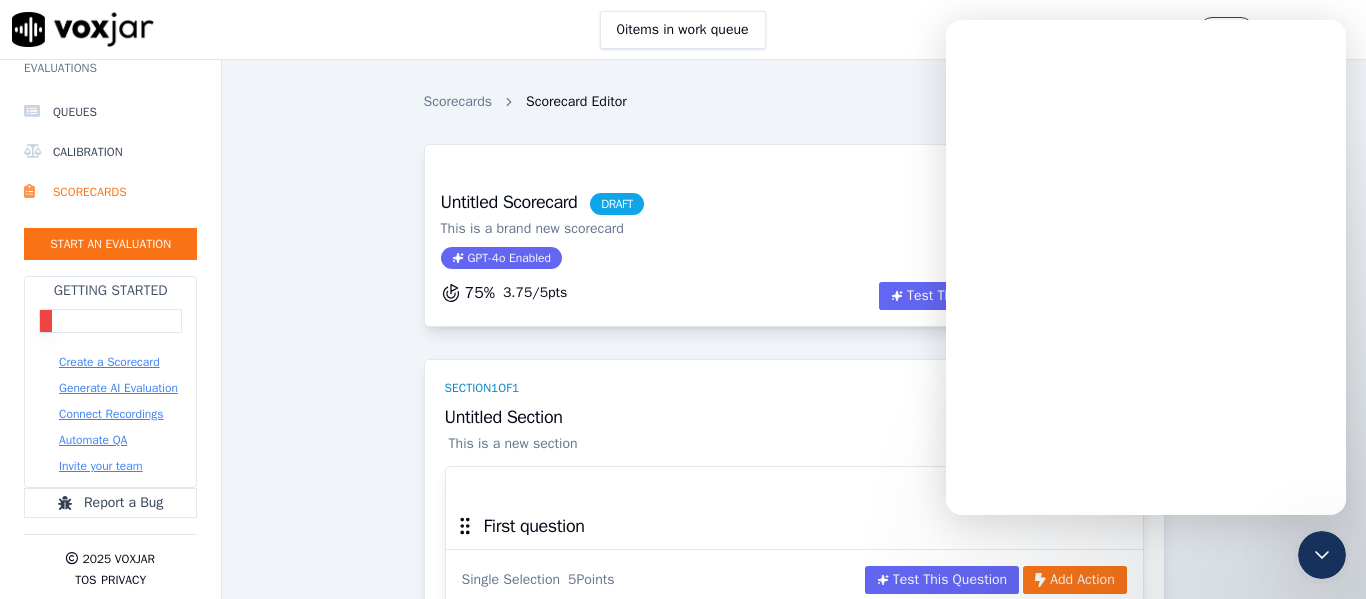scroll, scrollTop: 0, scrollLeft: 0, axis: both 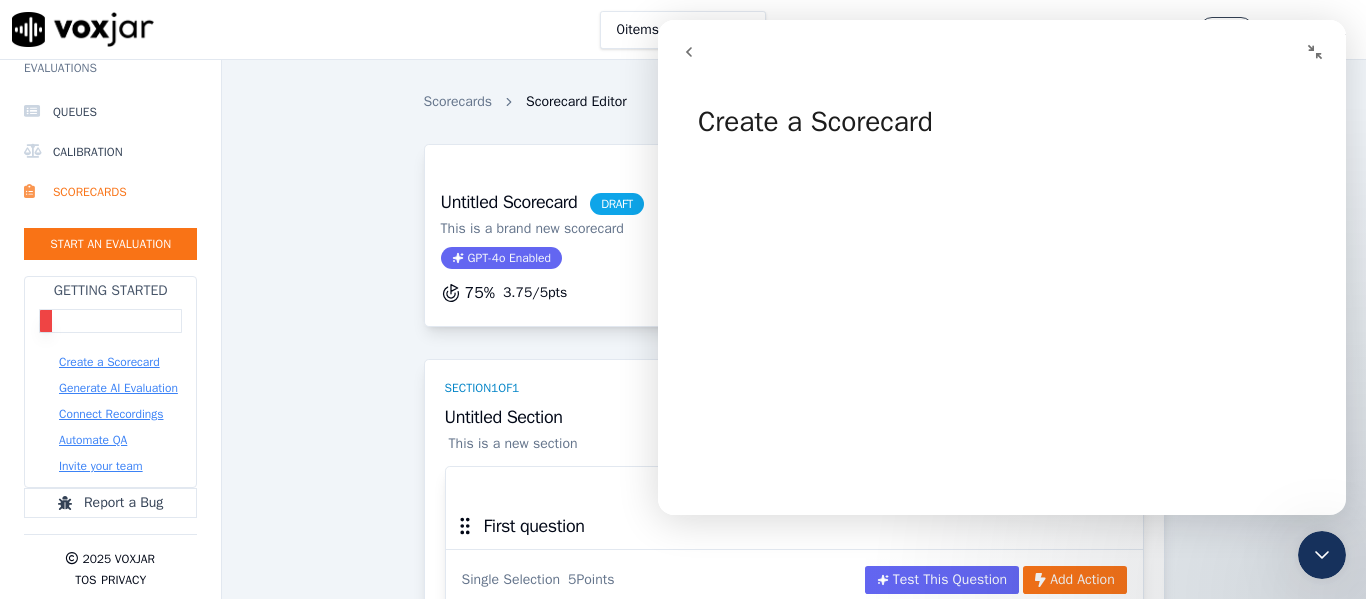 click 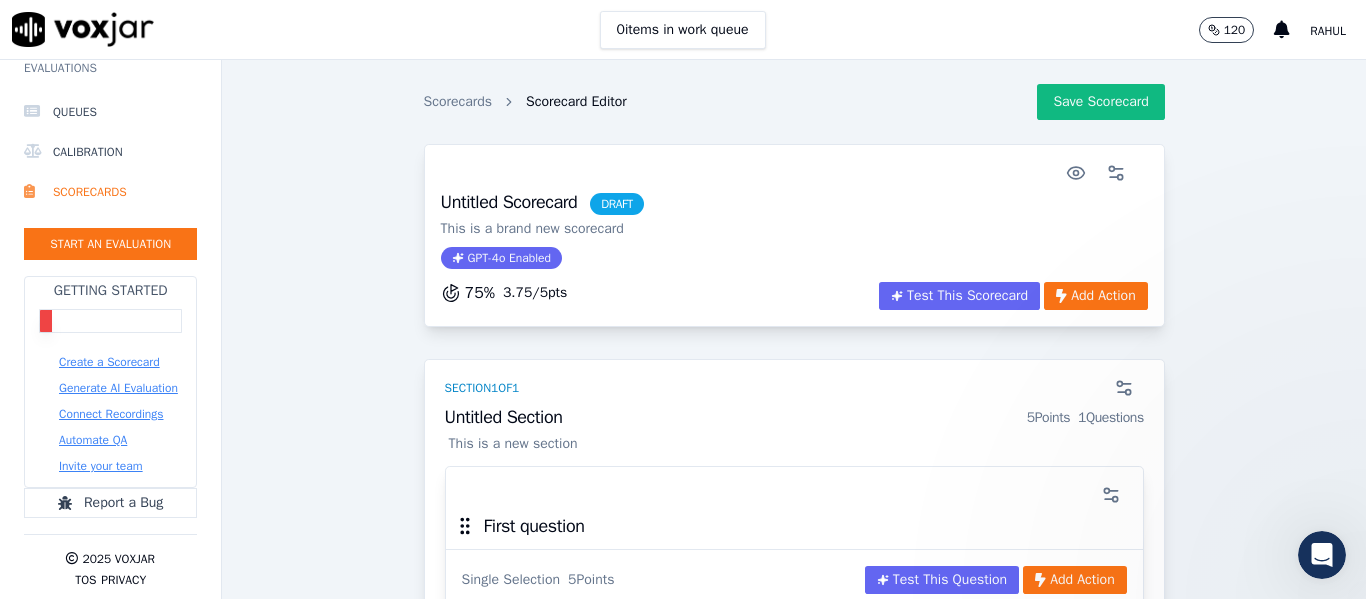 scroll, scrollTop: 0, scrollLeft: 0, axis: both 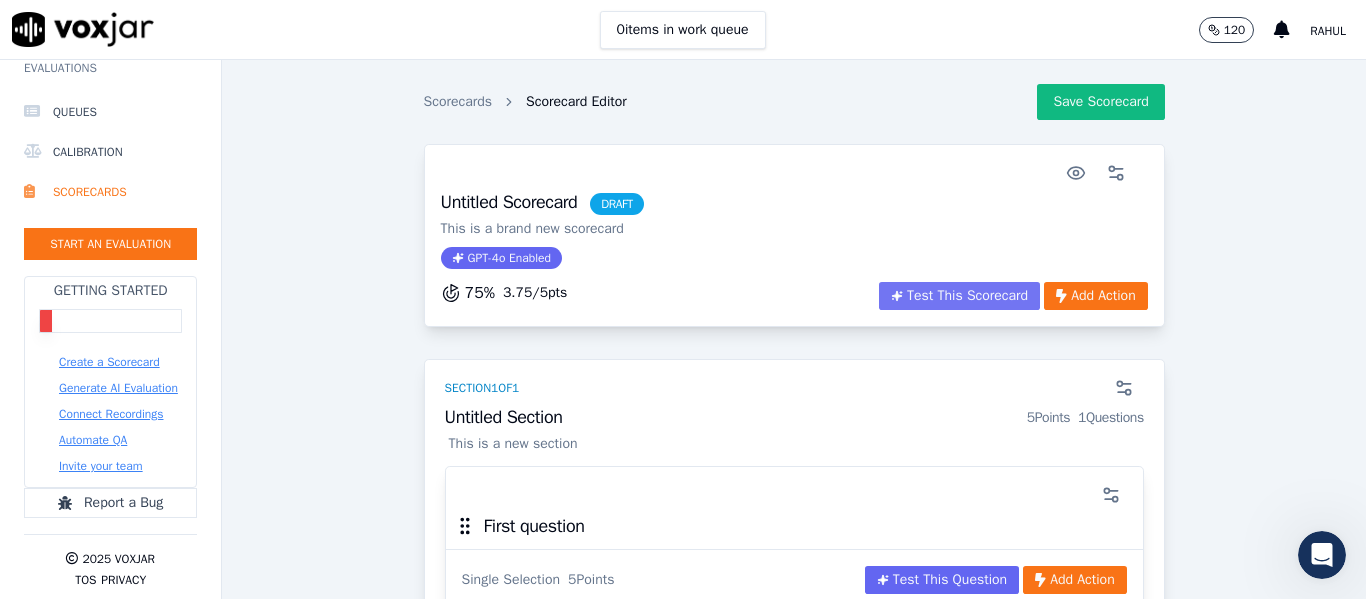 click on "Test This Scorecard" at bounding box center [959, 296] 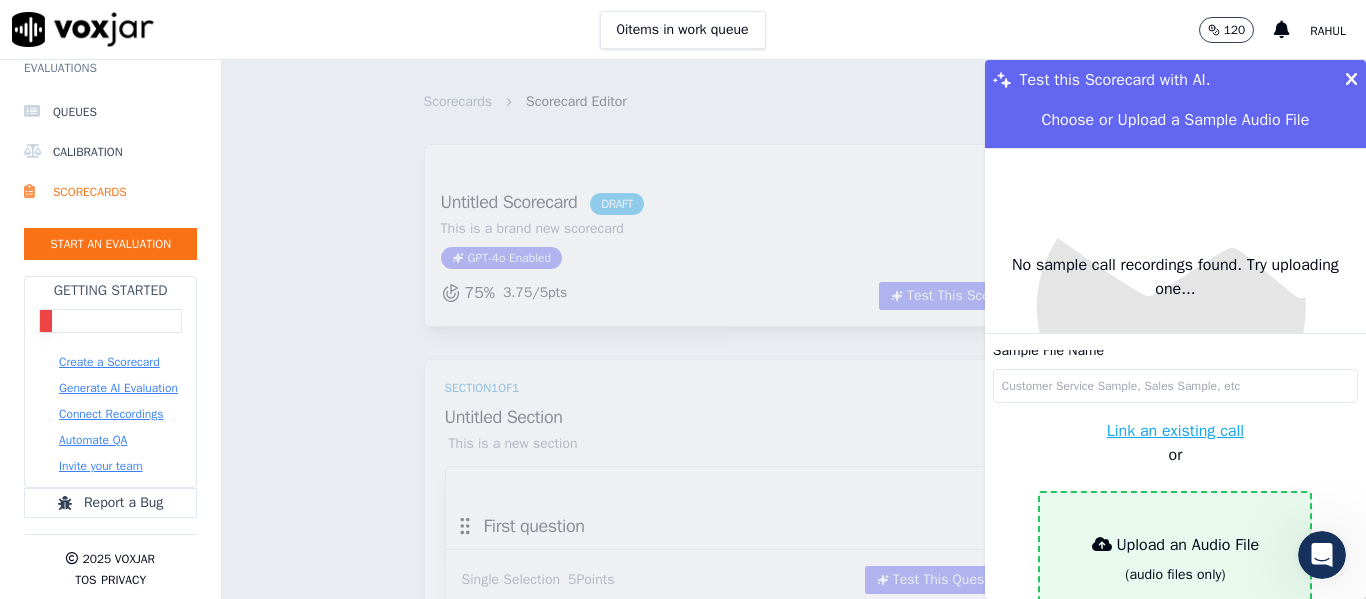 scroll, scrollTop: 0, scrollLeft: 0, axis: both 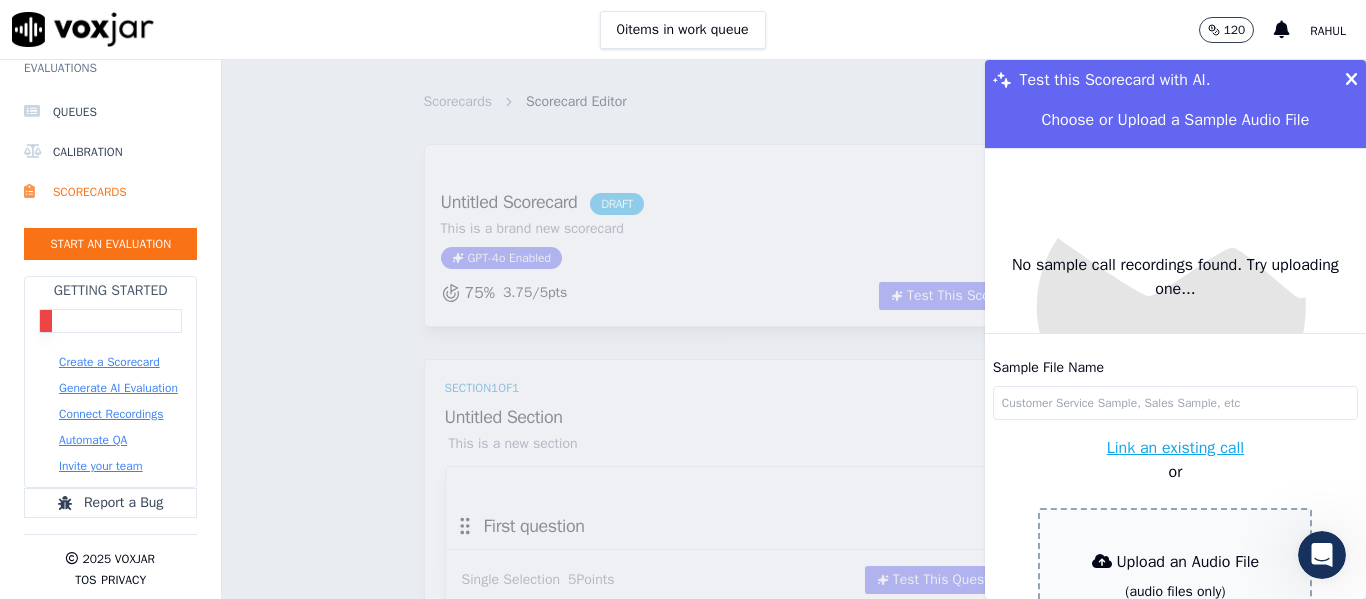 click at bounding box center (1351, 80) 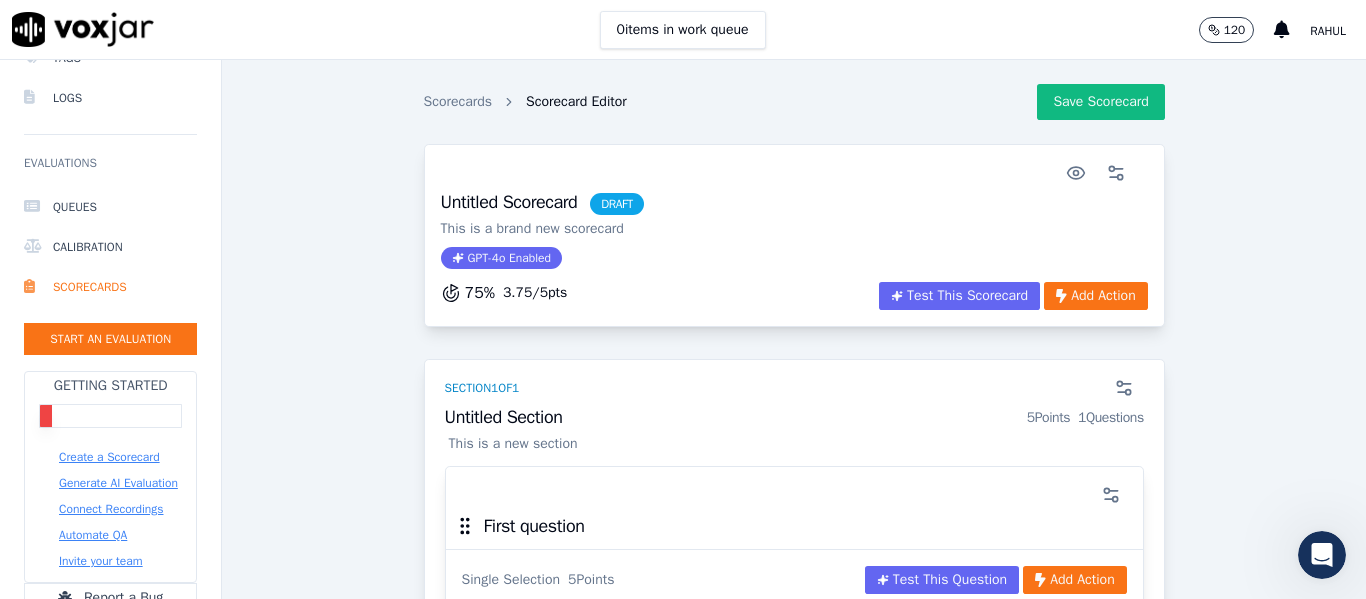 scroll, scrollTop: 0, scrollLeft: 0, axis: both 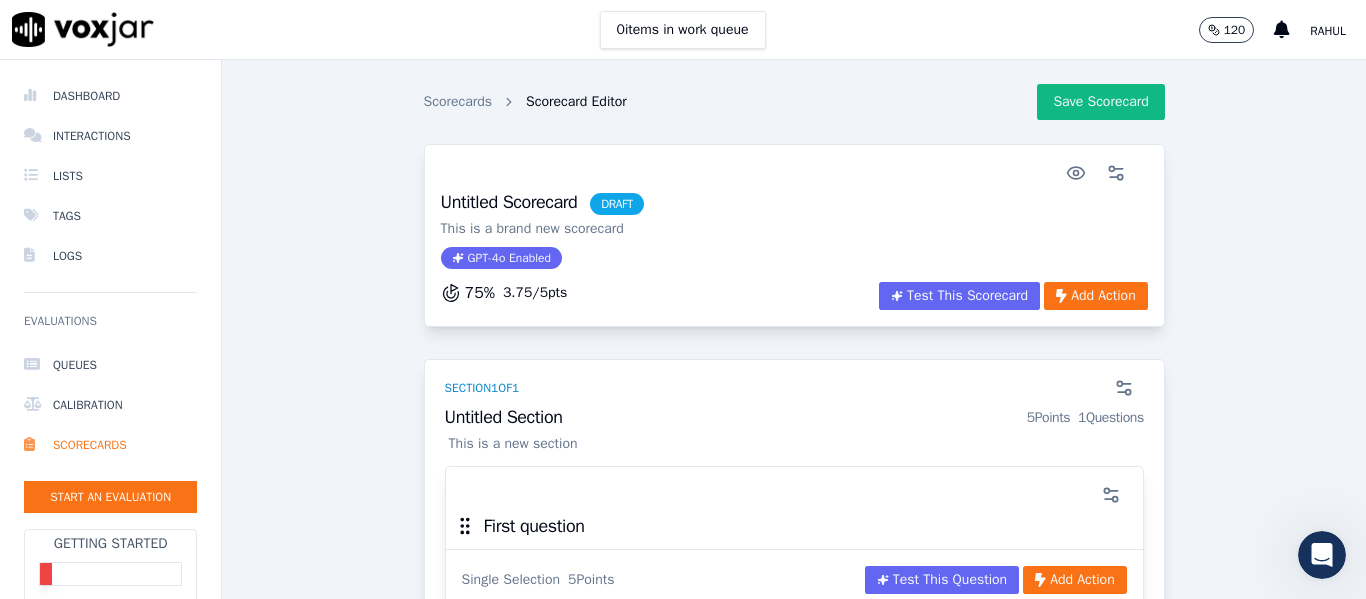 click at bounding box center [83, 29] 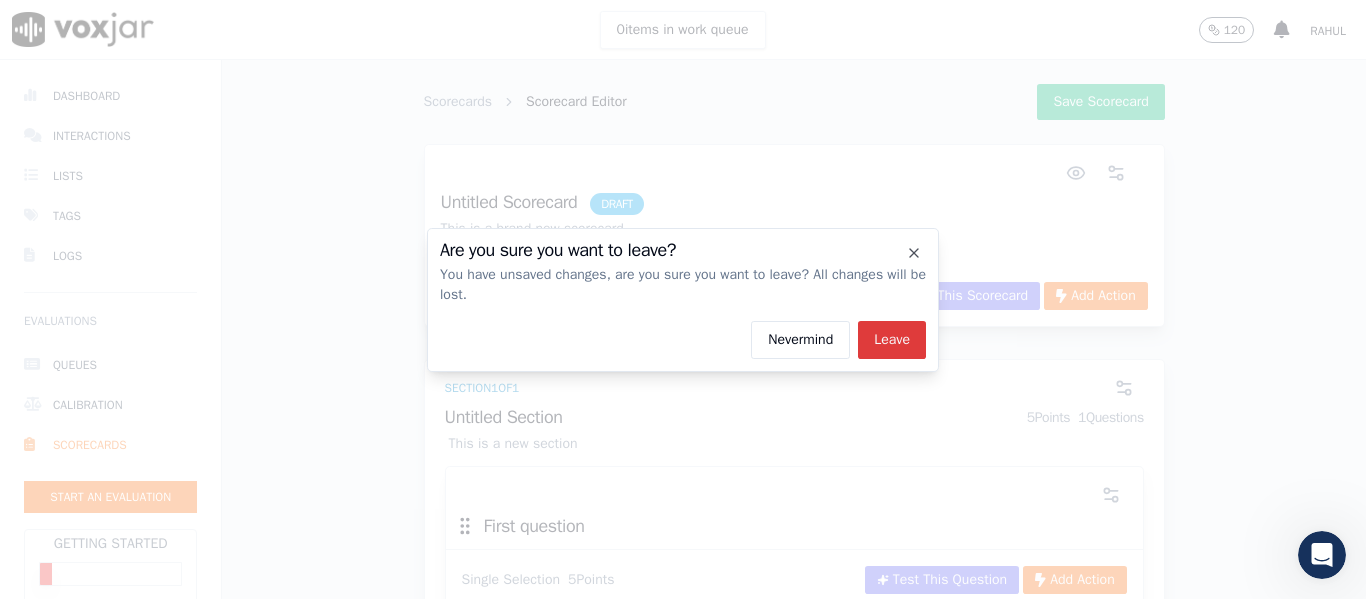 click on "Leave" 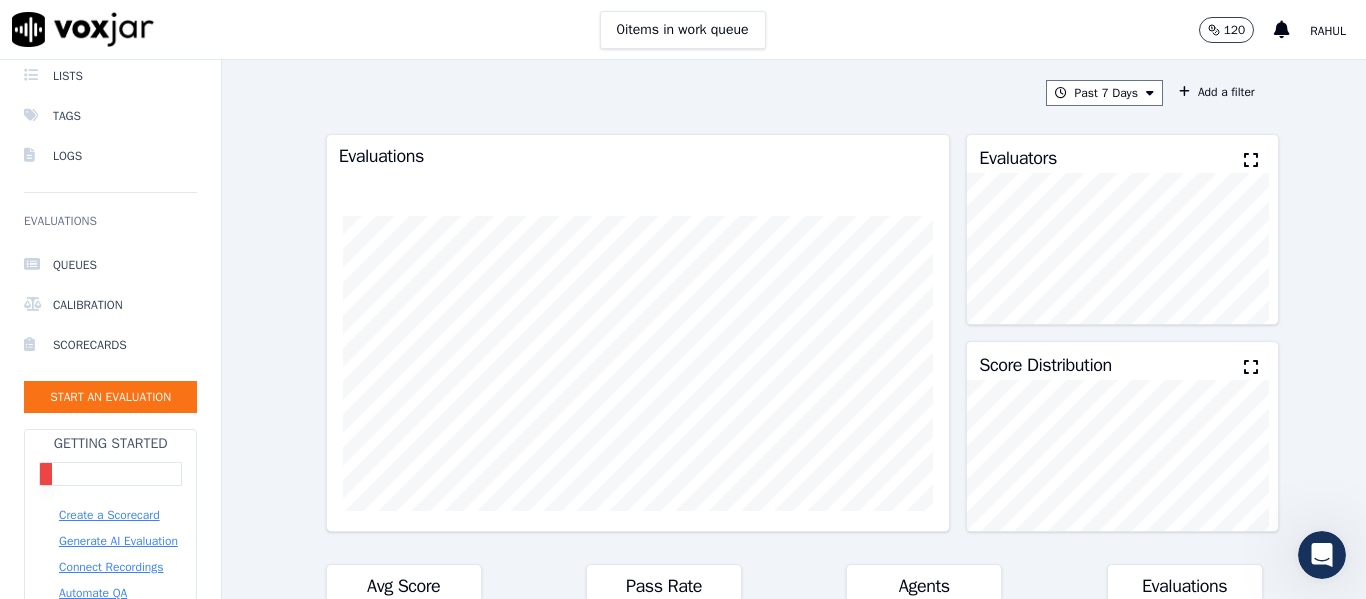 scroll, scrollTop: 0, scrollLeft: 0, axis: both 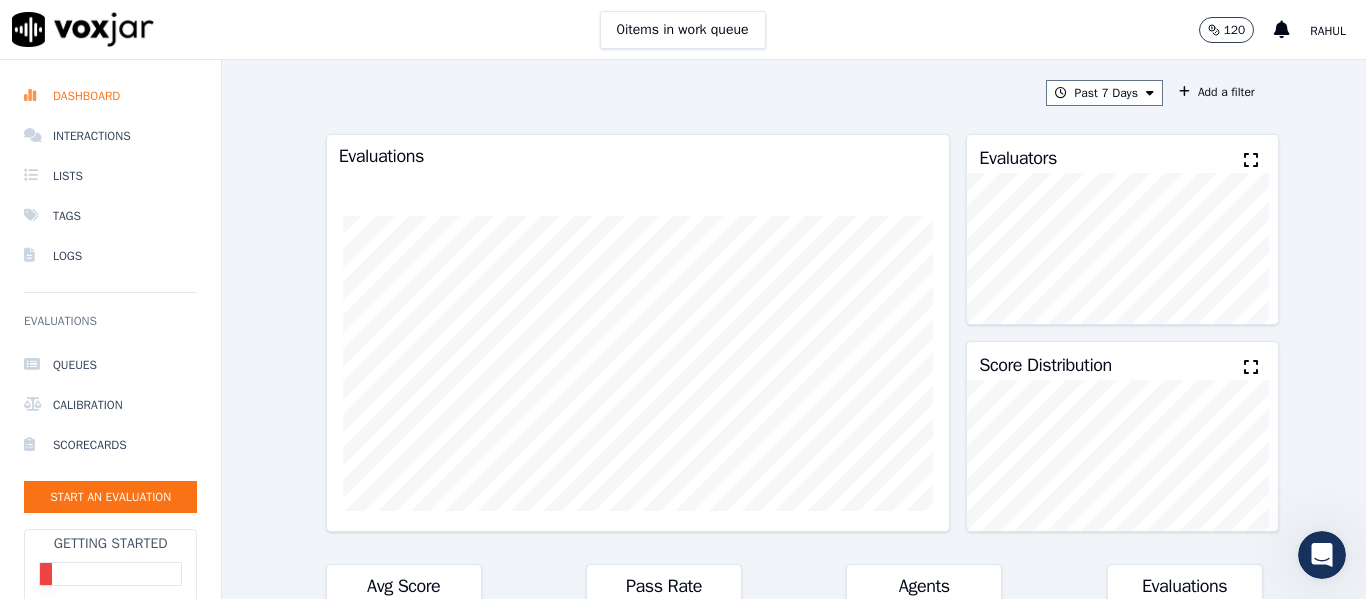 click 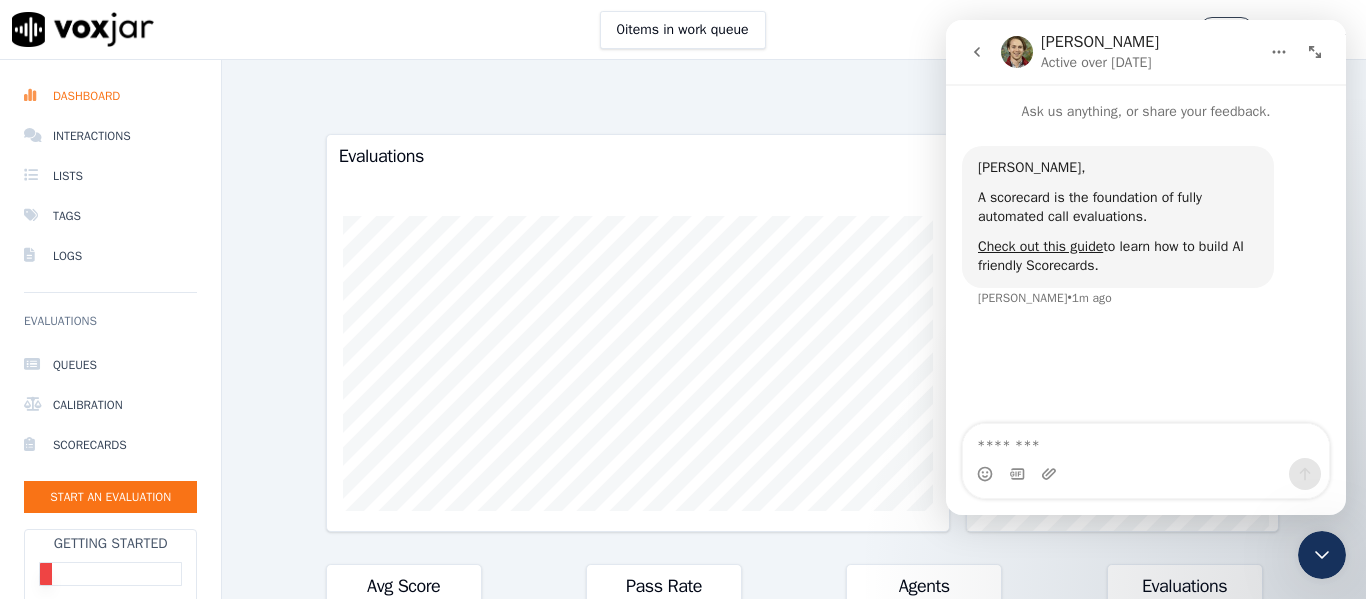 click at bounding box center [1146, 441] 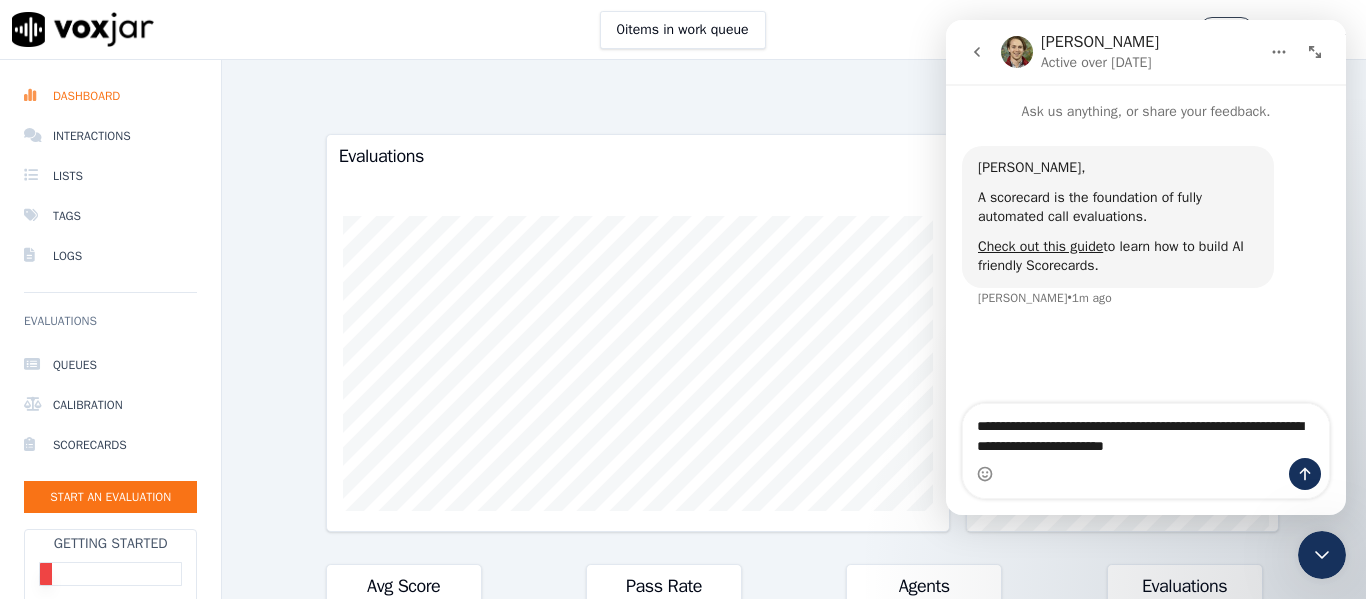 type on "**********" 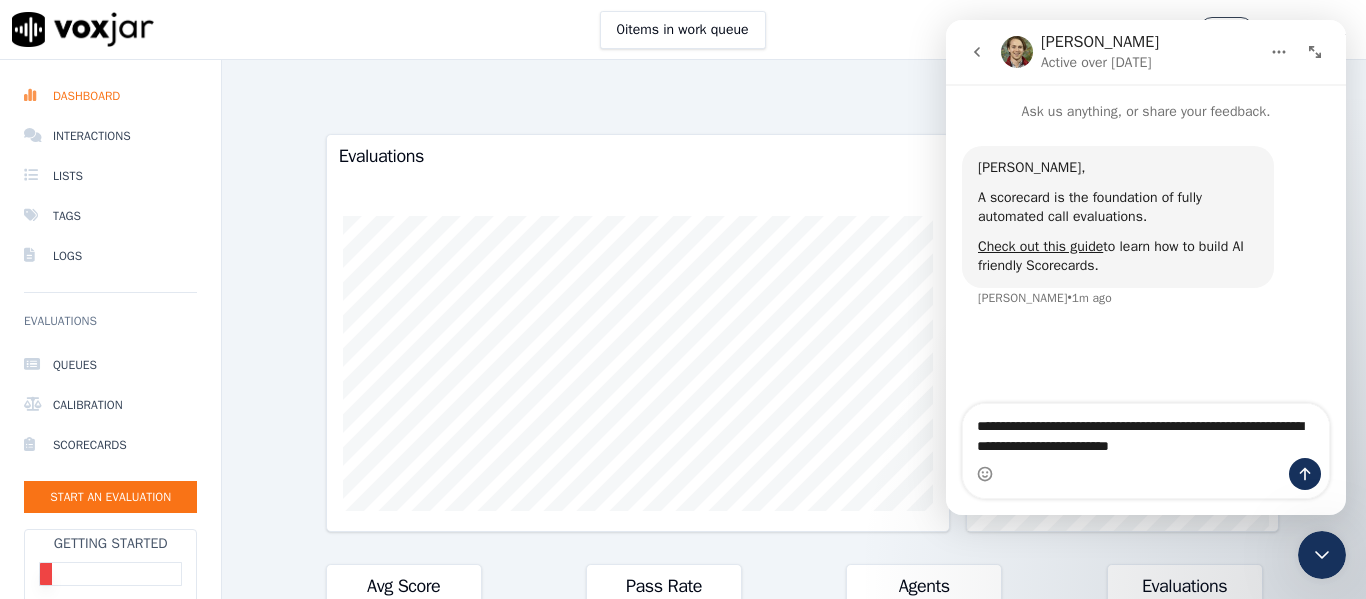 type 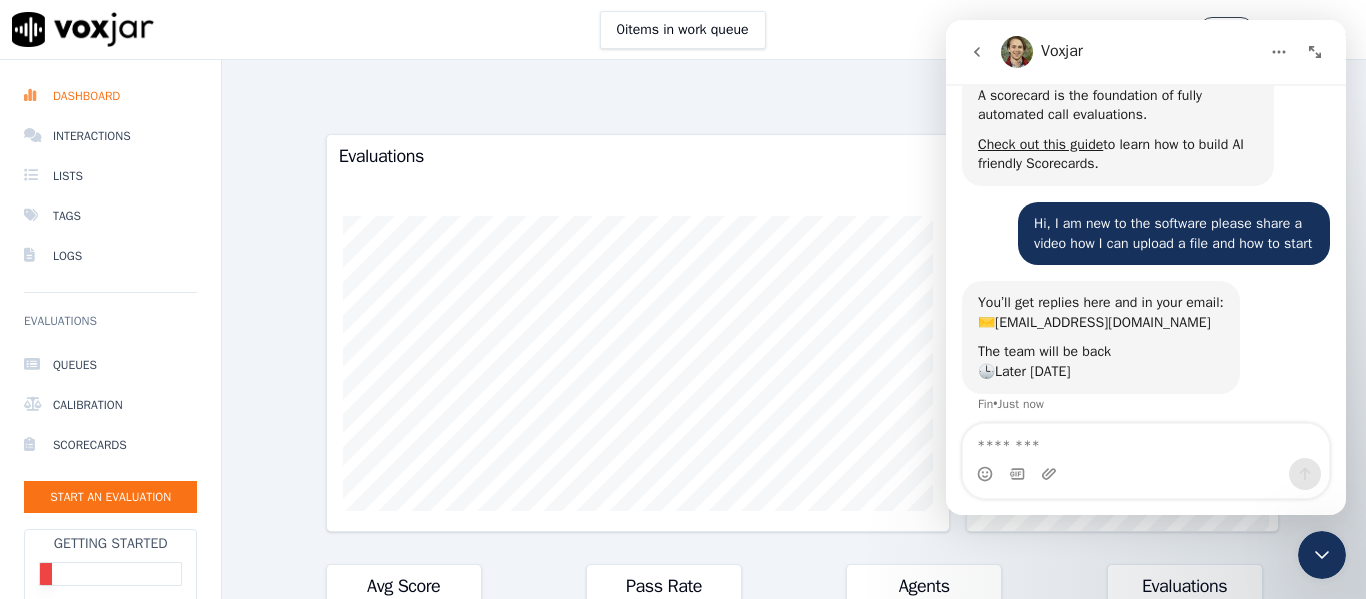 scroll, scrollTop: 189, scrollLeft: 0, axis: vertical 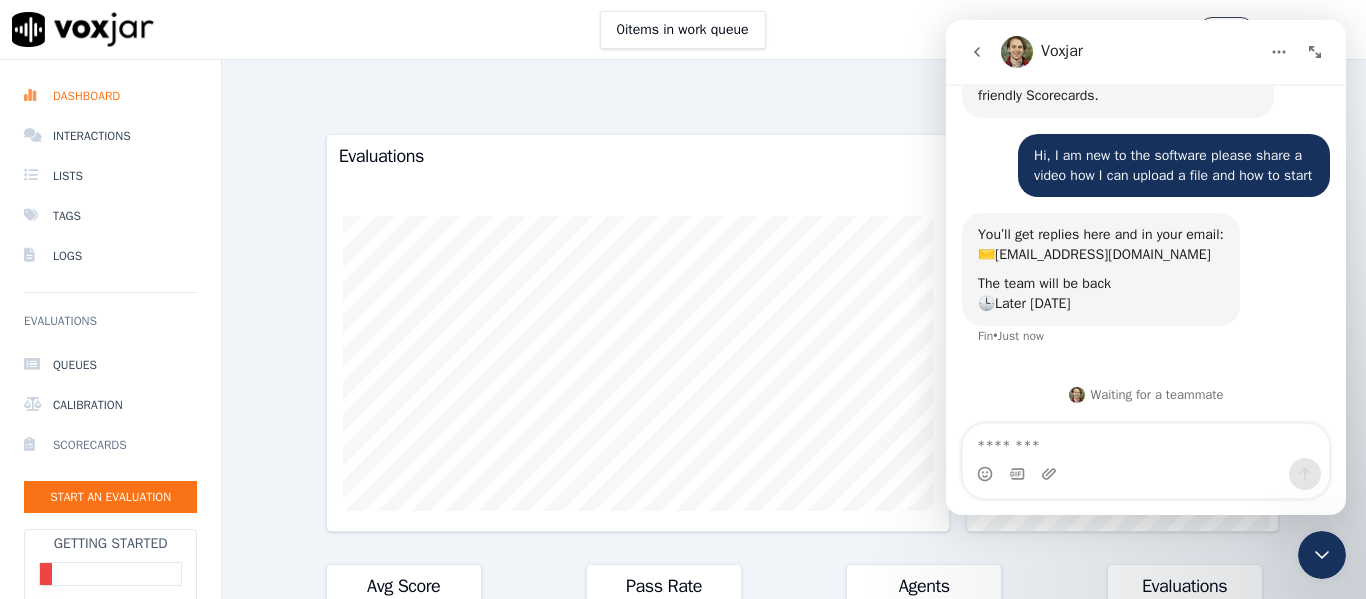 click on "Scorecards" at bounding box center (110, 445) 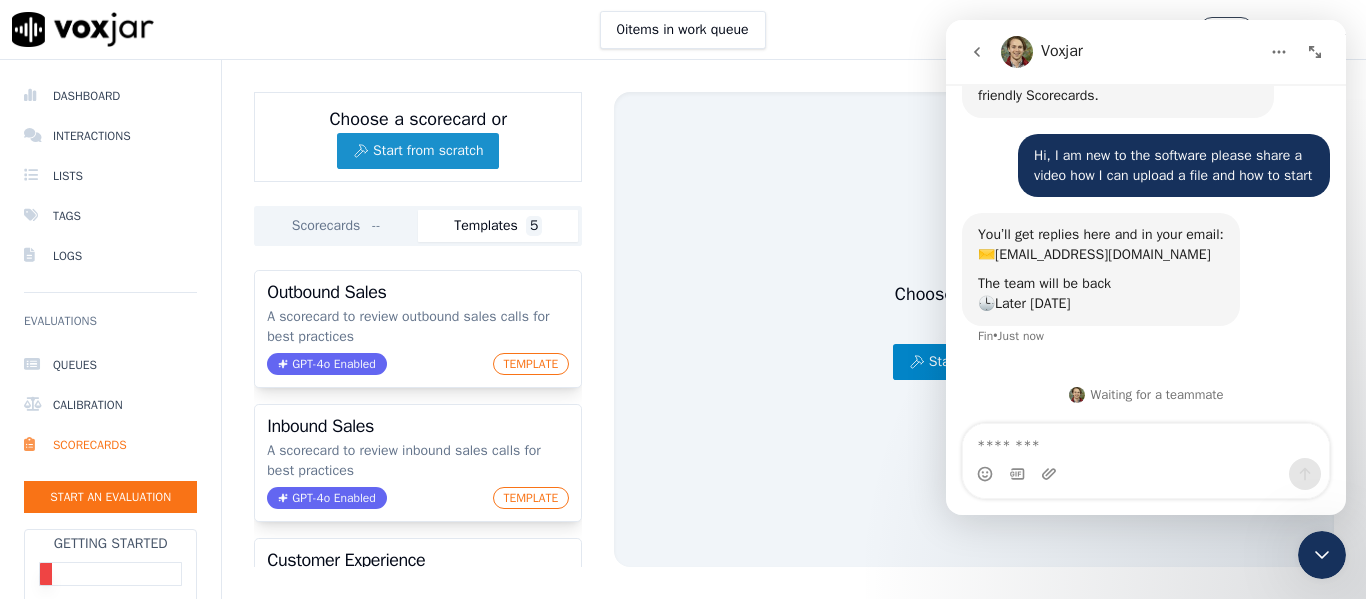 click on "Start from scratch" at bounding box center [418, 151] 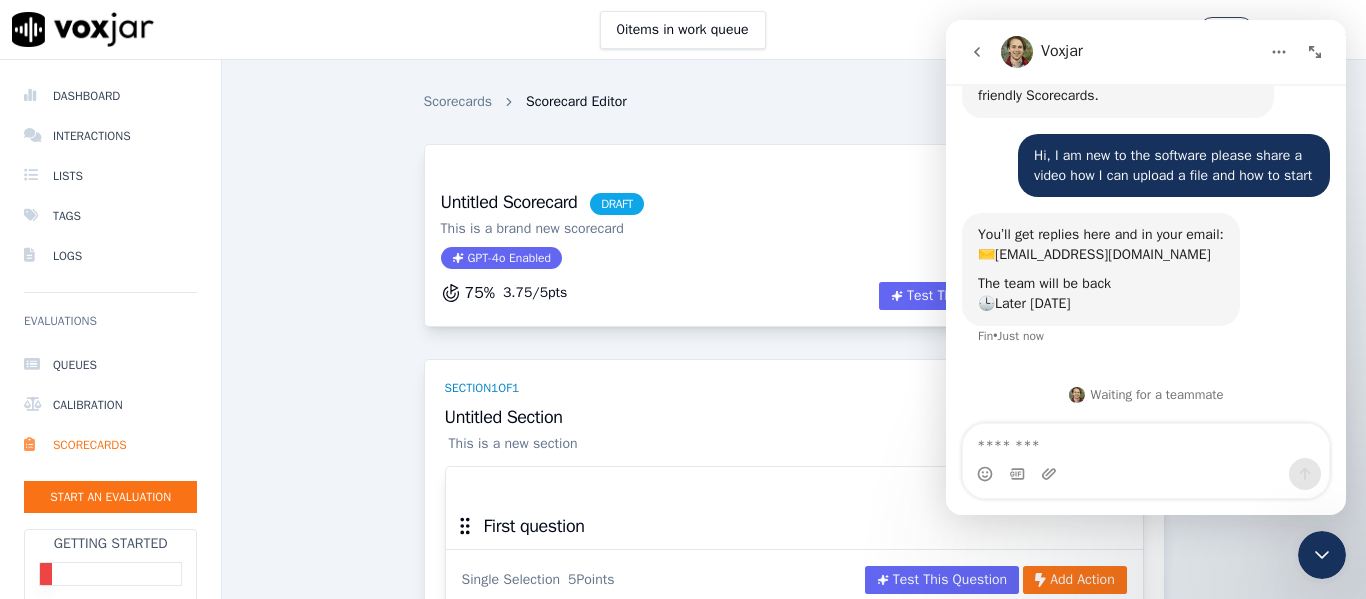 click 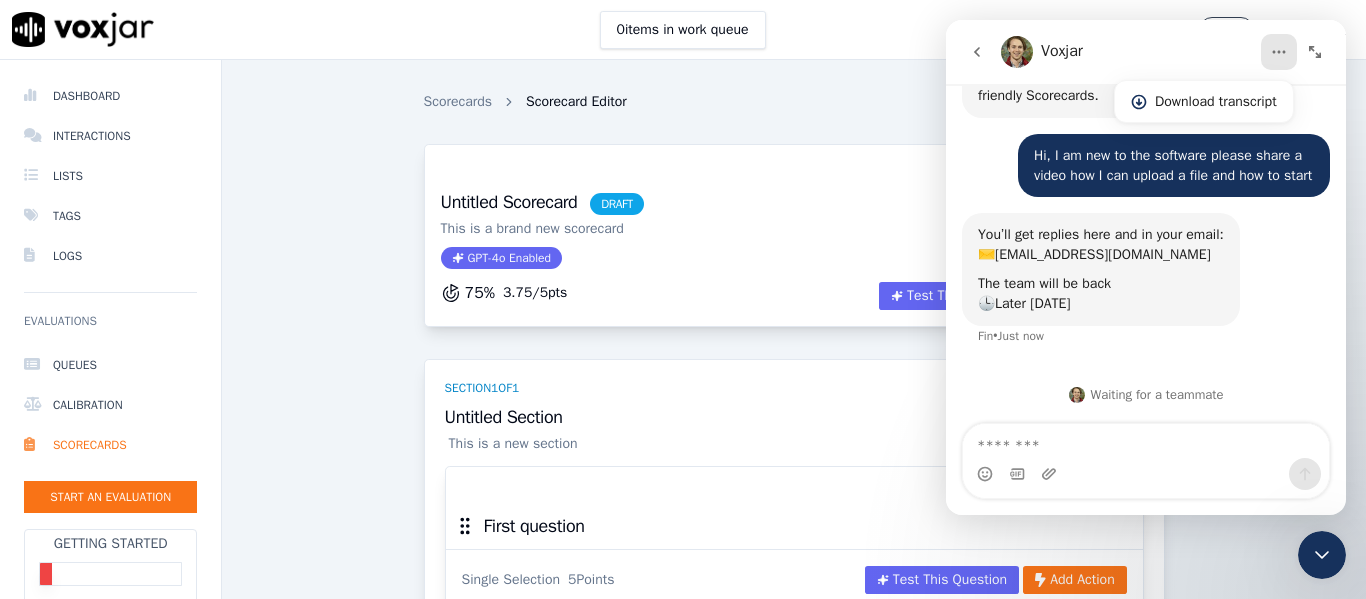 click 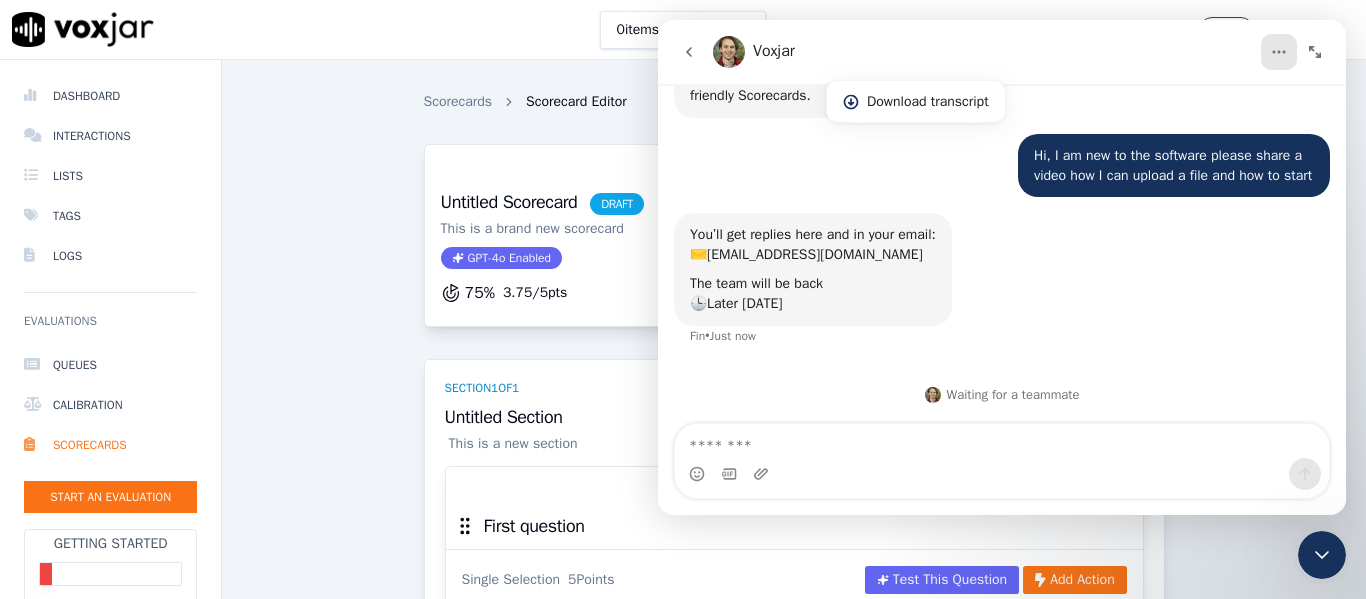 scroll, scrollTop: 130, scrollLeft: 0, axis: vertical 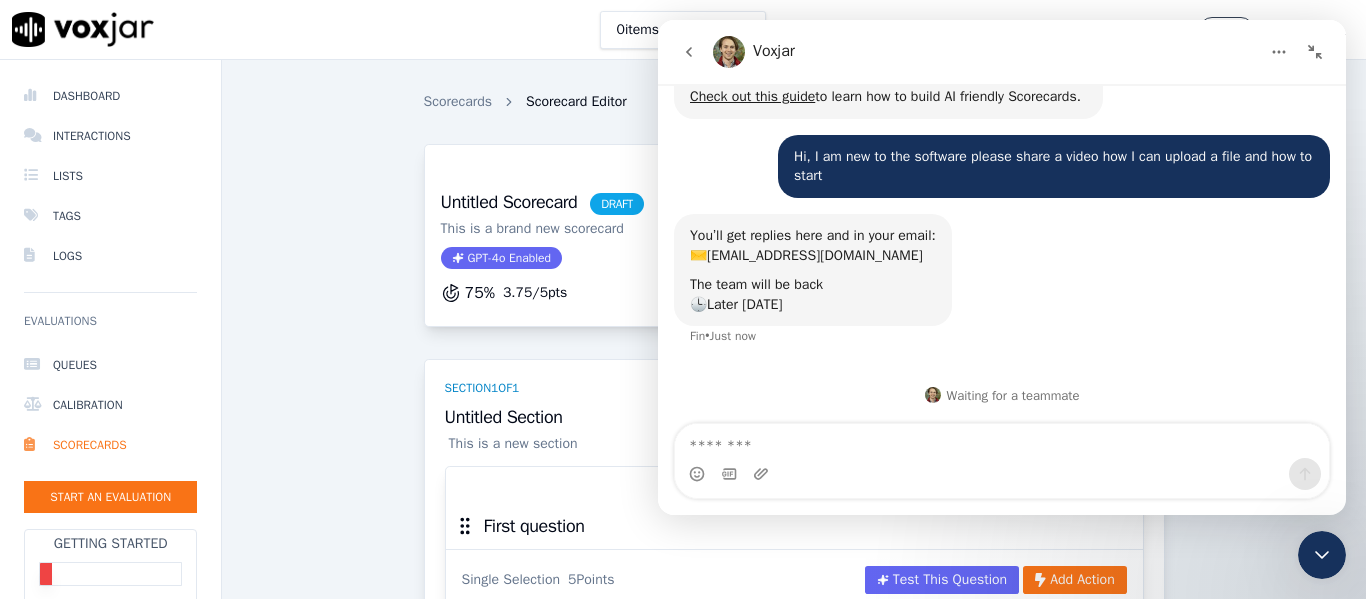click 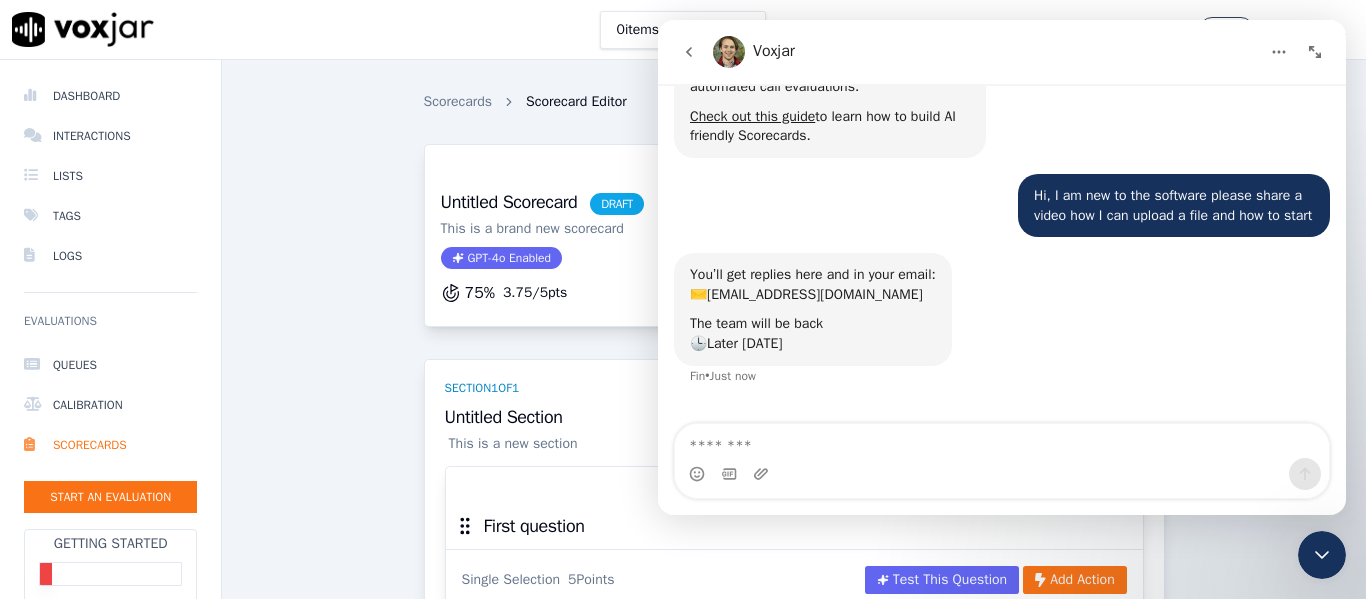 scroll, scrollTop: 189, scrollLeft: 0, axis: vertical 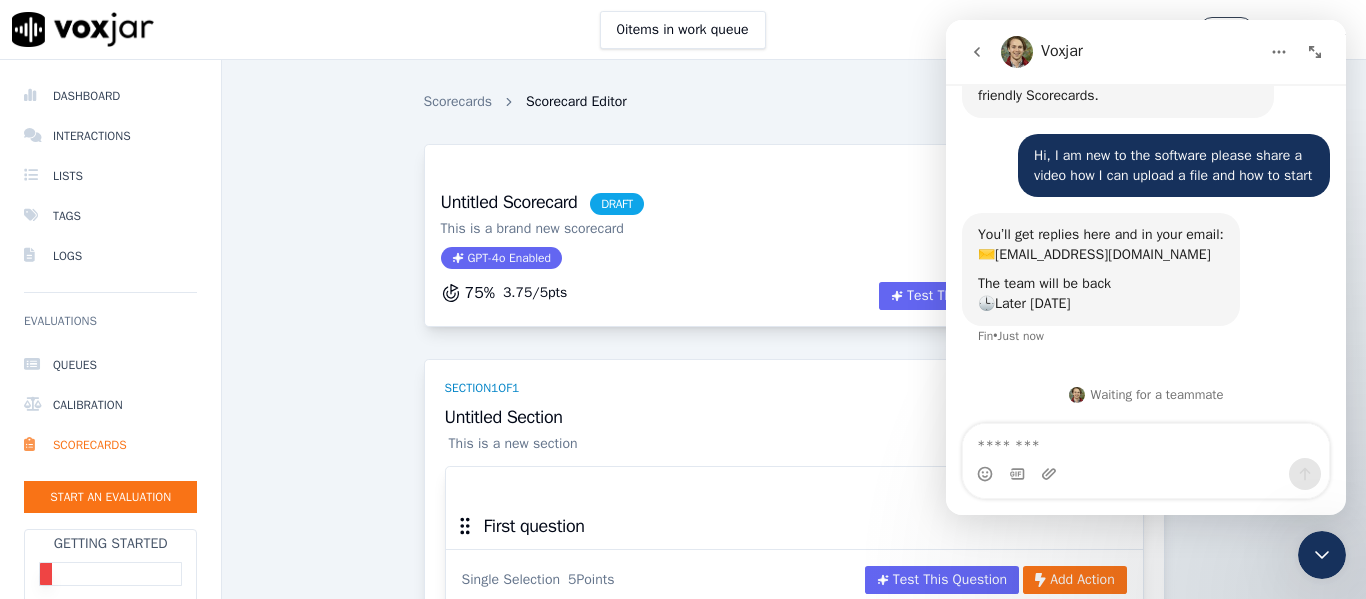 click on "Scorecards     Scorecard Editor   Save Scorecard" at bounding box center [794, 110] 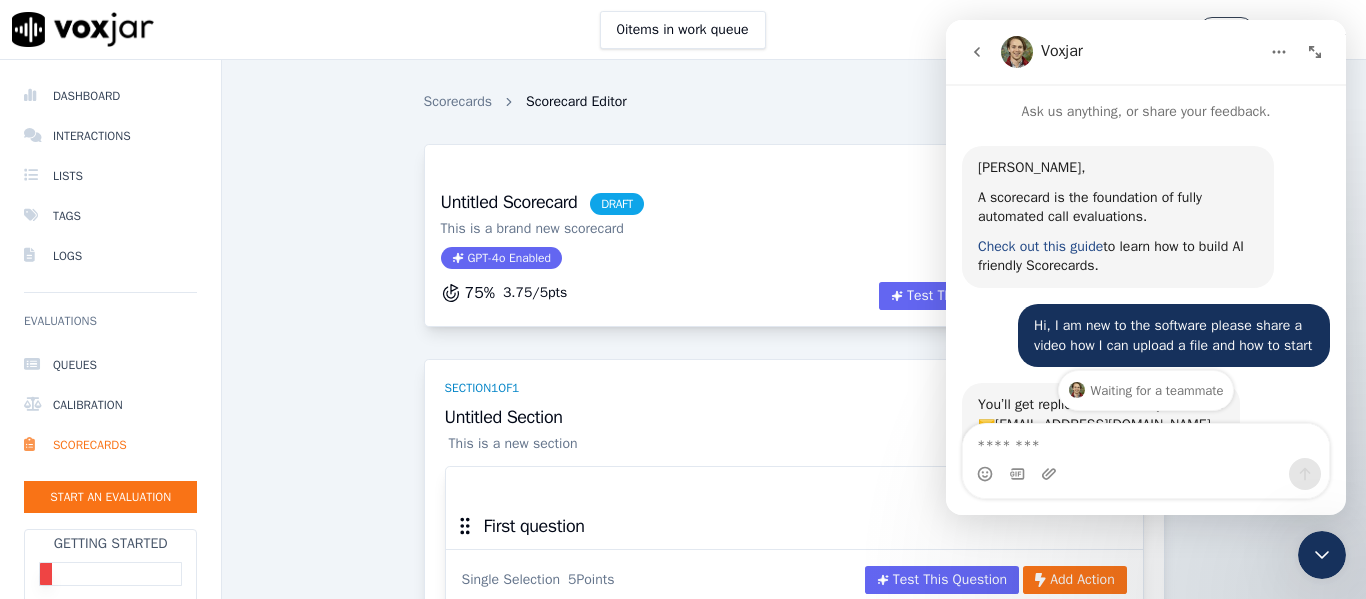 click on "Check out this guide" at bounding box center (1040, 246) 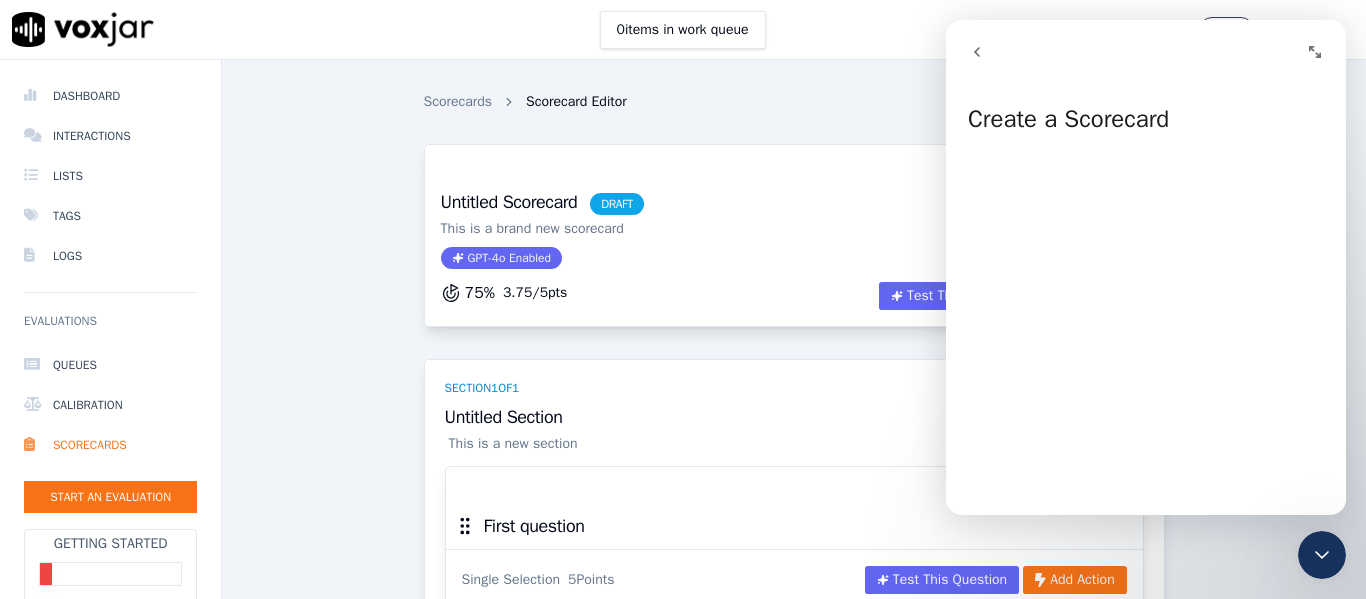 click 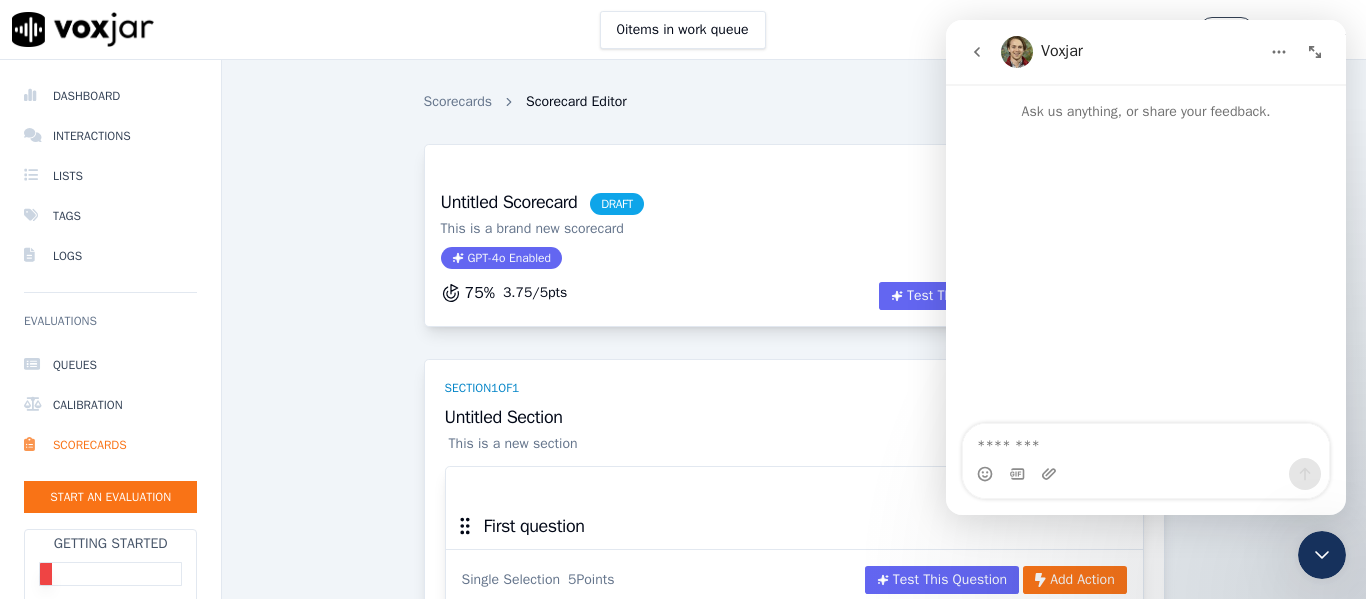 scroll, scrollTop: 189, scrollLeft: 0, axis: vertical 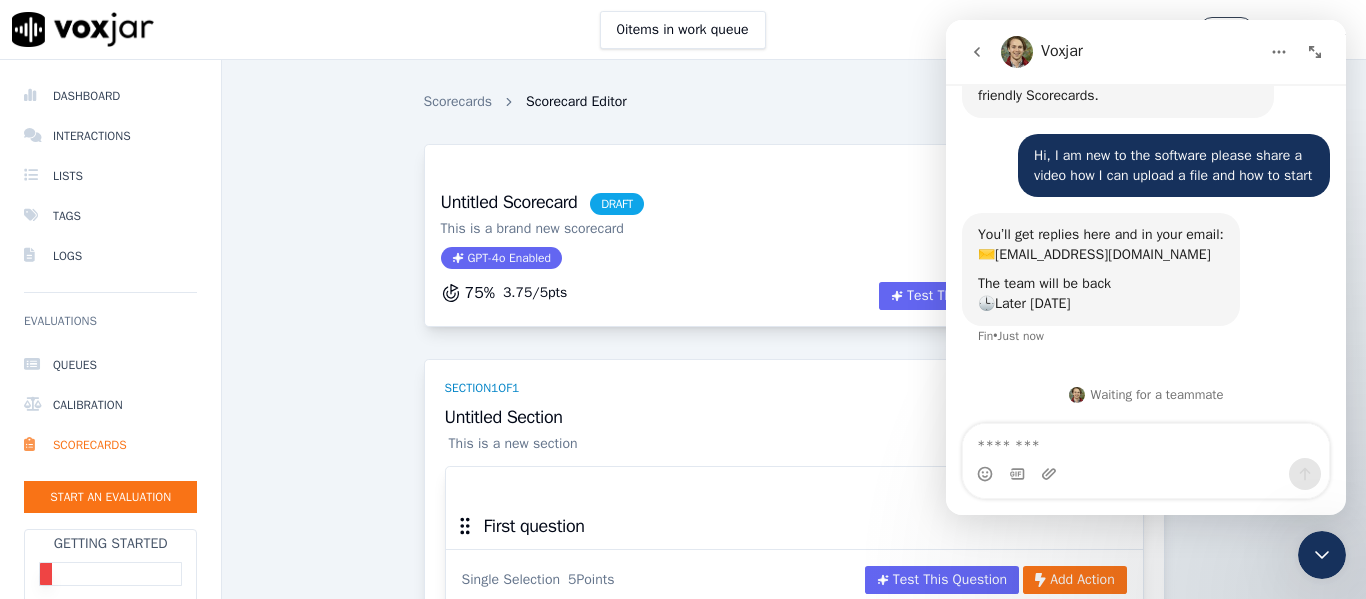 click 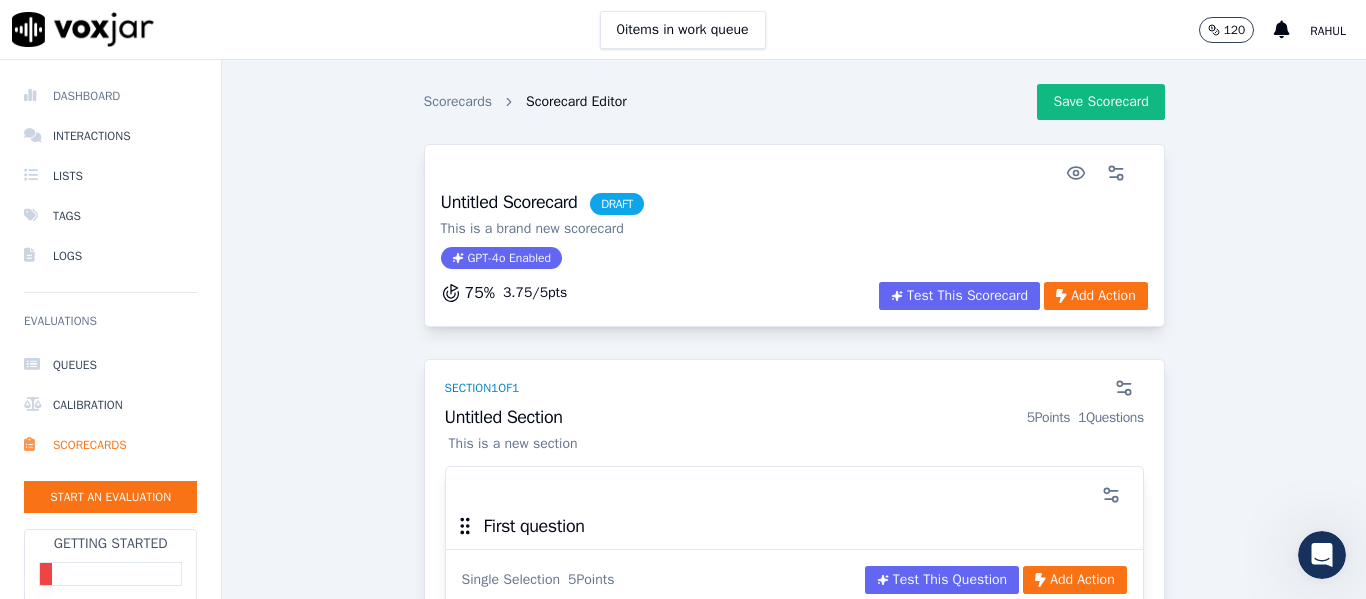click on "Dashboard" at bounding box center (110, 96) 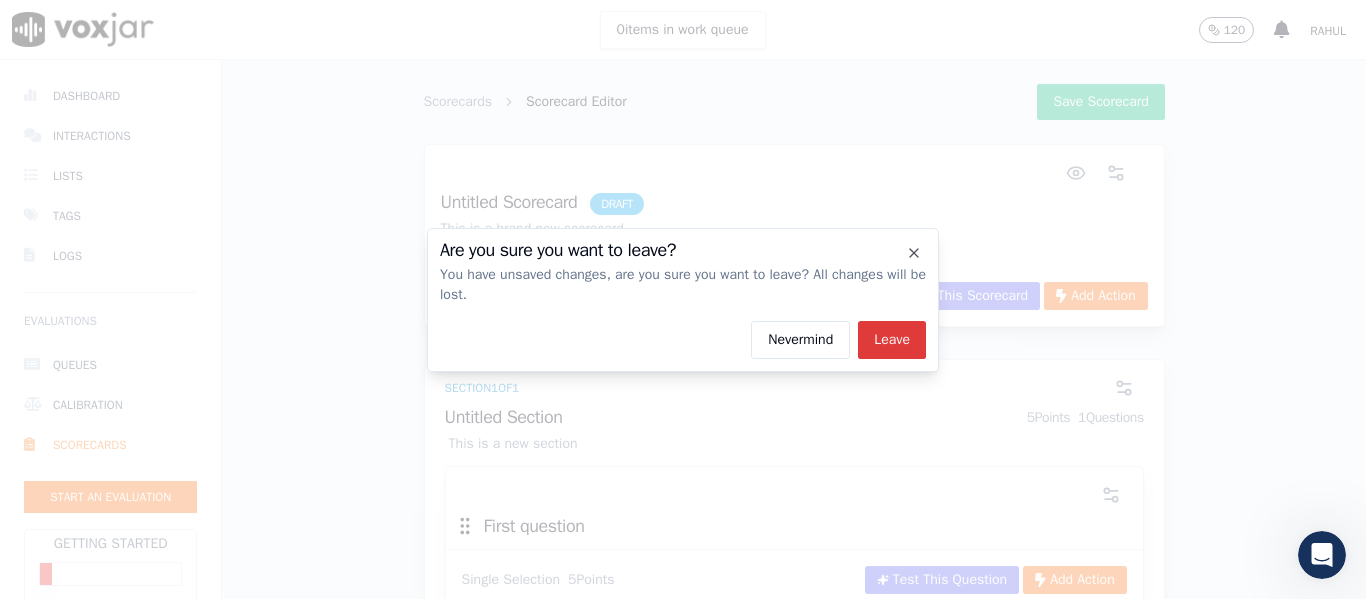 click on "Leave" 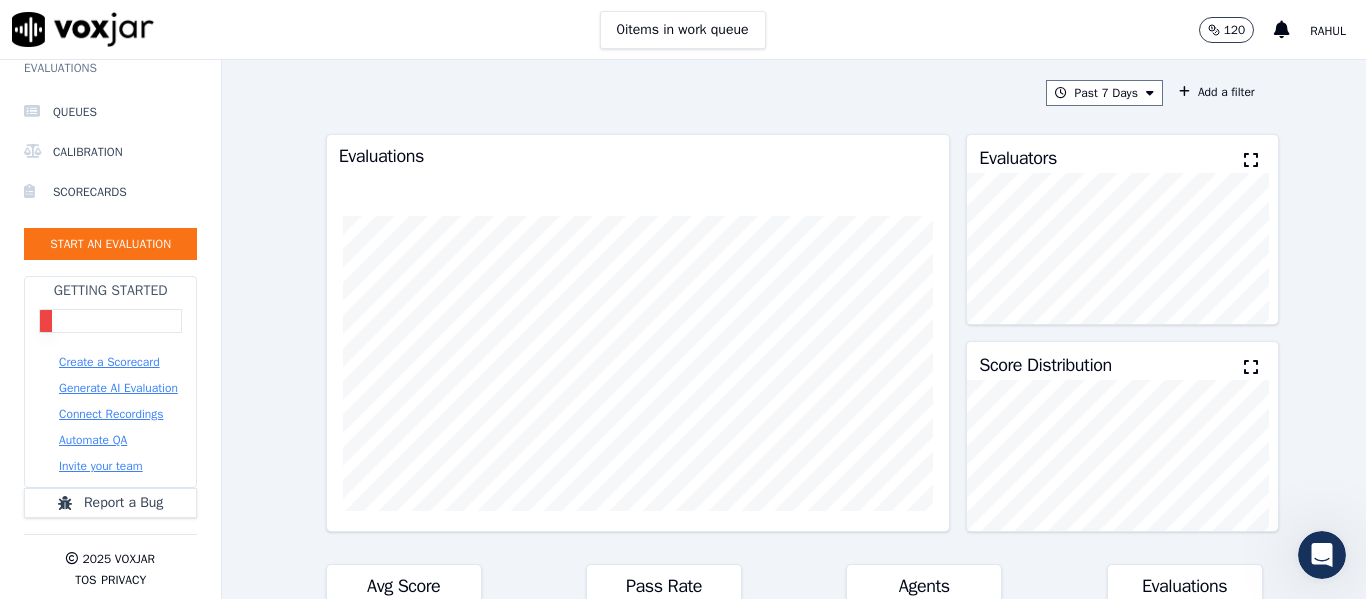 scroll, scrollTop: 282, scrollLeft: 0, axis: vertical 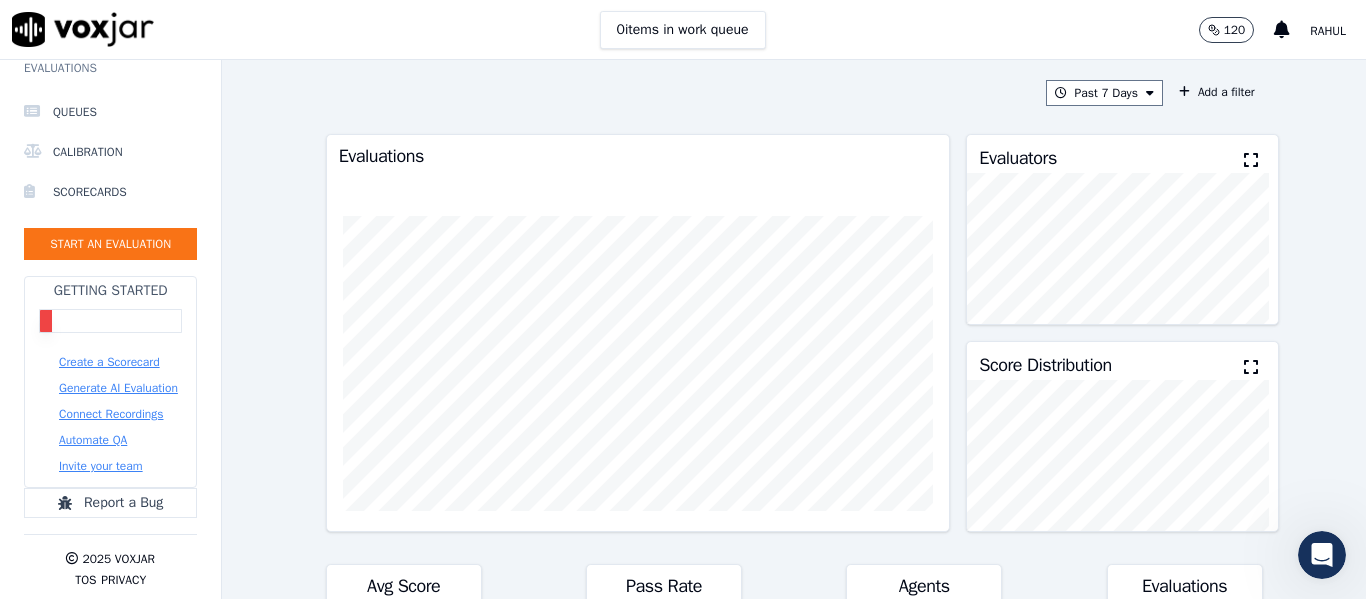click on "Create a Scorecard" at bounding box center (109, 362) 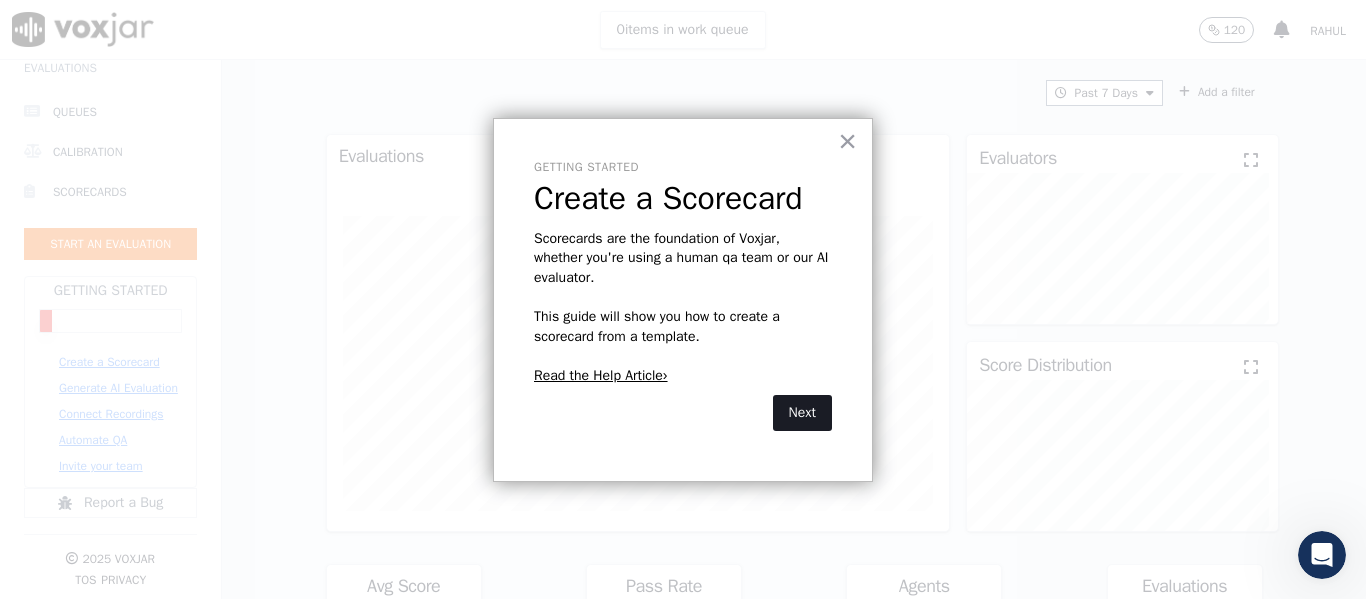 click on "Next" at bounding box center (802, 413) 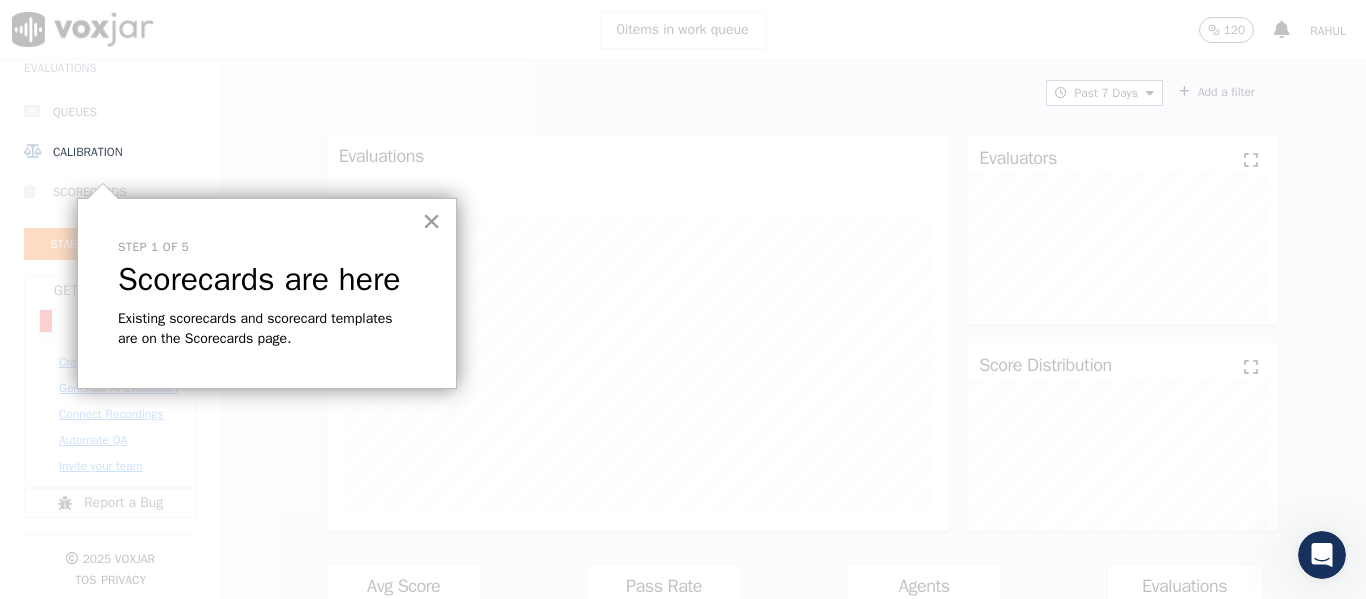 click on "×" at bounding box center (431, 221) 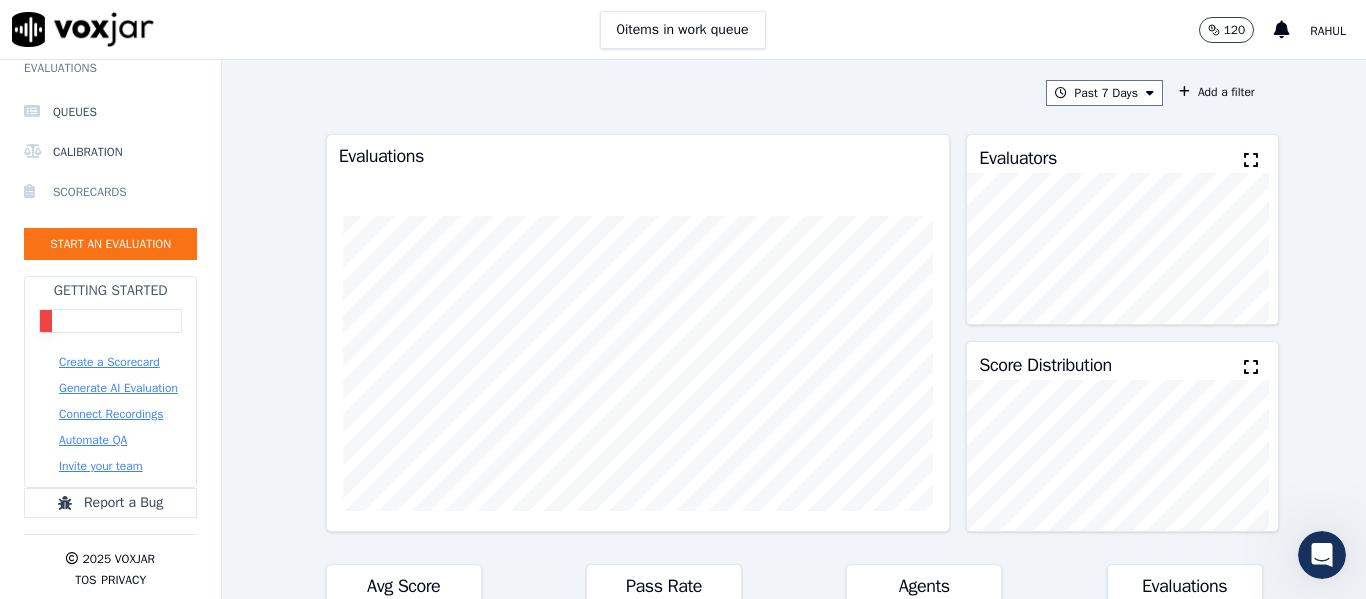 click on "Scorecards" at bounding box center [110, 192] 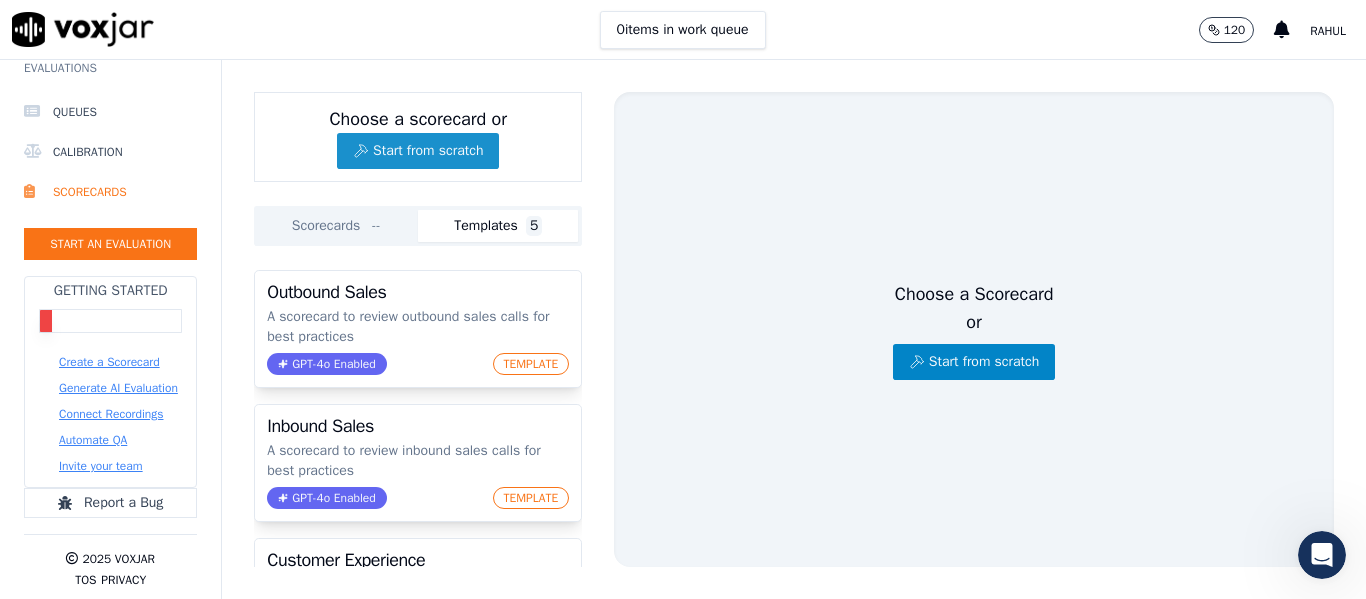 click on "Start from scratch" at bounding box center [418, 151] 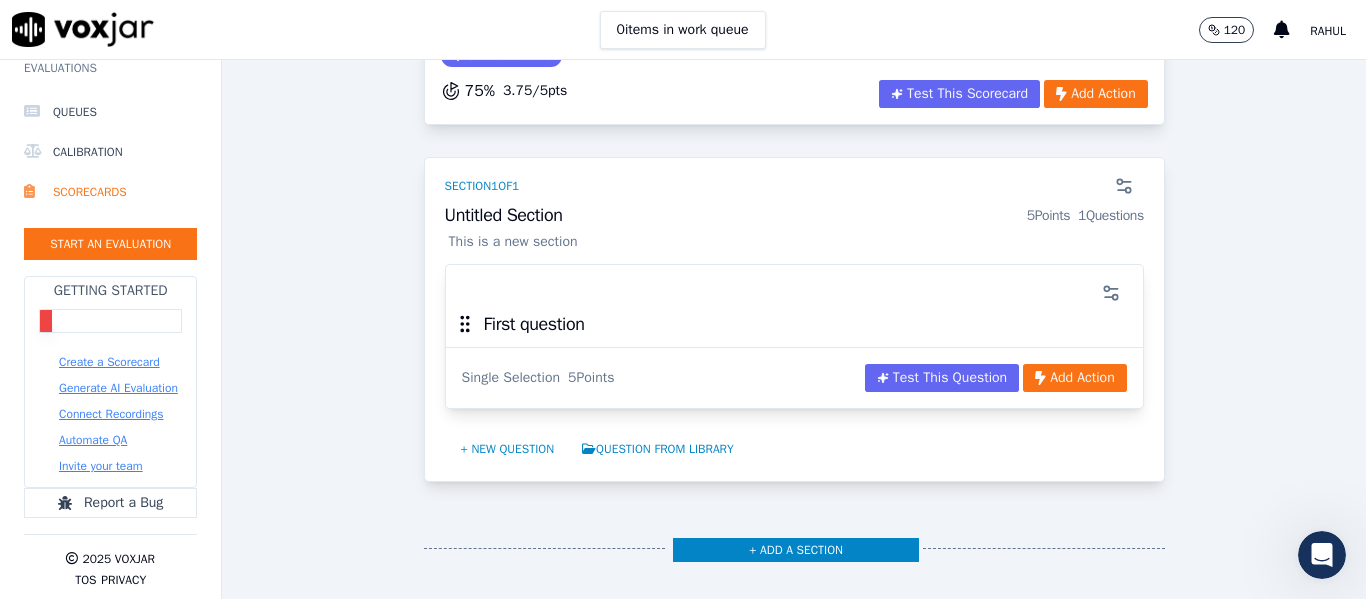 scroll, scrollTop: 200, scrollLeft: 0, axis: vertical 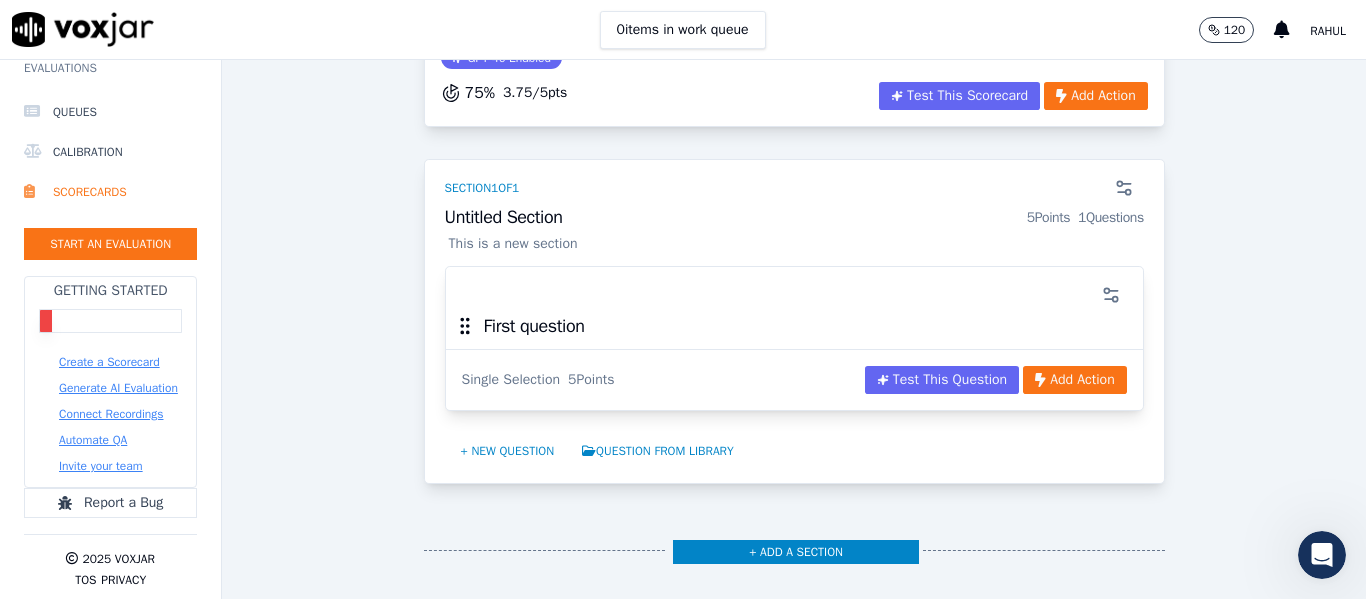 click on "First question" at bounding box center (534, 326) 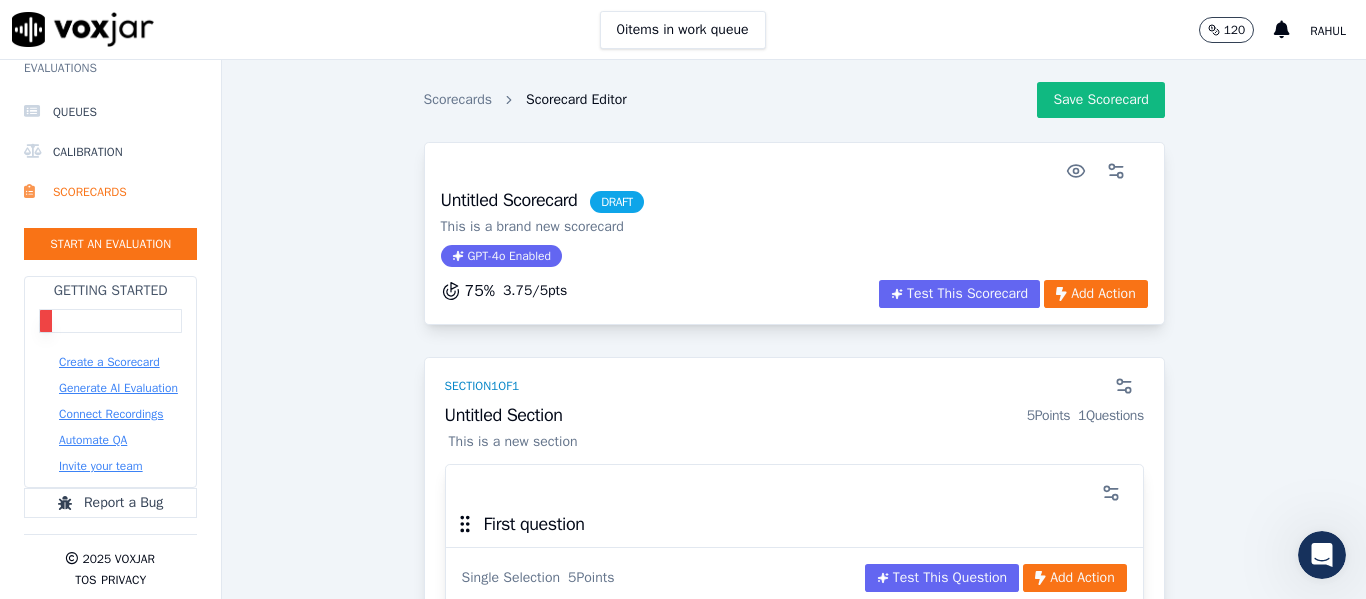 scroll, scrollTop: 0, scrollLeft: 0, axis: both 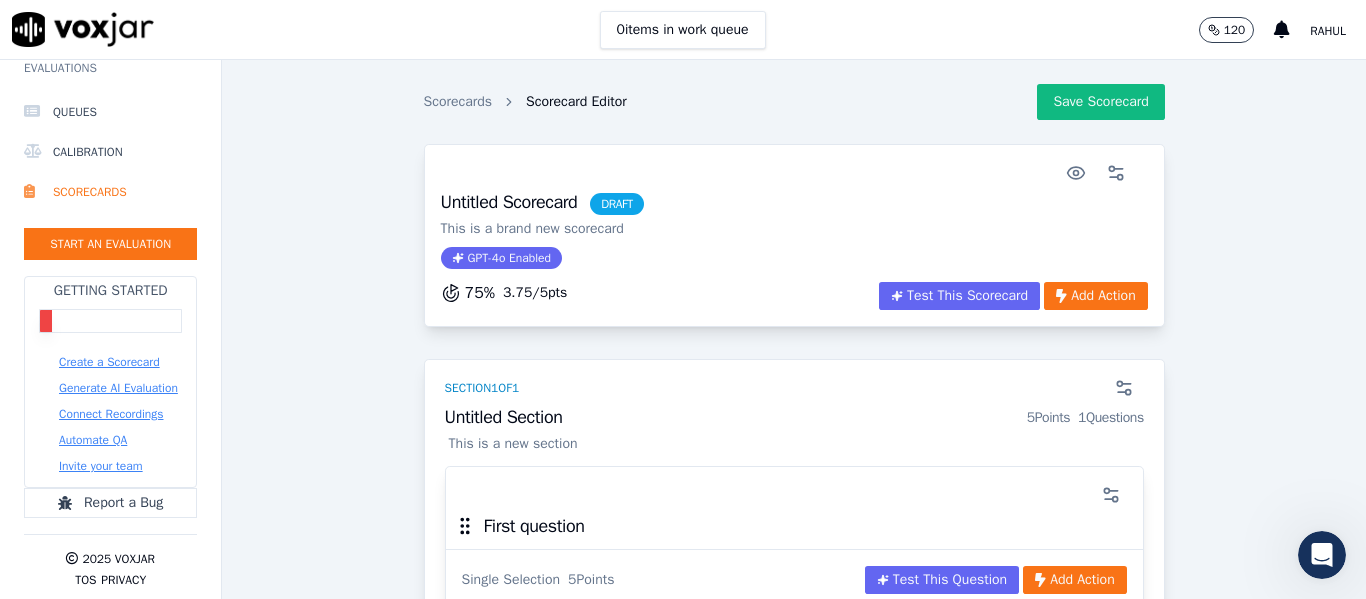 click on "DRAFT" at bounding box center [617, 204] 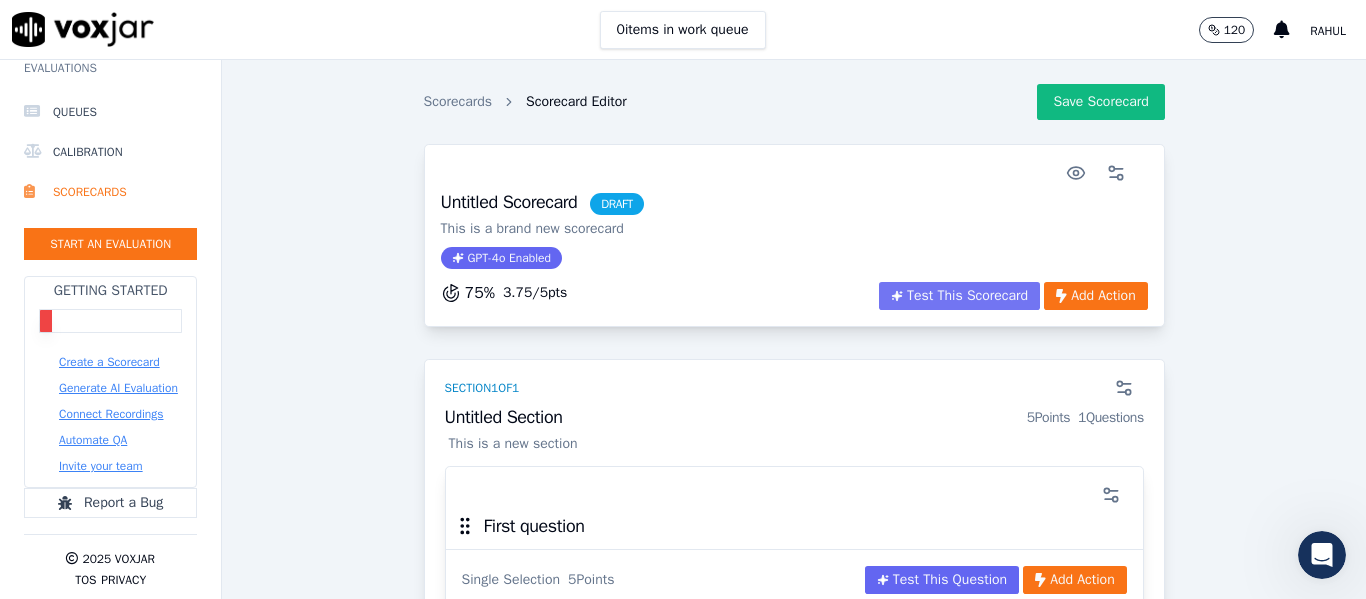 click on "Test This Scorecard" at bounding box center (959, 296) 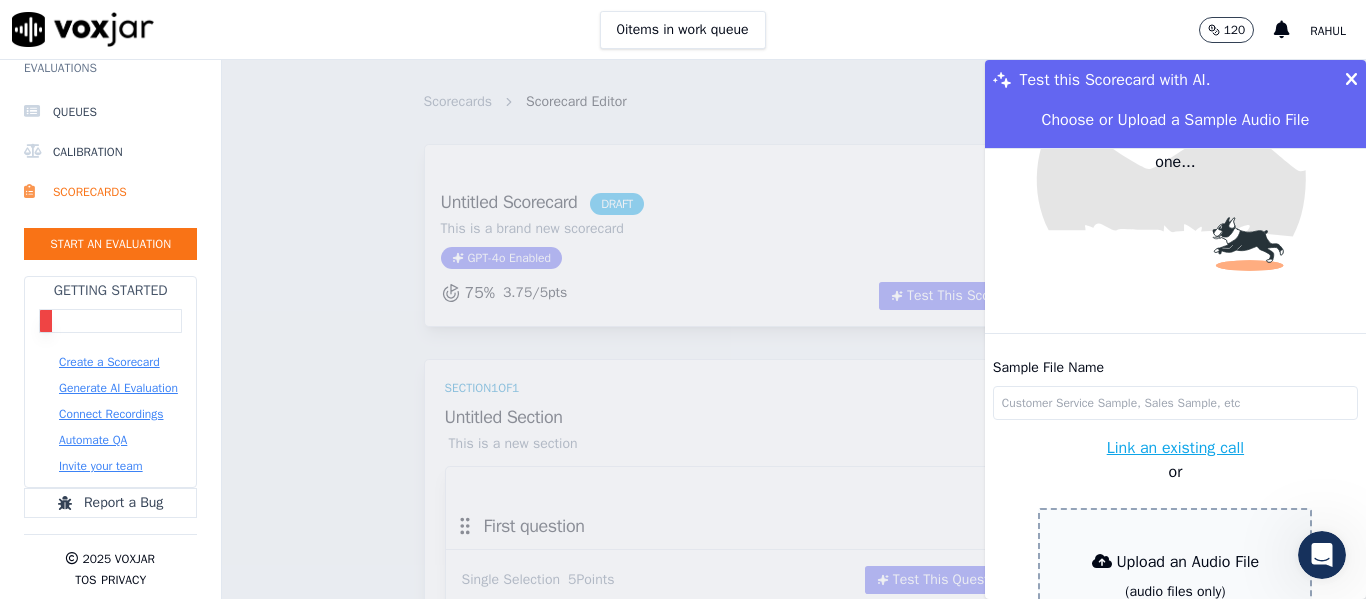 scroll, scrollTop: 153, scrollLeft: 0, axis: vertical 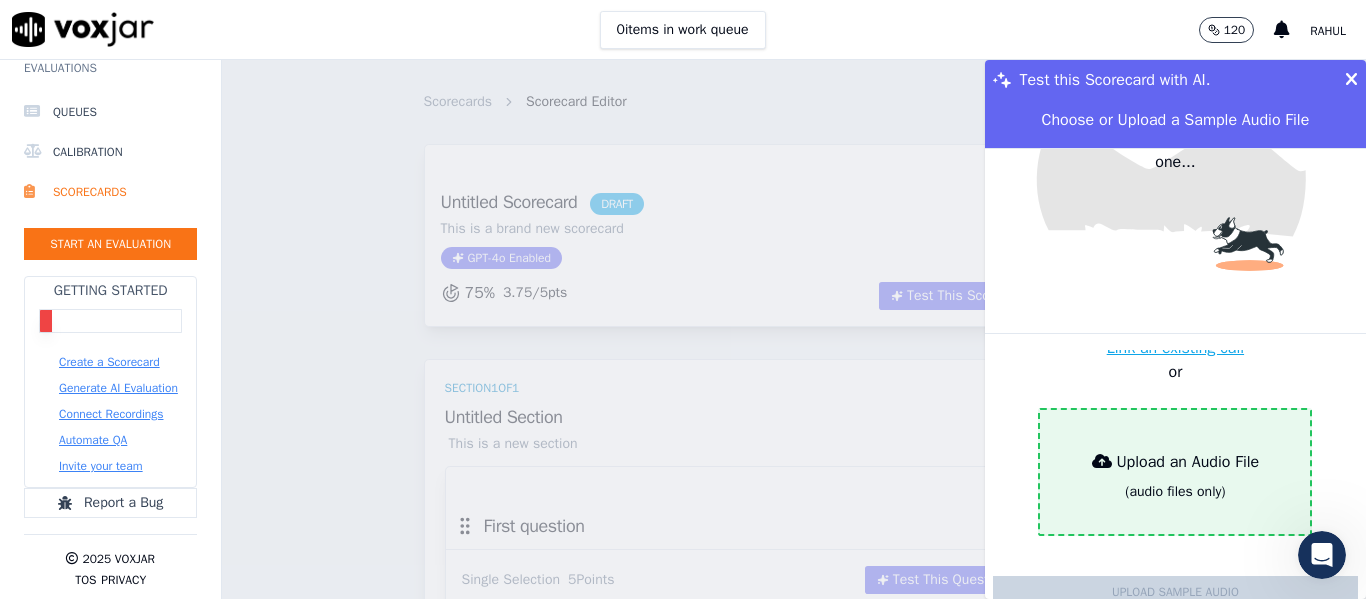 click on "Upload an Audio File" at bounding box center [1176, 462] 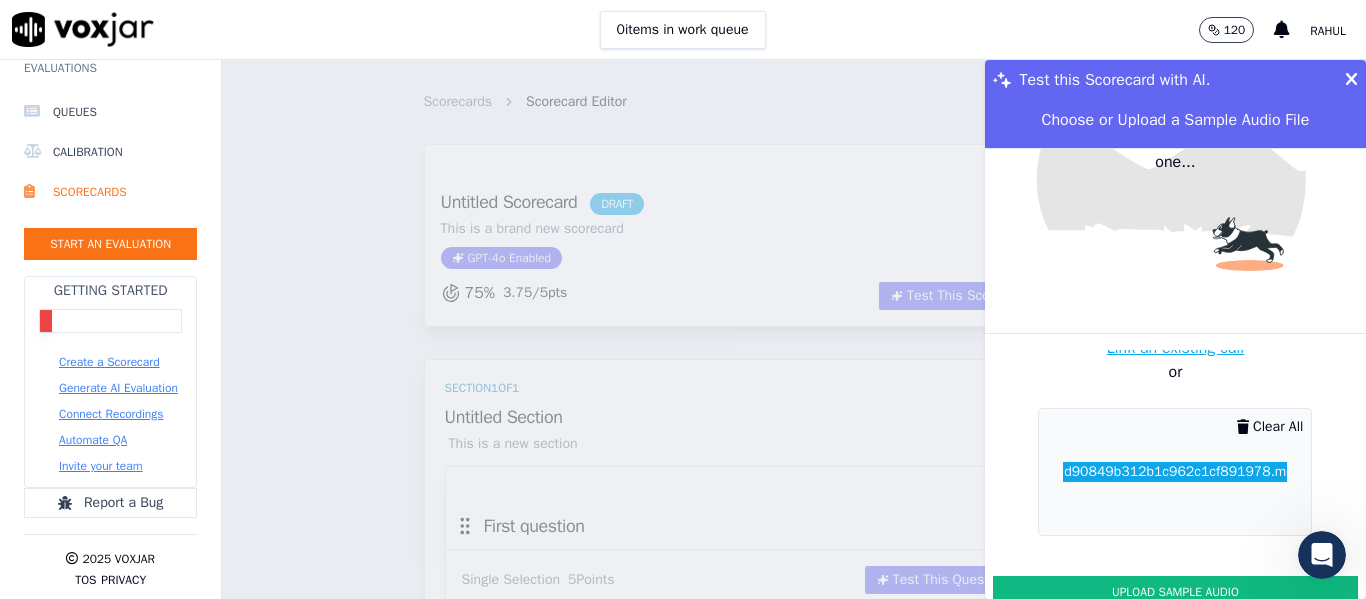 scroll, scrollTop: 146, scrollLeft: 0, axis: vertical 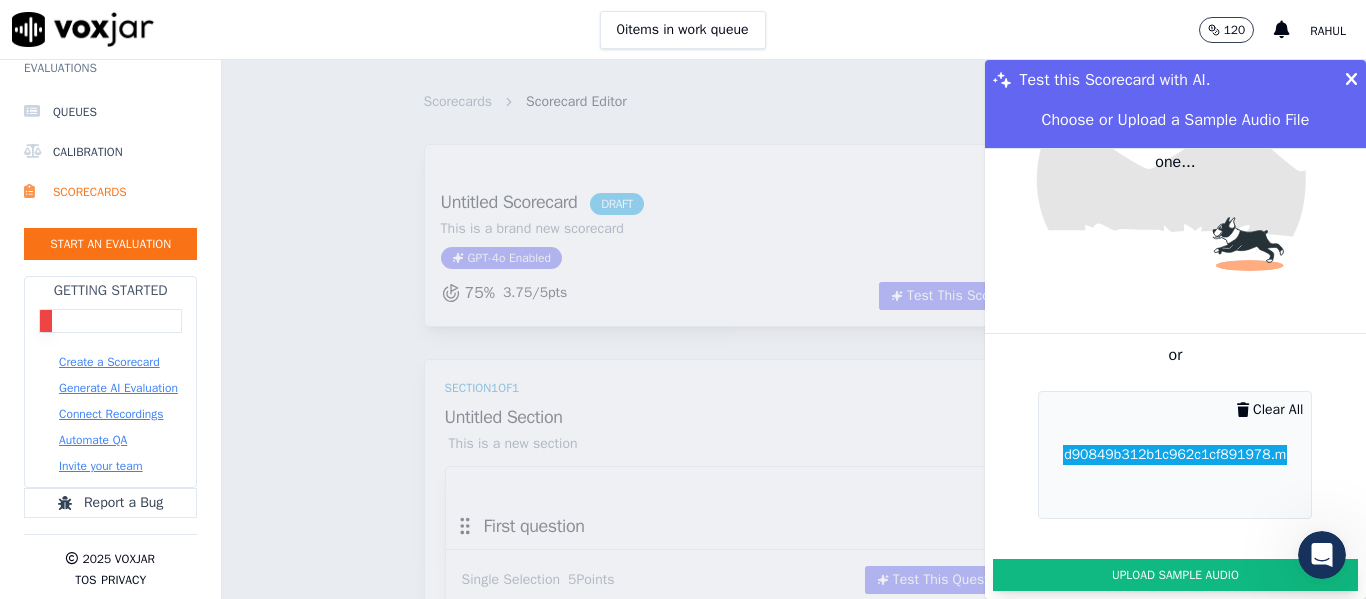 click on "Upload Sample Audio" at bounding box center [1175, 575] 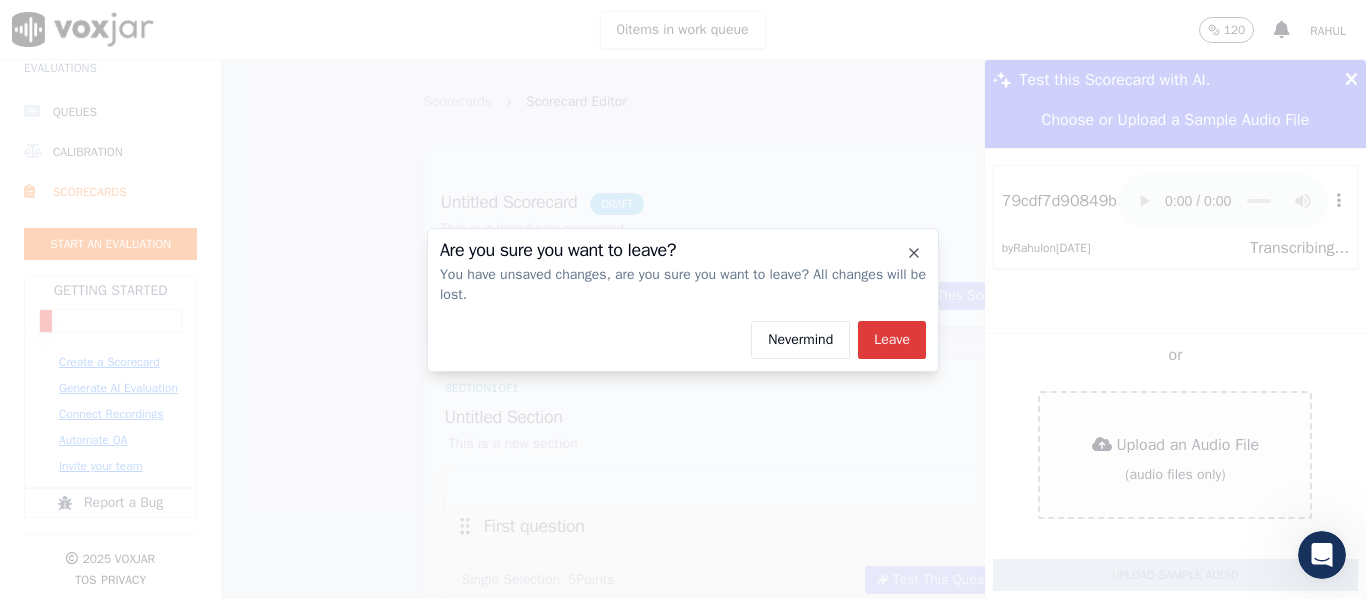 scroll, scrollTop: 0, scrollLeft: 0, axis: both 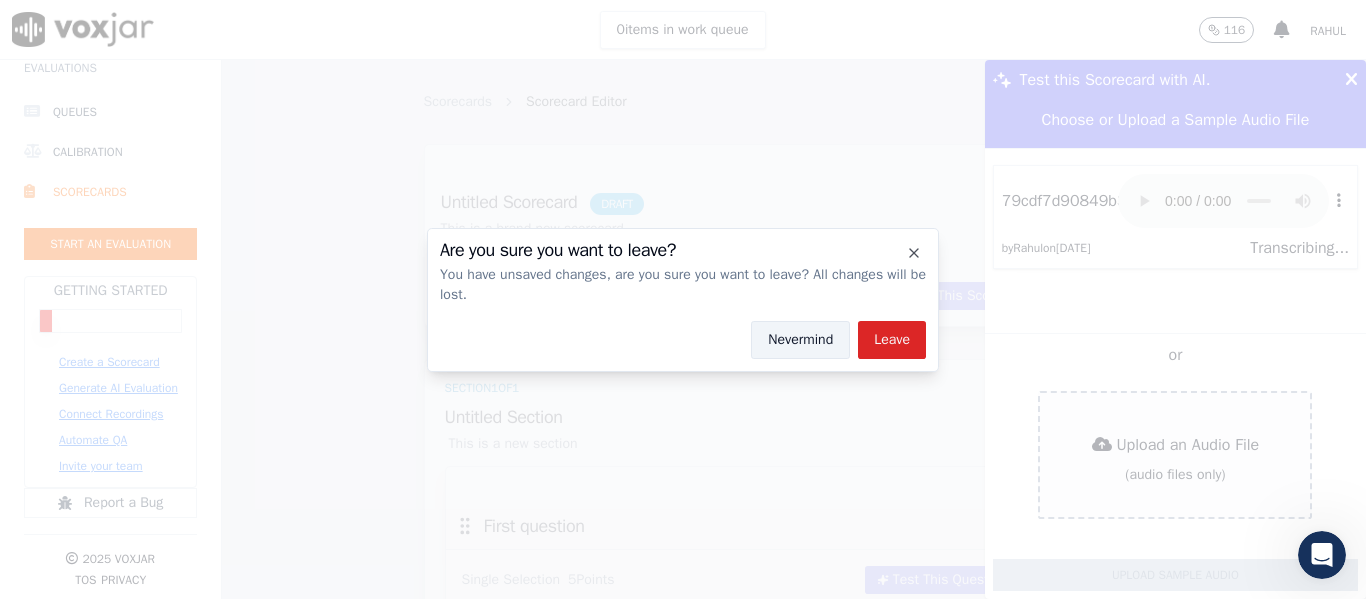 click on "Nevermind" at bounding box center [800, 340] 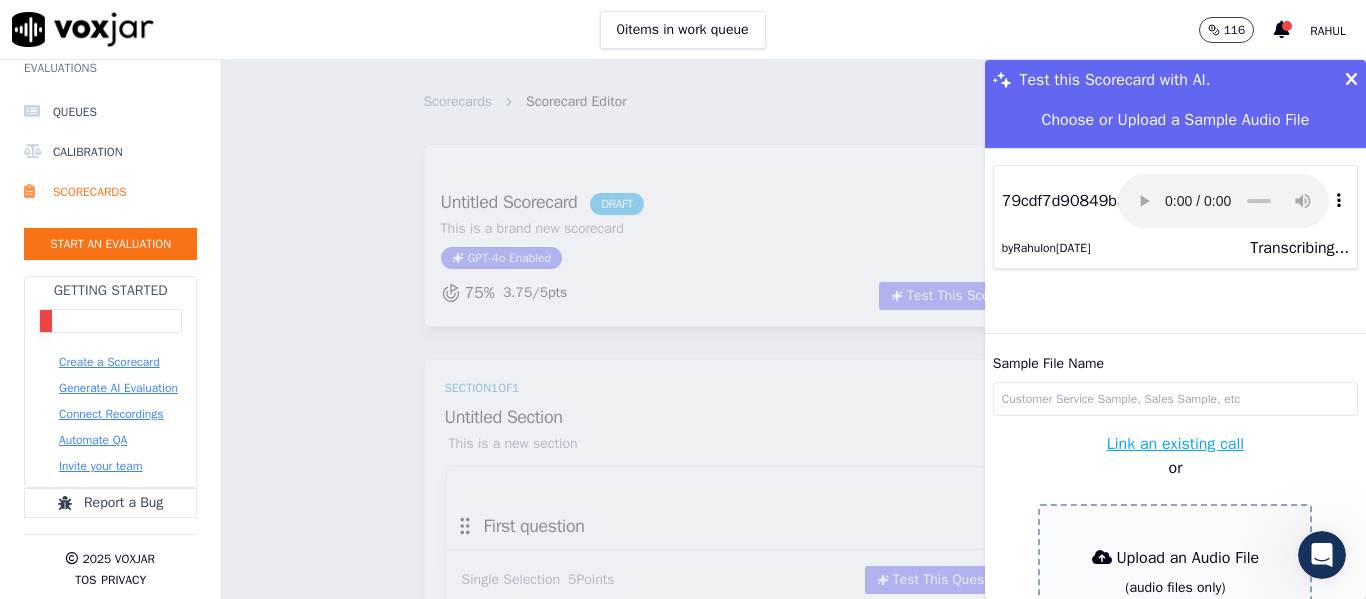 scroll, scrollTop: 0, scrollLeft: 0, axis: both 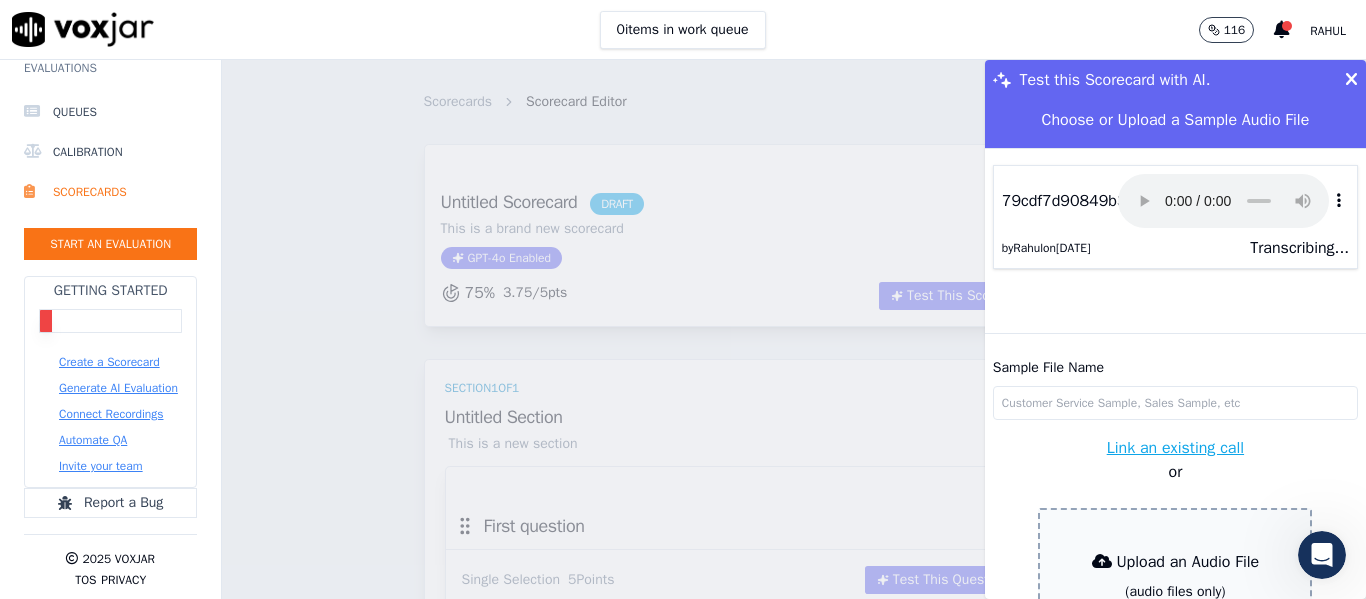 click on "Sample File Name" at bounding box center (1175, 403) 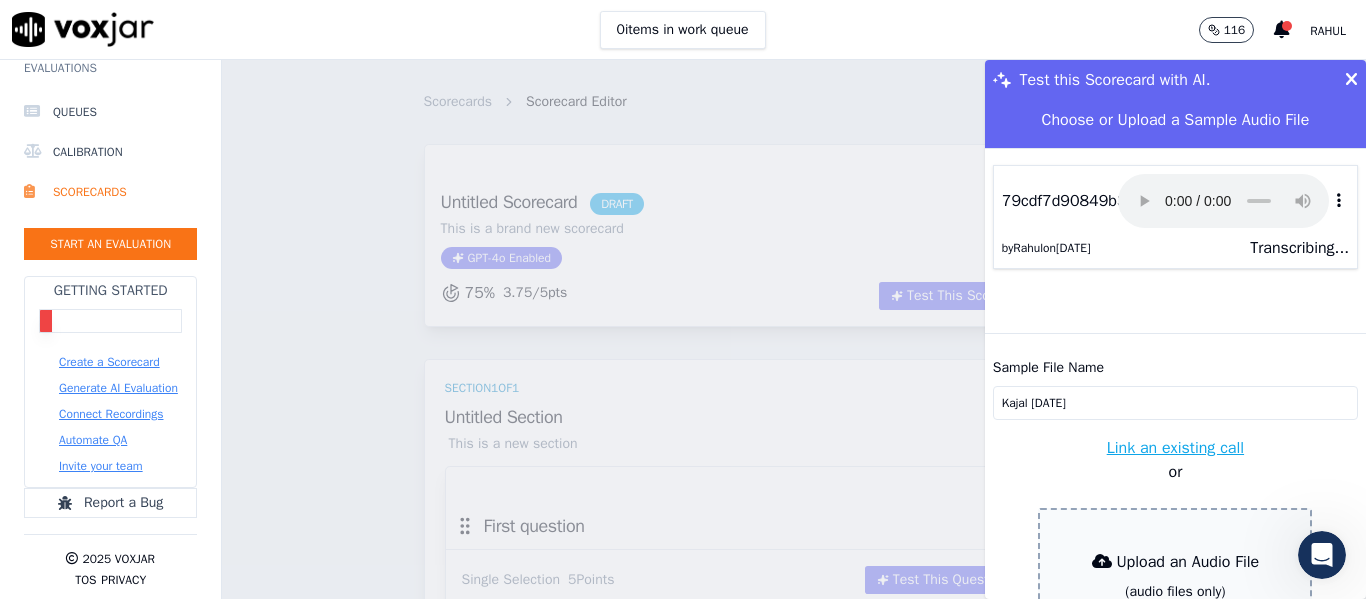 type on "Kajal 8th July" 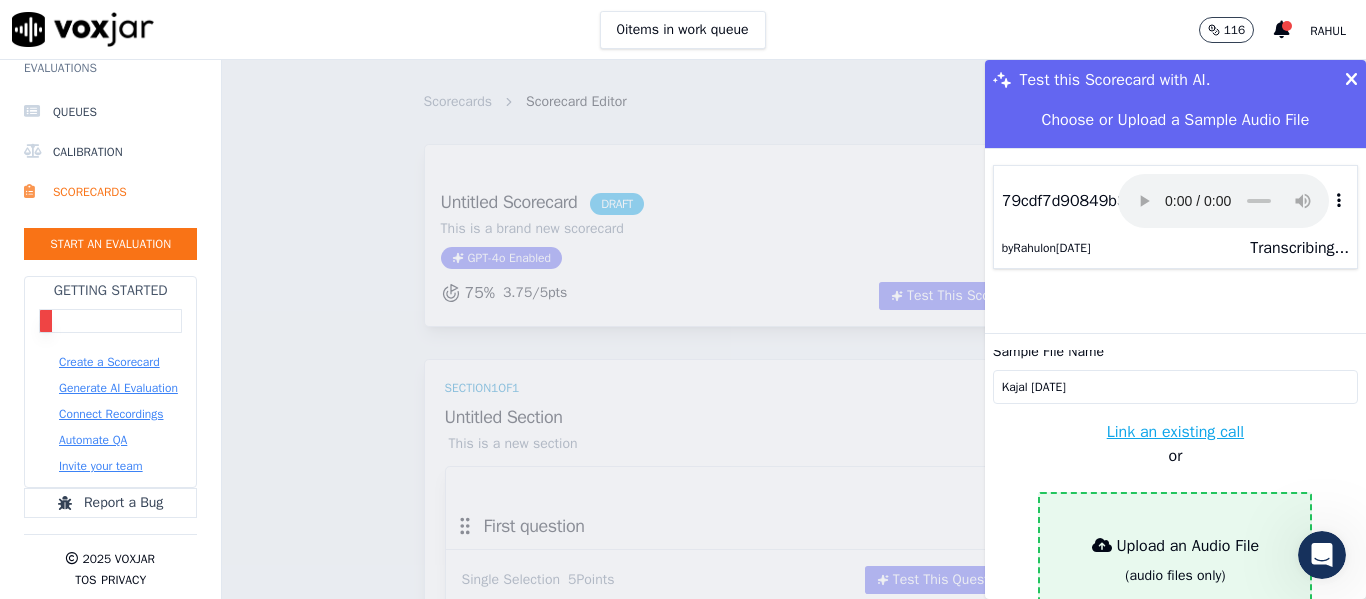 scroll, scrollTop: 0, scrollLeft: 0, axis: both 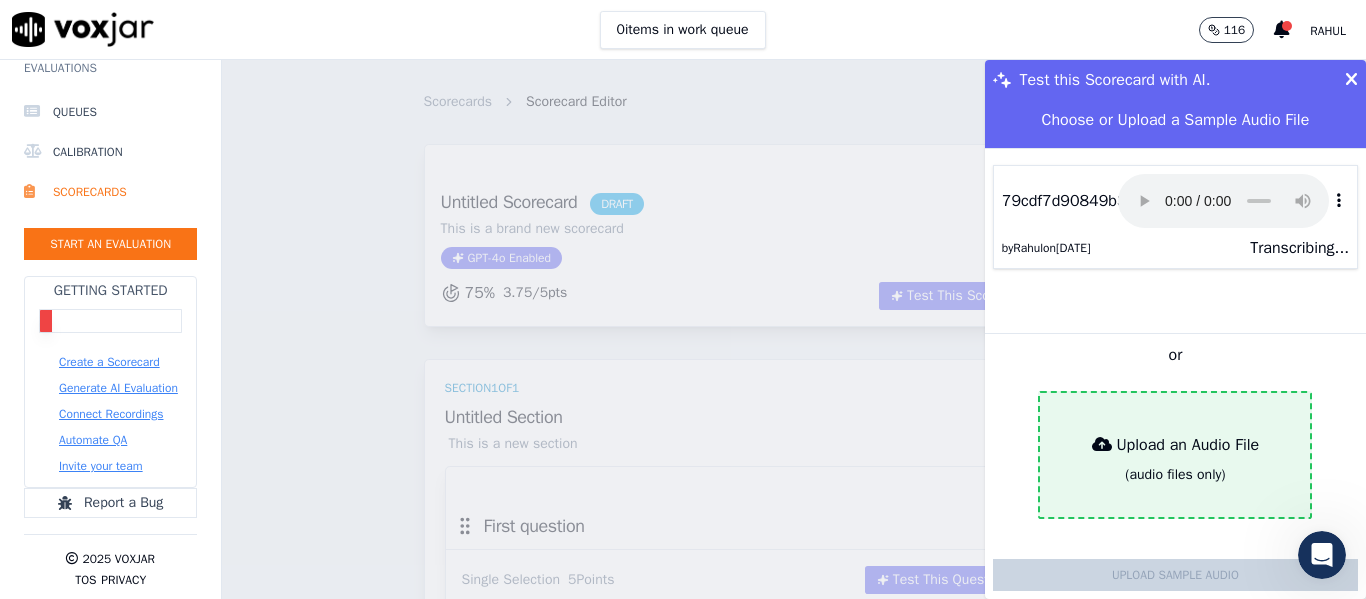 click on "(audio files only)" at bounding box center (1175, 475) 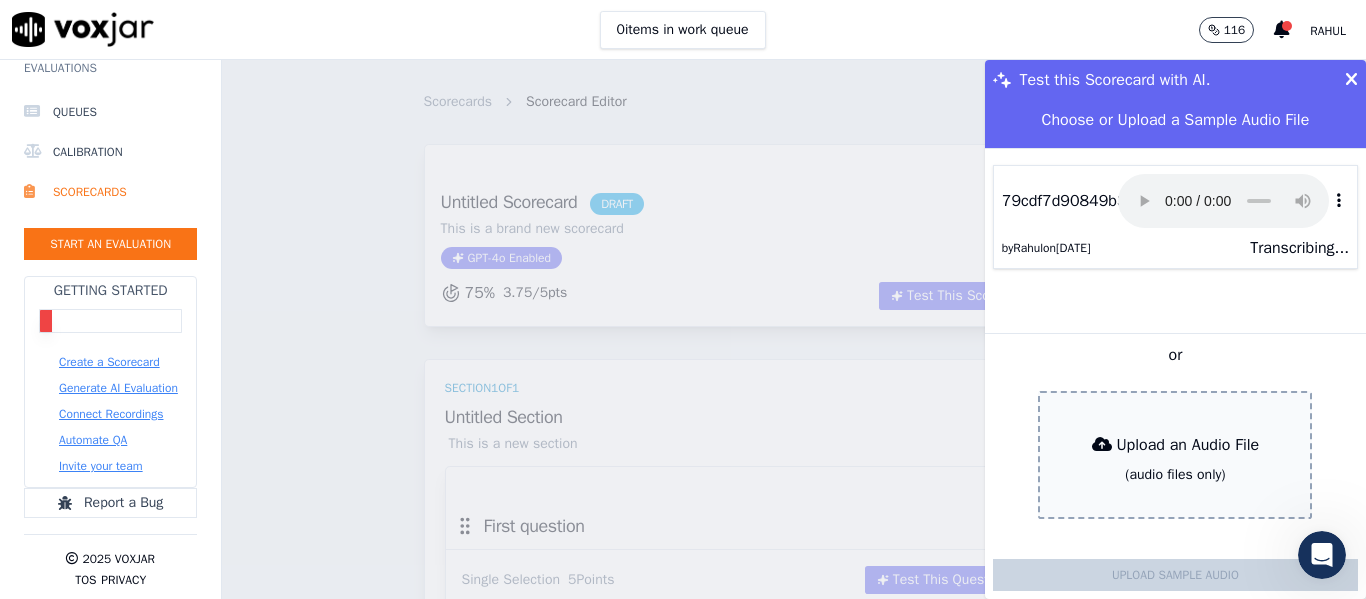 click at bounding box center (1351, 80) 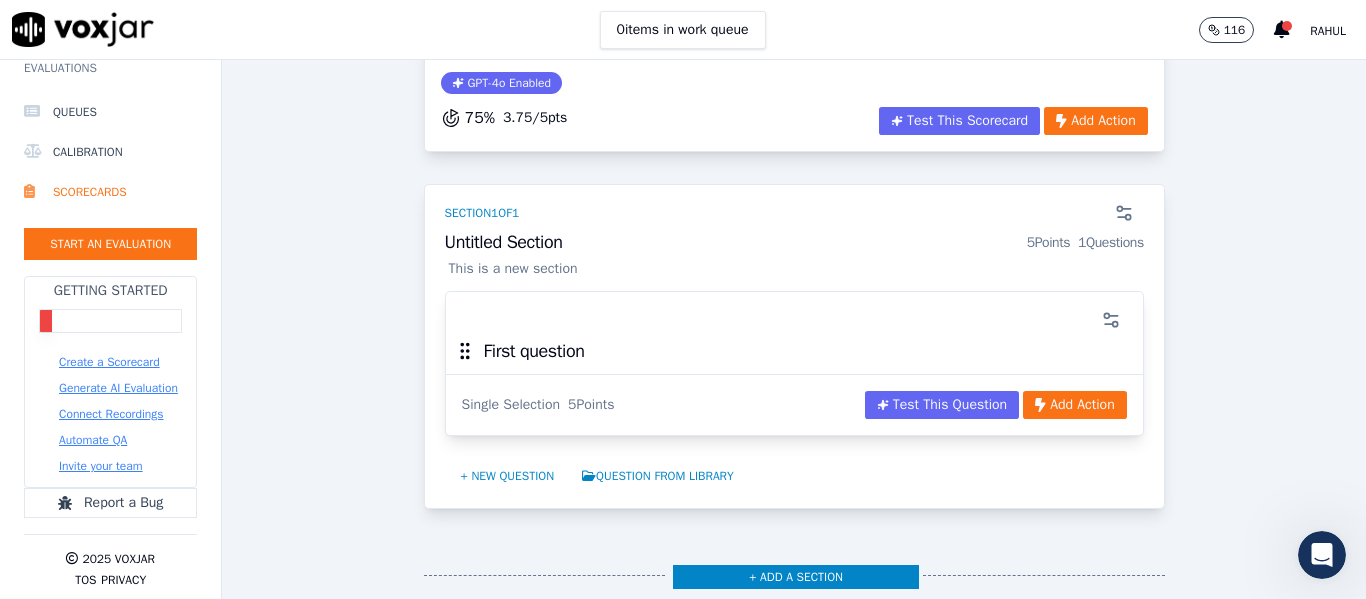scroll, scrollTop: 300, scrollLeft: 0, axis: vertical 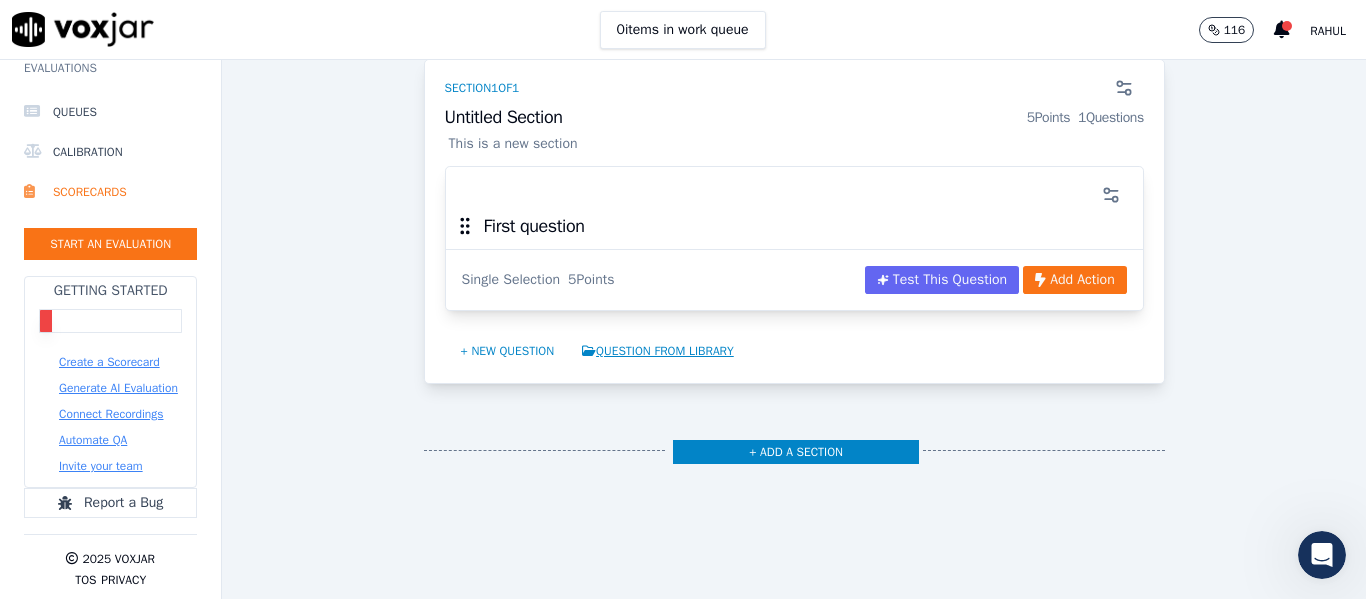 click on "Question from Library" at bounding box center (658, 351) 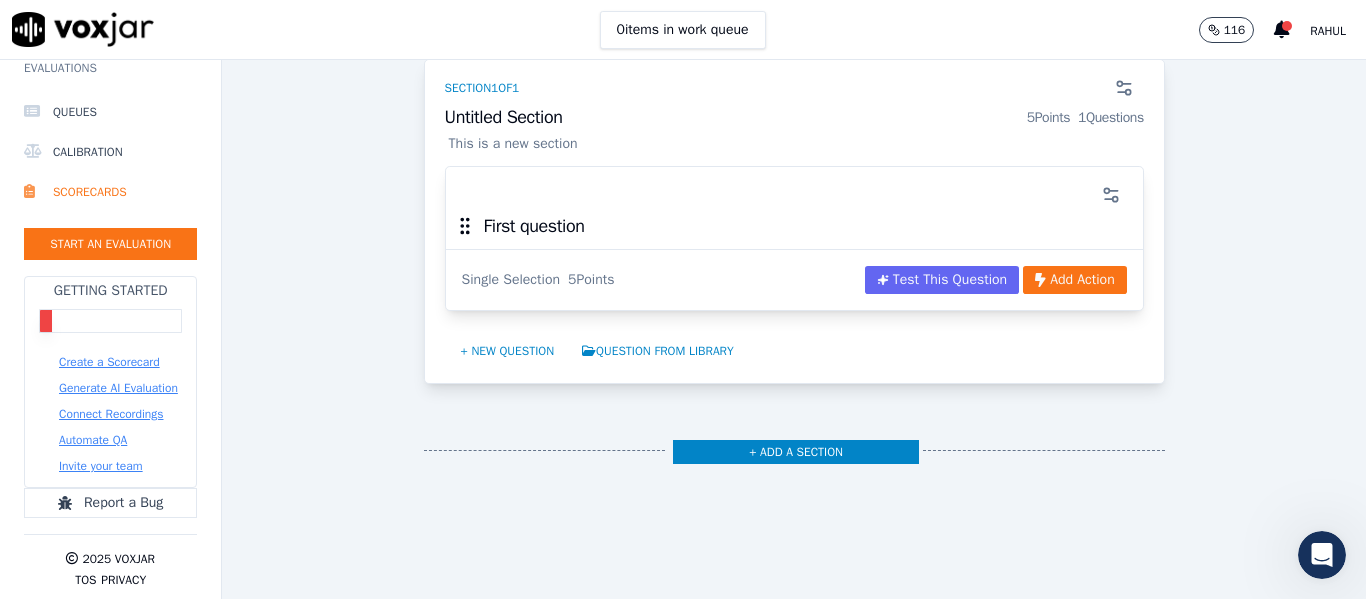 click on "Scorecards     Scorecard Editor   Save Scorecard             Untitled Scorecard   DRAFT   This is a brand new scorecard     GPT-4o Enabled     75 %
3.75 / 5  pts
Test This Scorecard
Add Action     Section  1  of  1       Untitled Section   5  Points   1  Questions   This is a new section           First question       Single Selection   5  Points
Test This Question
Add Action       + New question    Question from Library     + Add a section             Question Library   You haven't create any questions yet!" at bounding box center (794, 329) 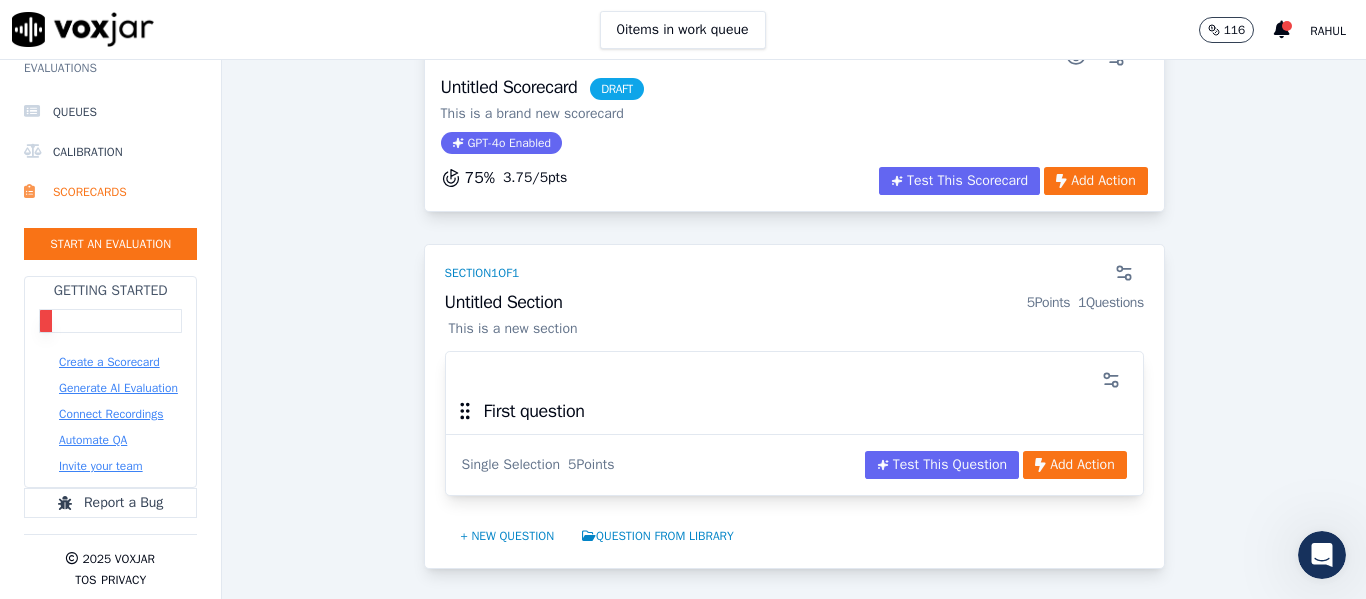 scroll, scrollTop: 0, scrollLeft: 0, axis: both 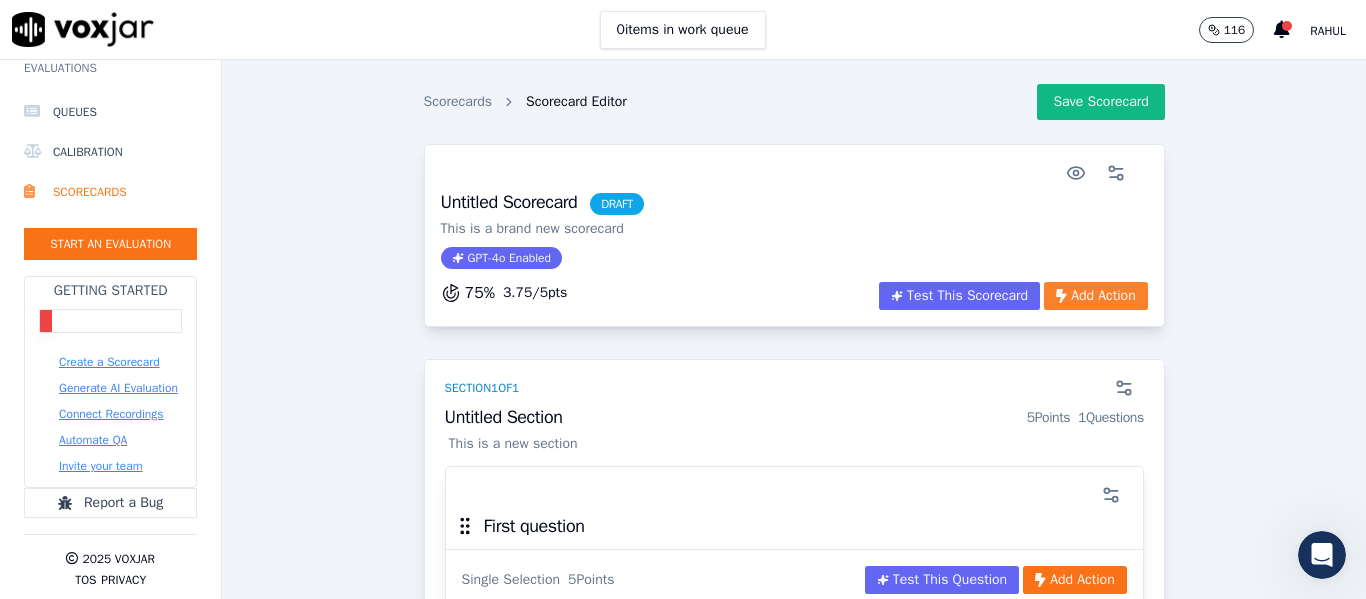 click on "Add Action" 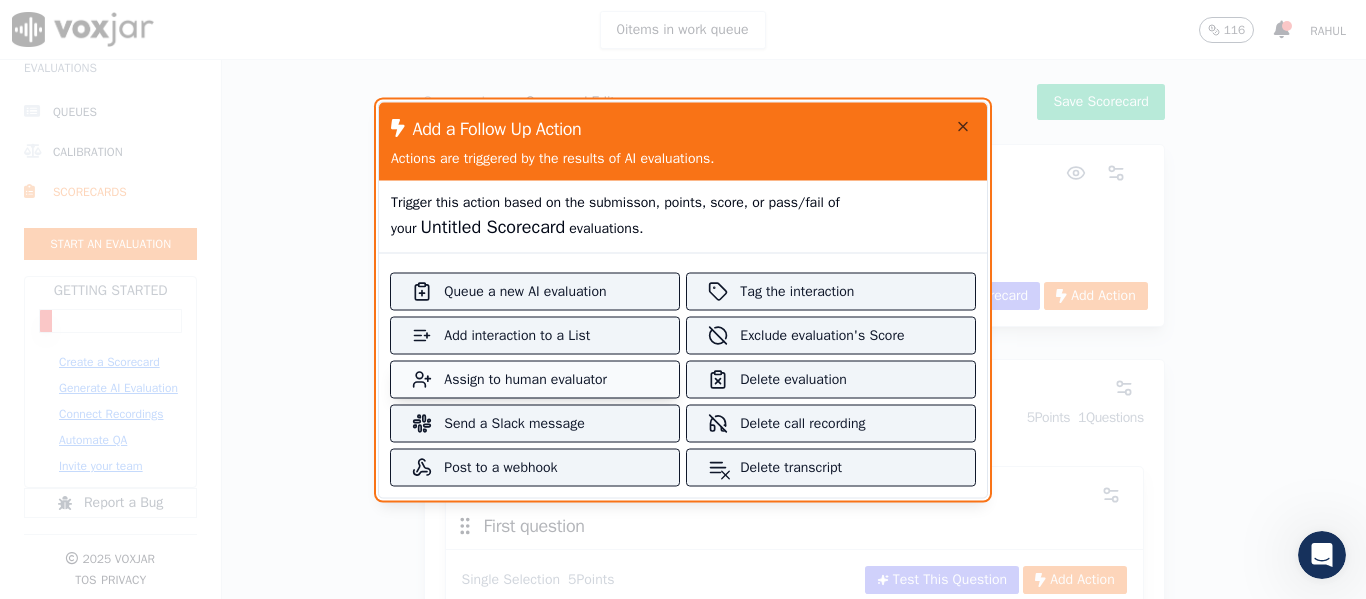 scroll, scrollTop: 189, scrollLeft: 0, axis: vertical 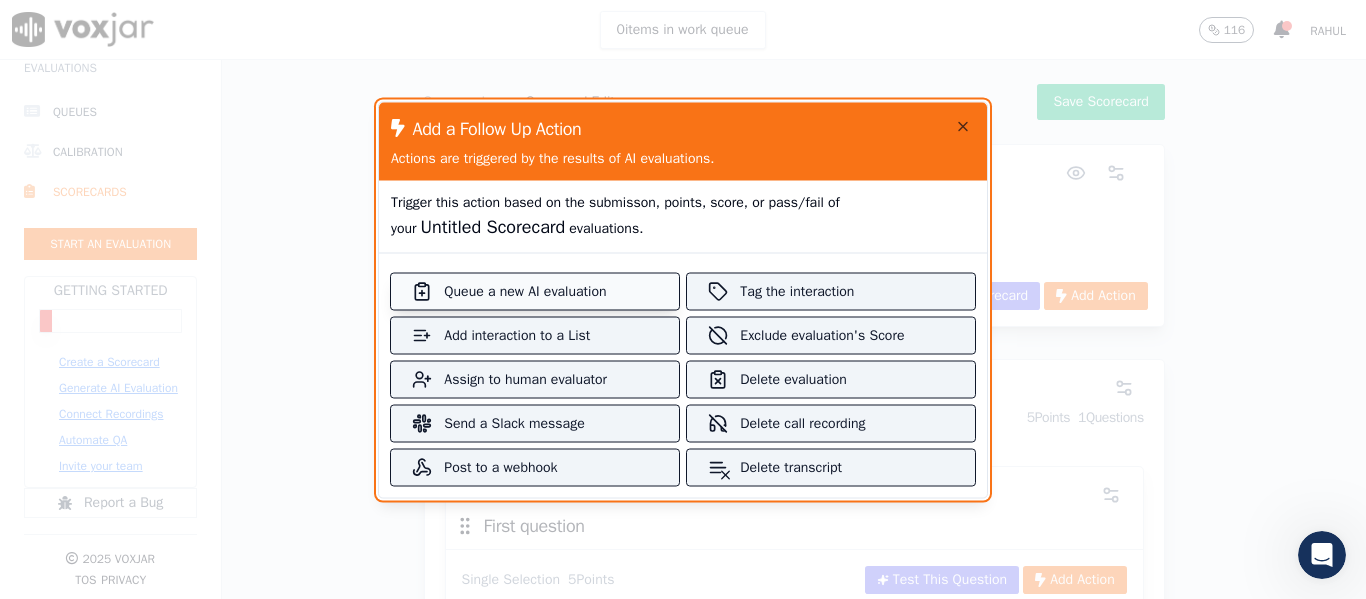 click on "Queue a new AI evaluation" at bounding box center [534, 291] 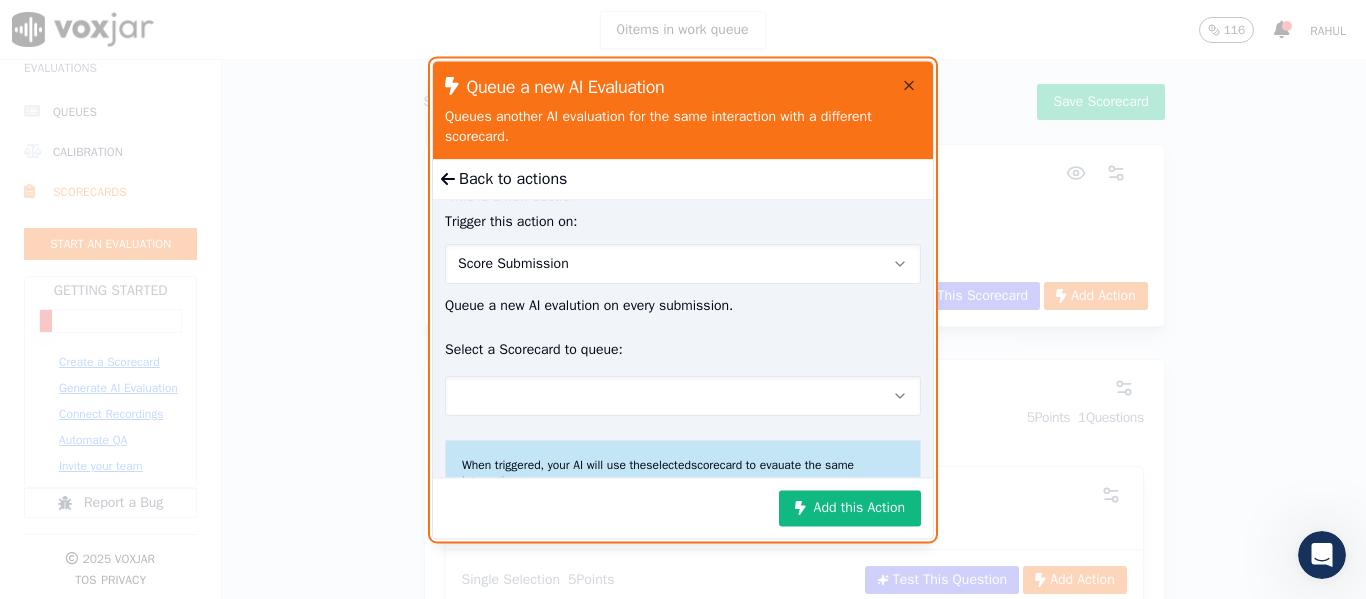 click 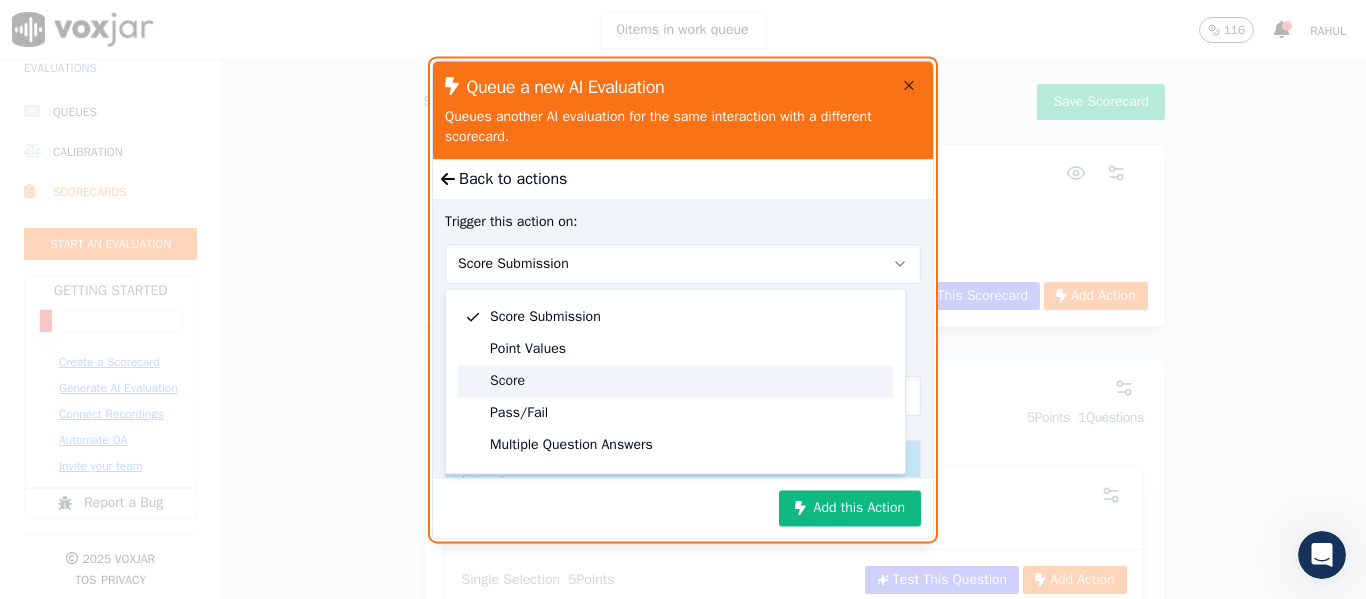 click on "Score" 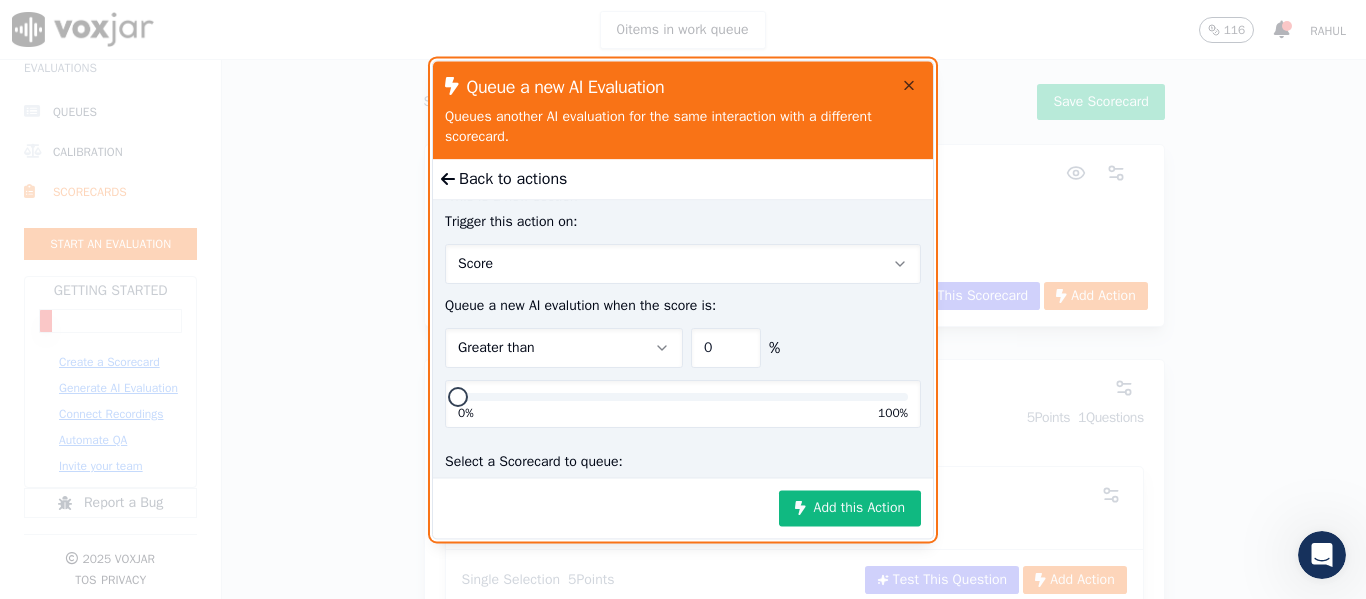 click 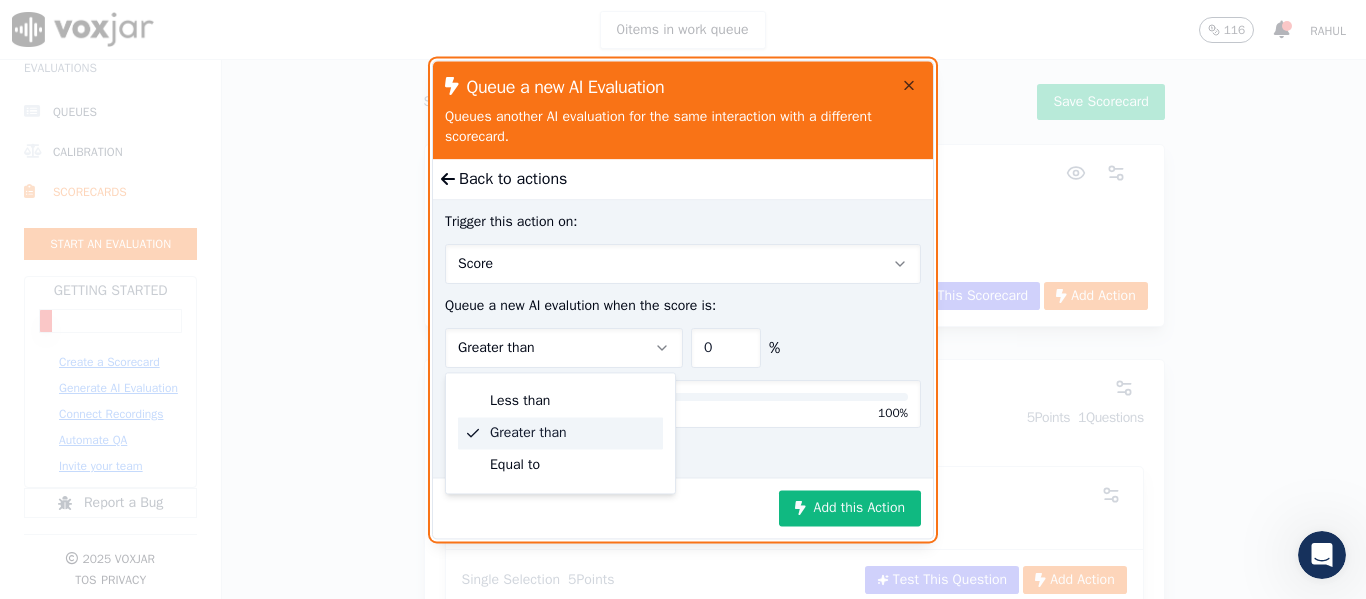 click on "Trigger this action on:
Score       Queue a new AI evalution   when the score is:   Greater than       Less than   Greater than   Equal to   0 %       0%   100%" at bounding box center (683, 320) 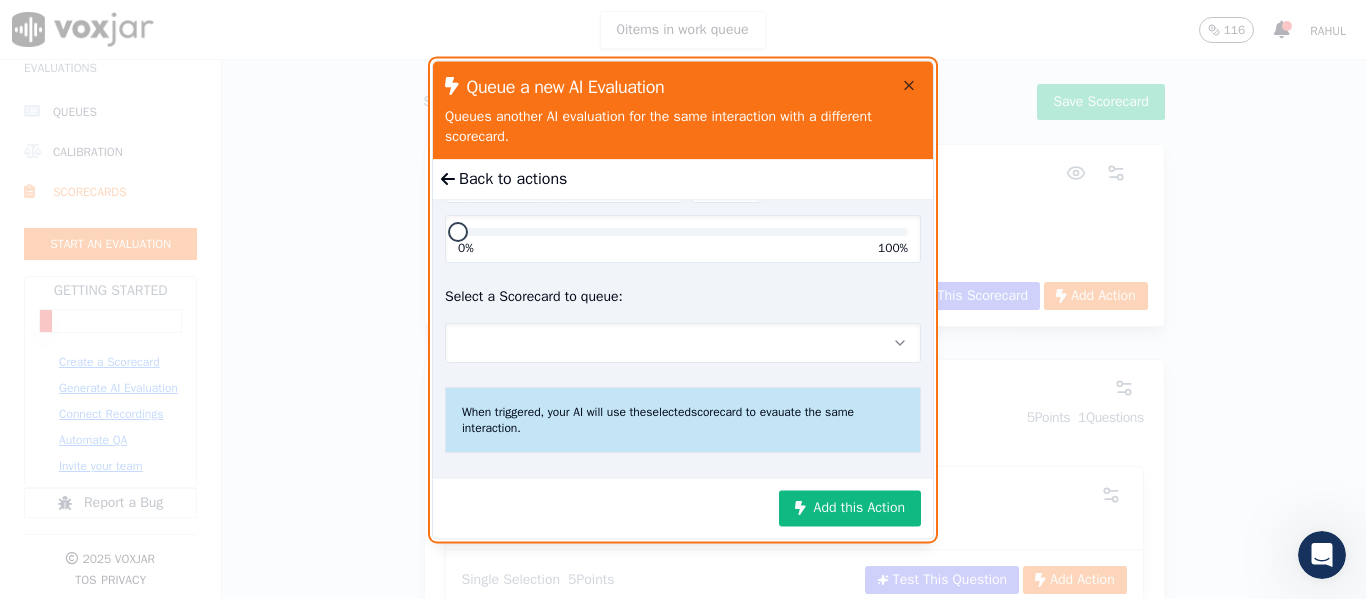 scroll, scrollTop: 180, scrollLeft: 0, axis: vertical 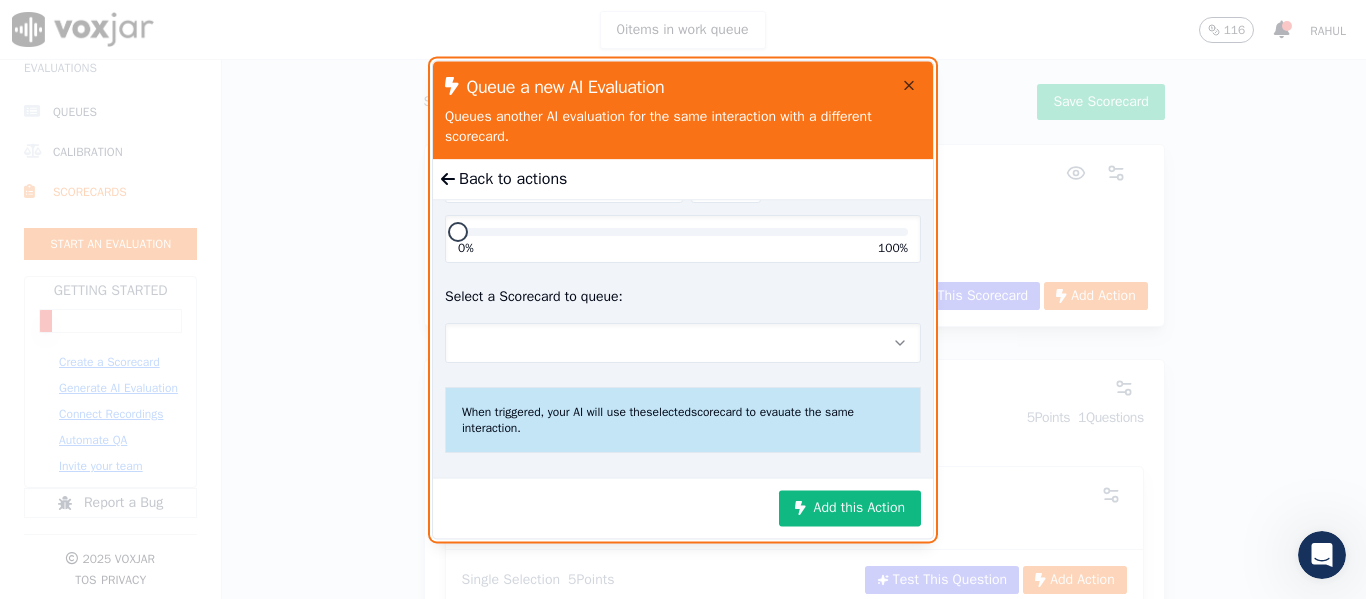 click at bounding box center [683, 343] 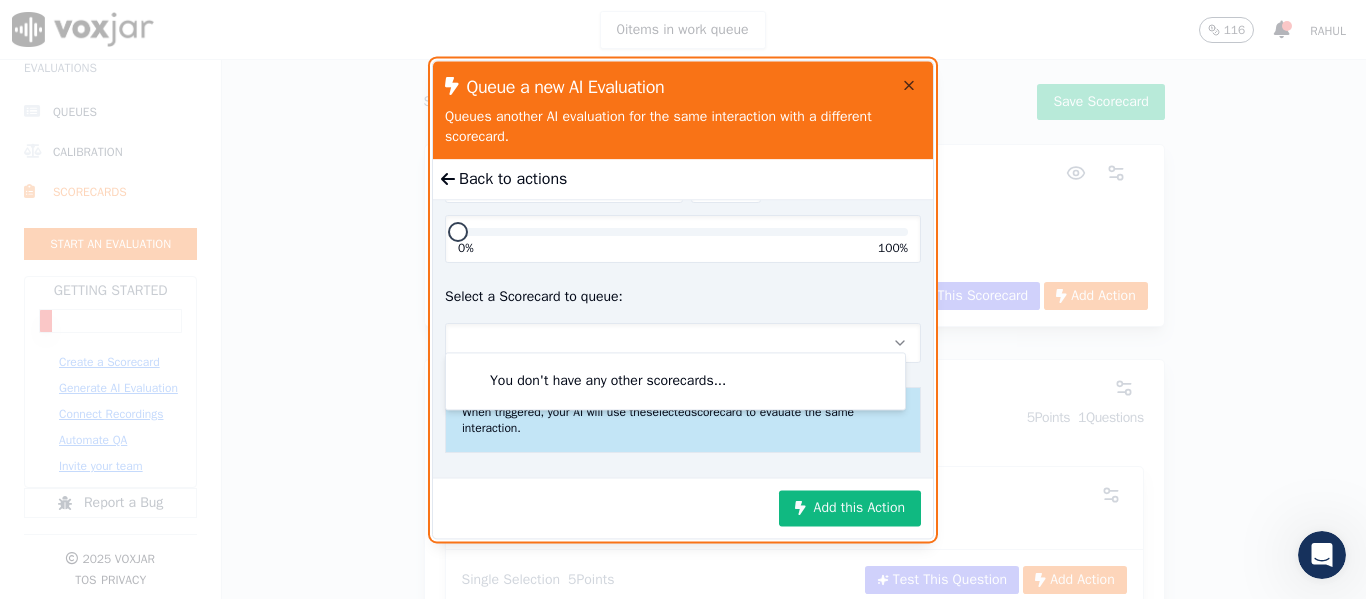 click on "Select a Scorecard to queue:" at bounding box center [683, 297] 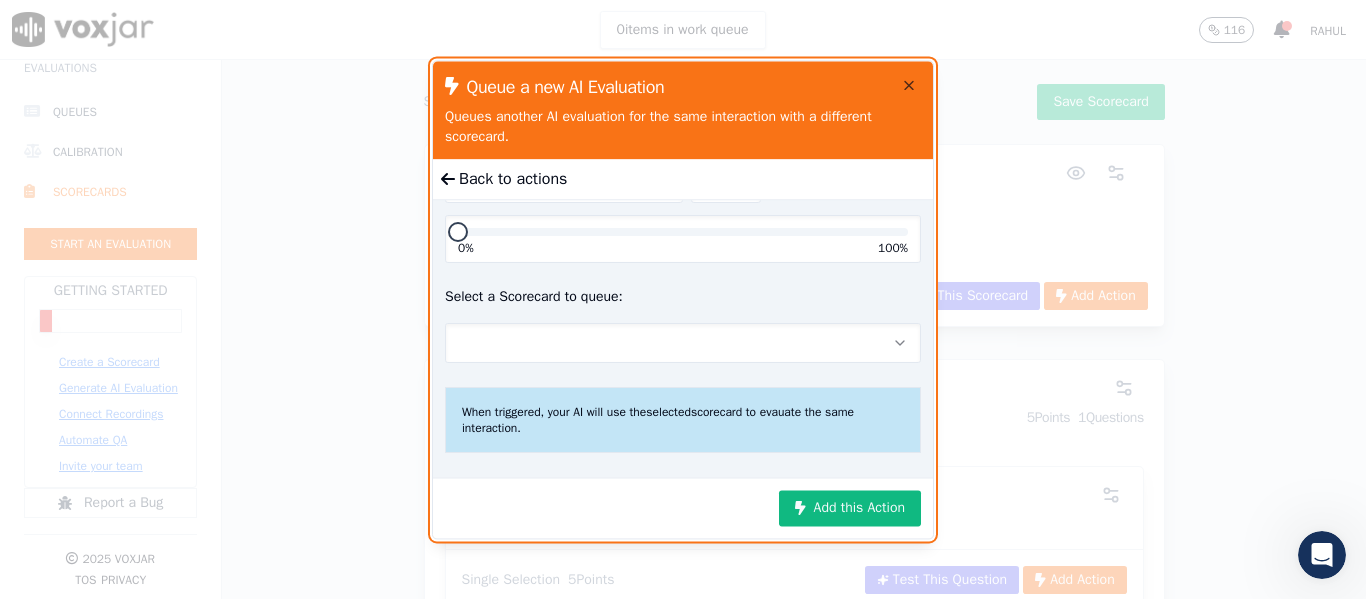 scroll, scrollTop: 0, scrollLeft: 0, axis: both 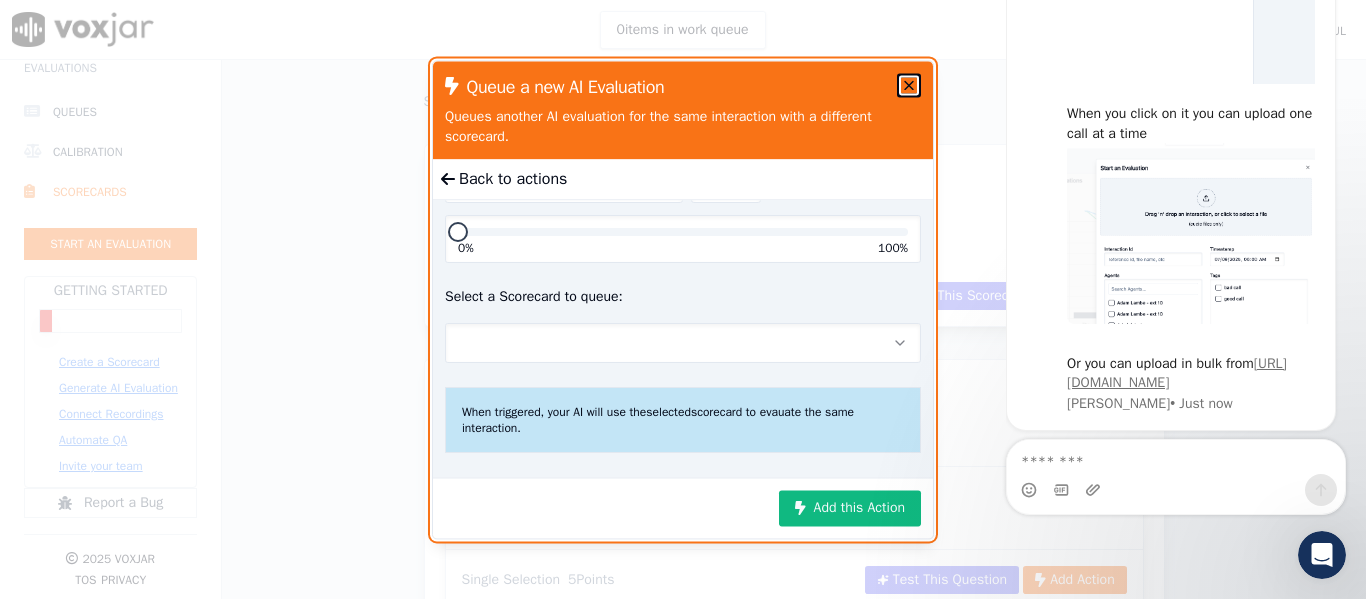 click 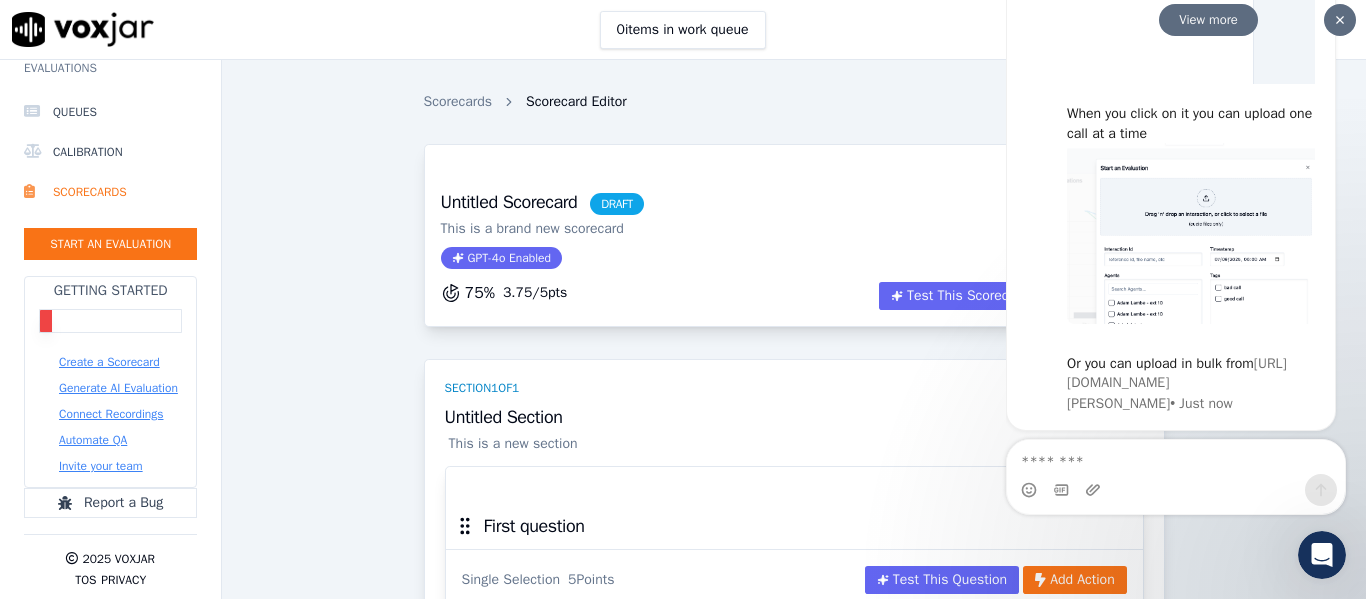 click on "https://app.voxjar.com/queues/new?source=uploads" at bounding box center [1177, 373] 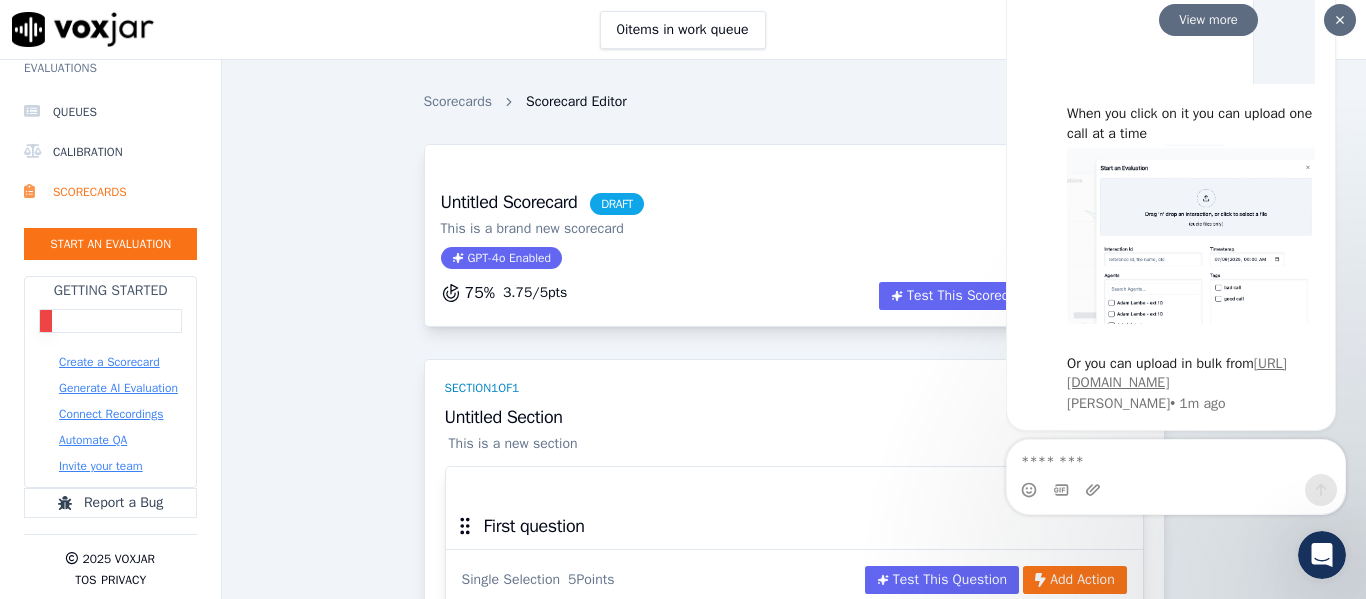 click on "View more" at bounding box center (1208, 20) 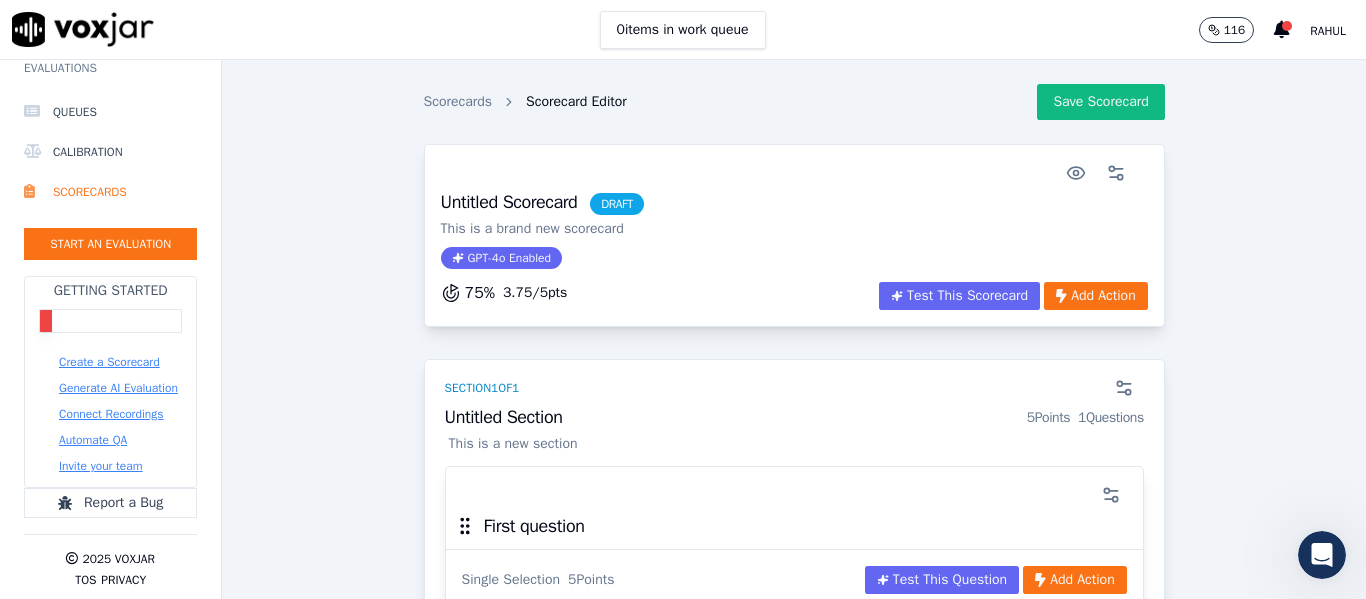 click on "Connect Recordings" at bounding box center (111, 414) 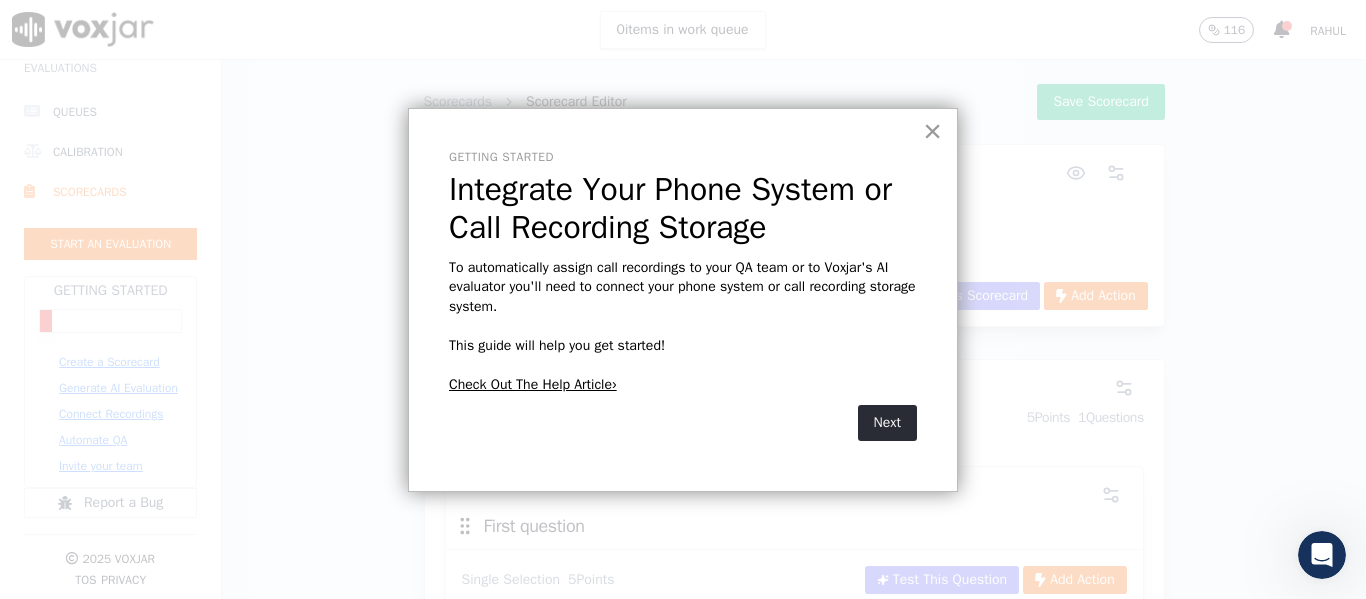 click on "×" at bounding box center (932, 131) 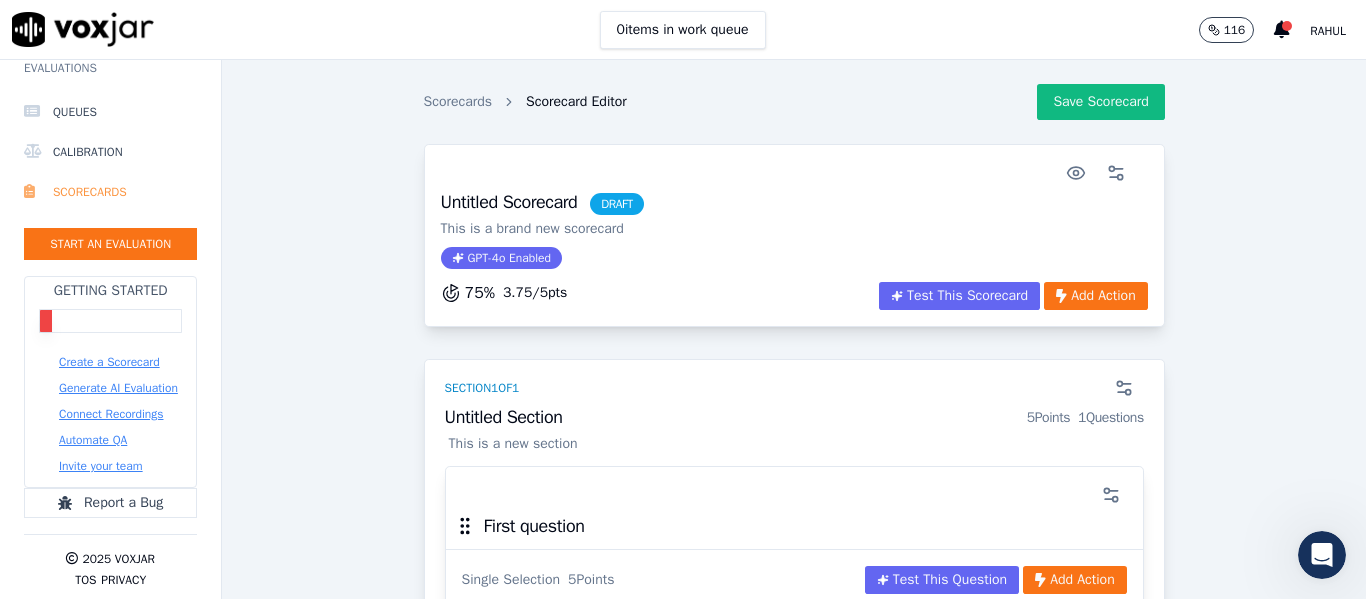 scroll, scrollTop: 0, scrollLeft: 0, axis: both 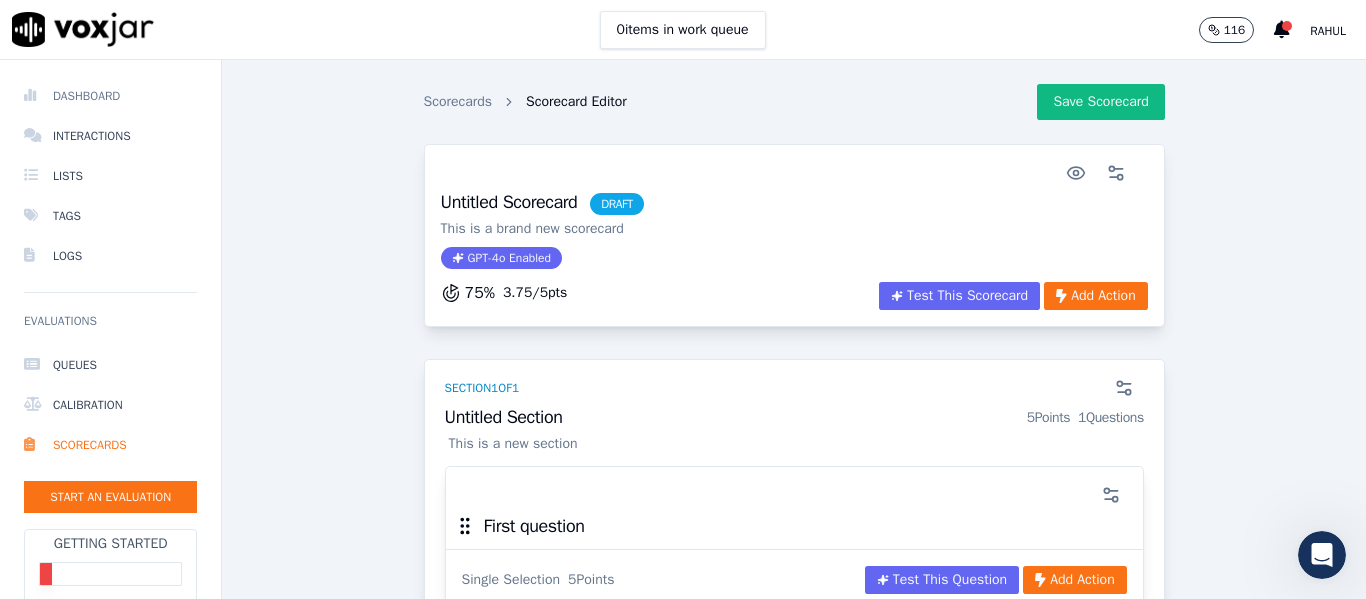 click on "Dashboard" at bounding box center (110, 96) 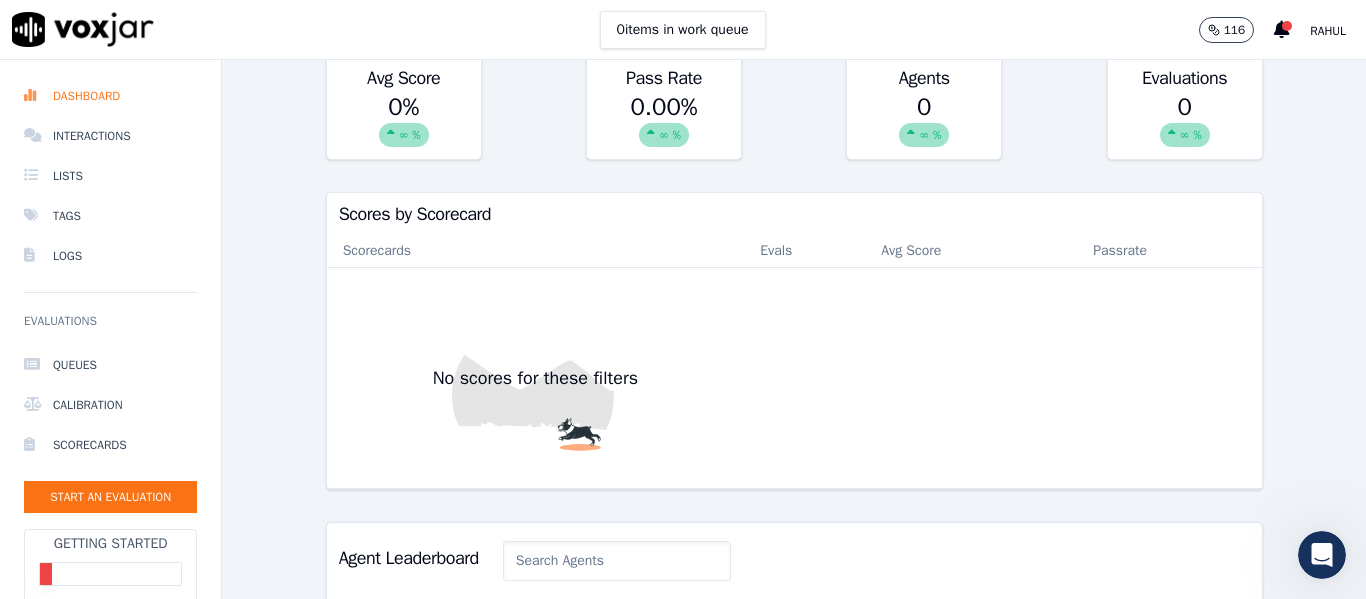 scroll, scrollTop: 440, scrollLeft: 0, axis: vertical 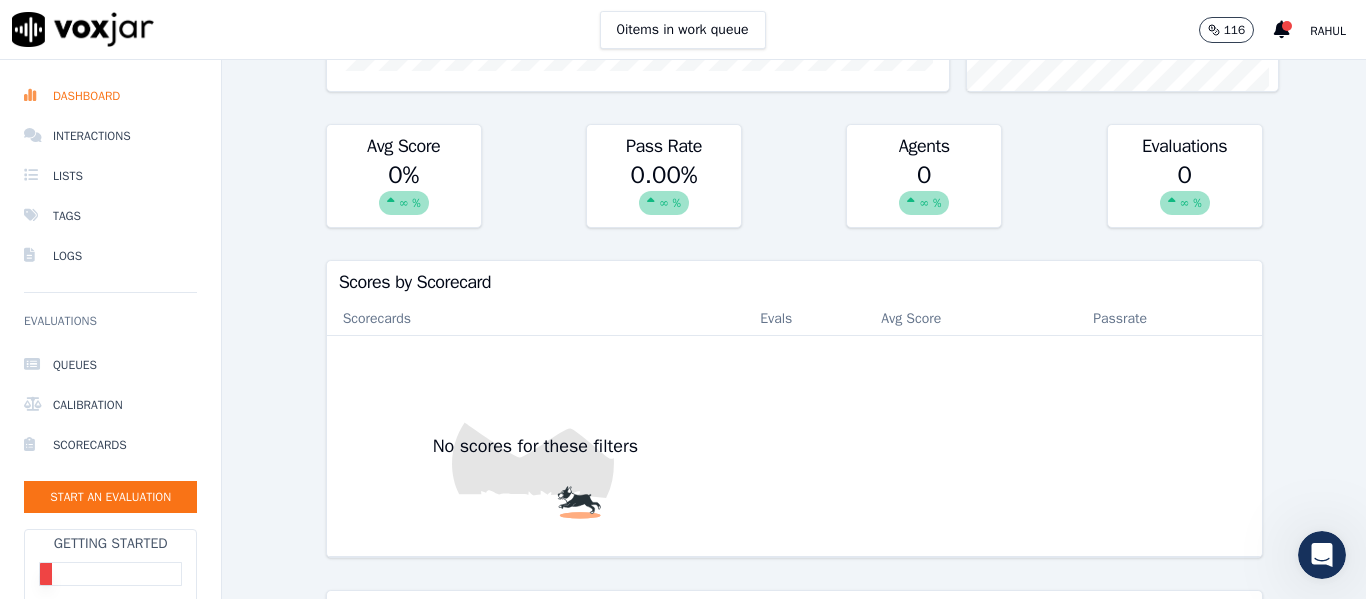 click on "Evals" at bounding box center (804, 319) 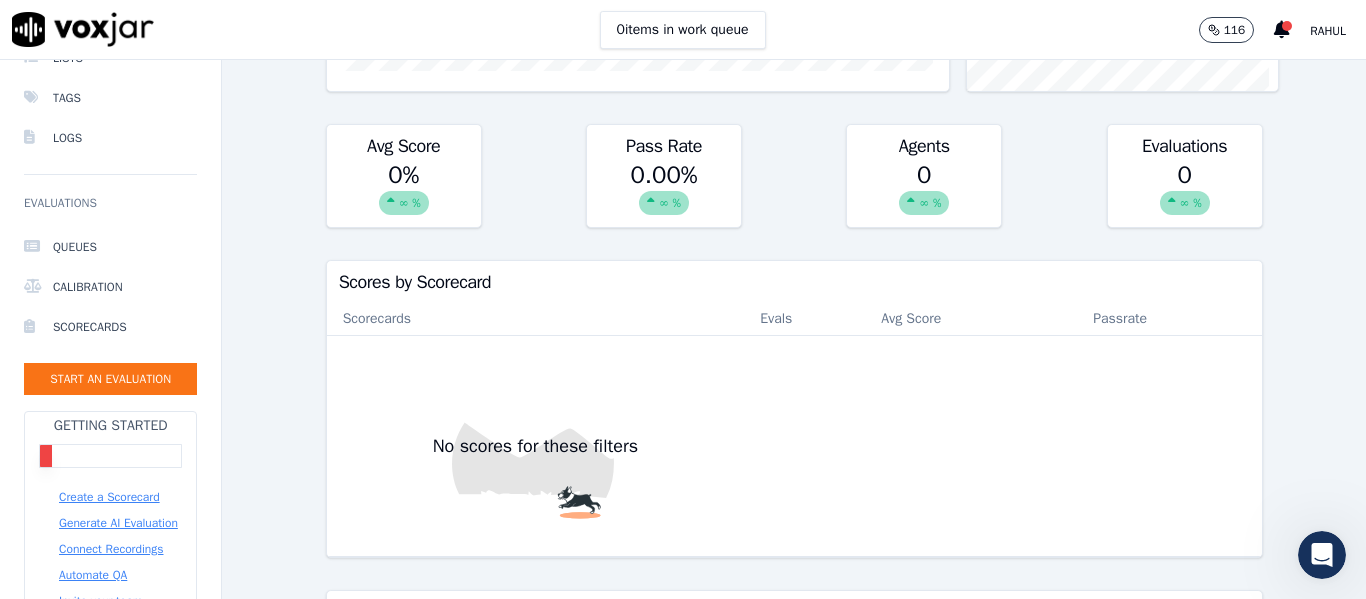 scroll, scrollTop: 282, scrollLeft: 0, axis: vertical 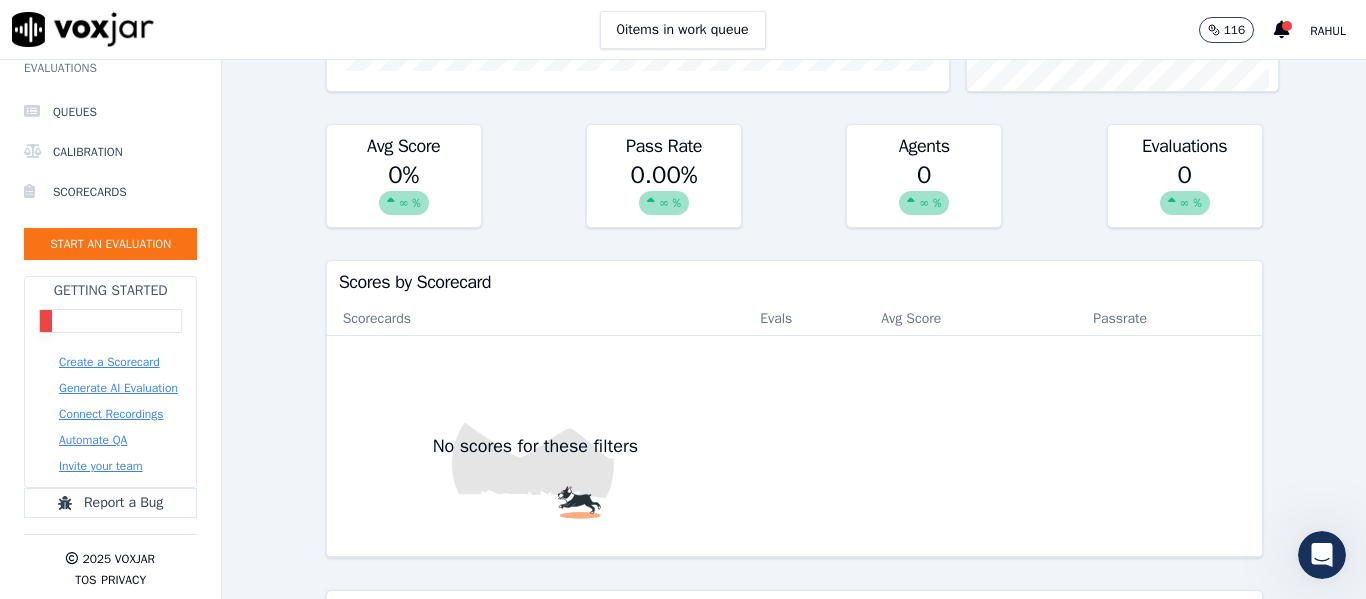 click on "Create a Scorecard" at bounding box center (109, 362) 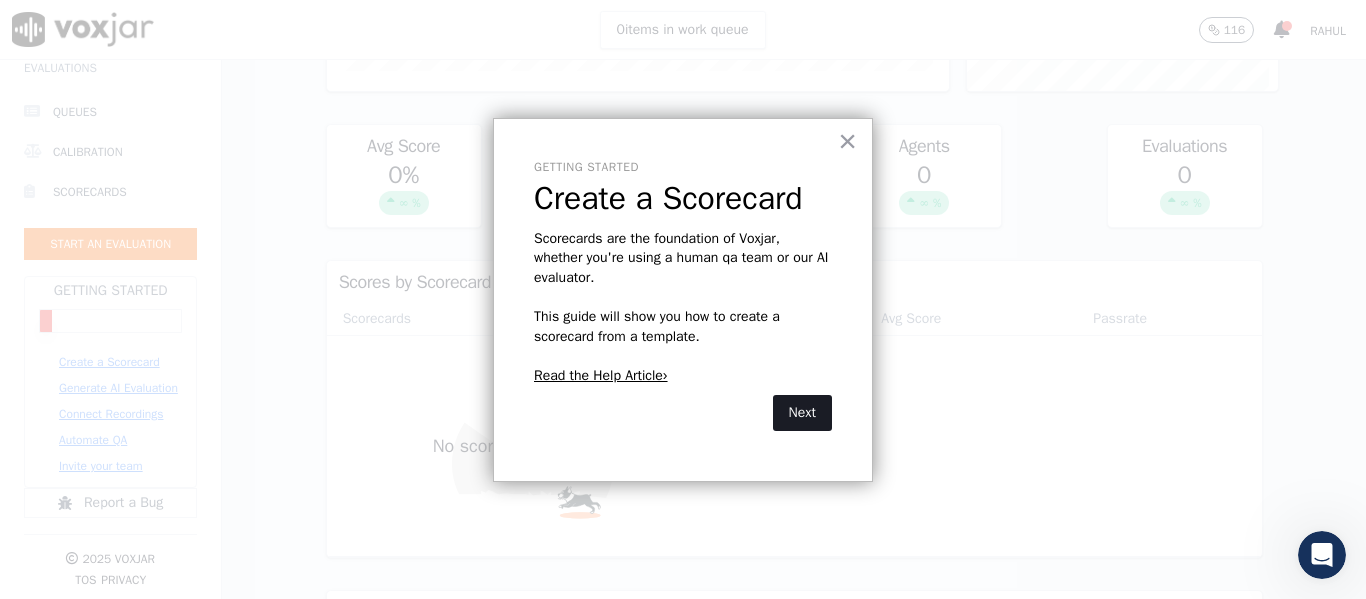 click on "Next" at bounding box center (802, 413) 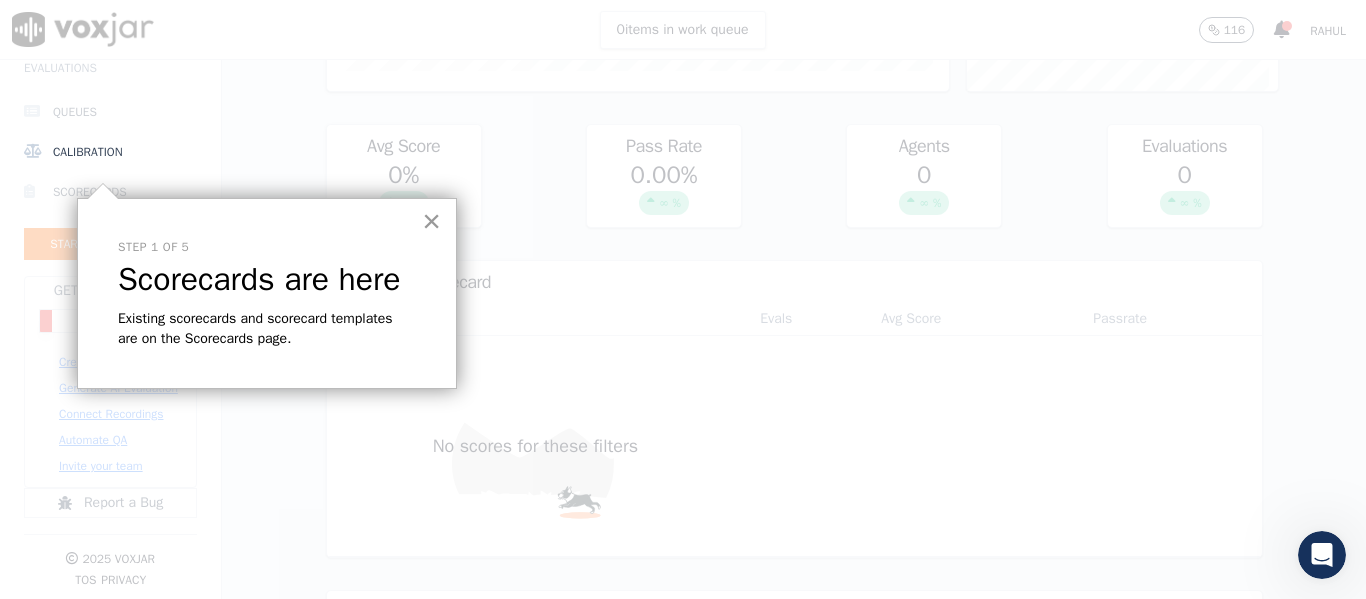 click on "×" at bounding box center (431, 221) 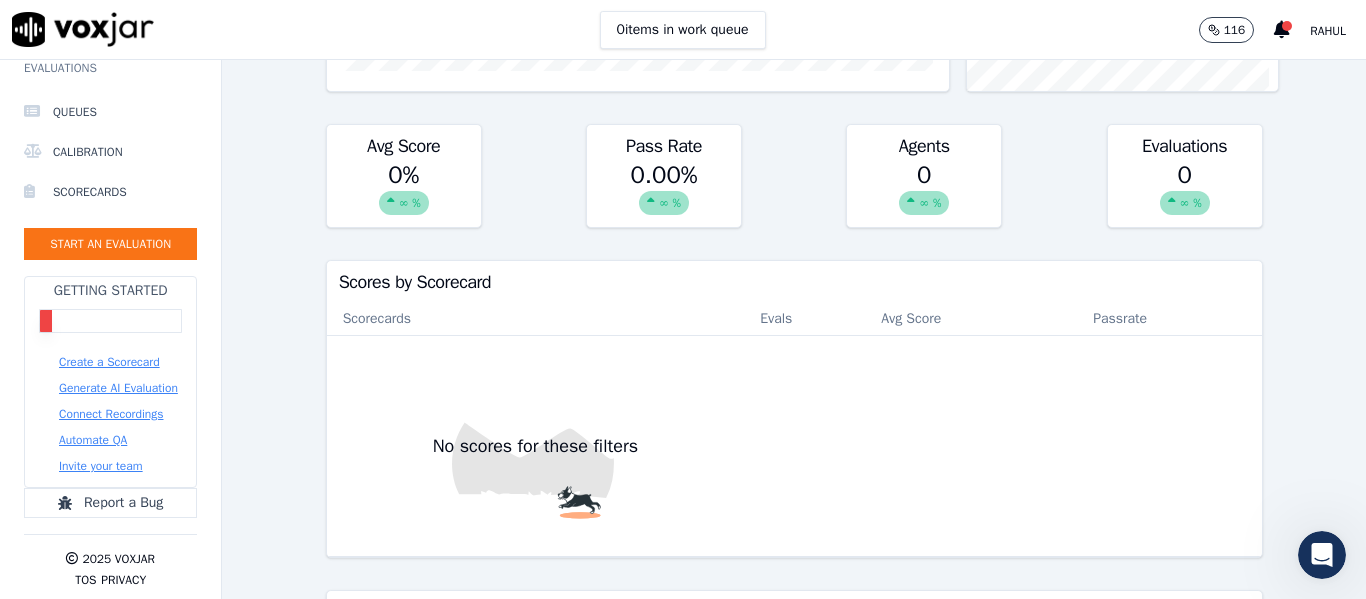 click on "Generate AI Evaluation" at bounding box center [118, 388] 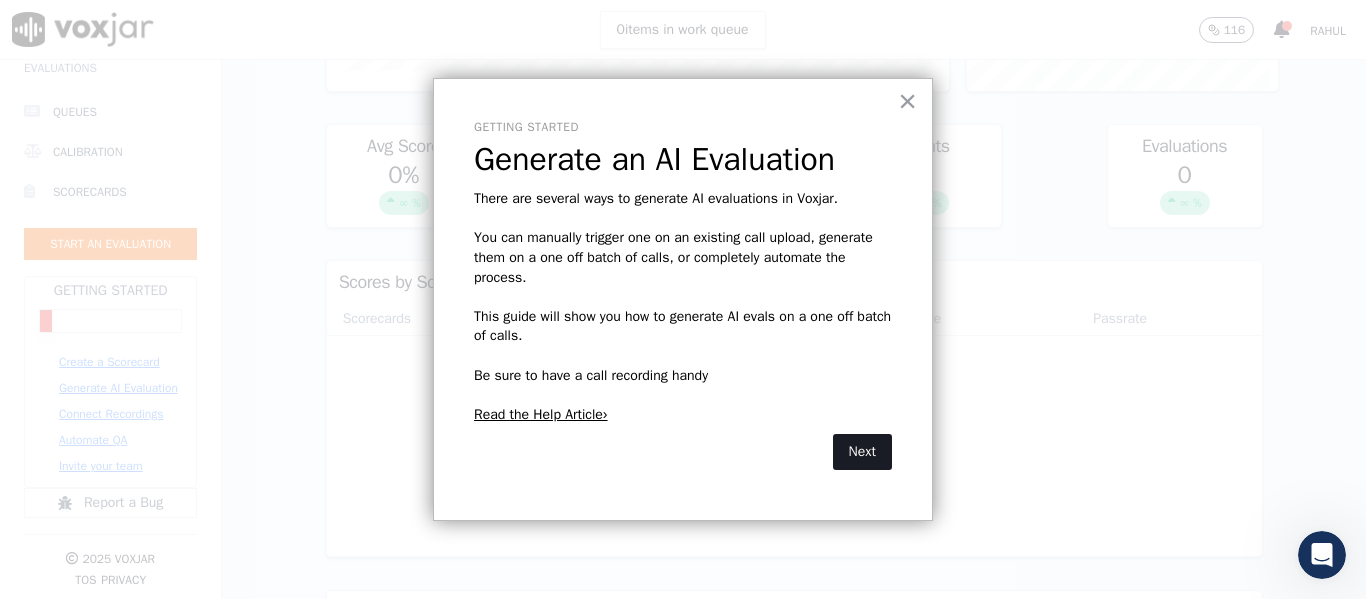 click on "Next" at bounding box center [862, 452] 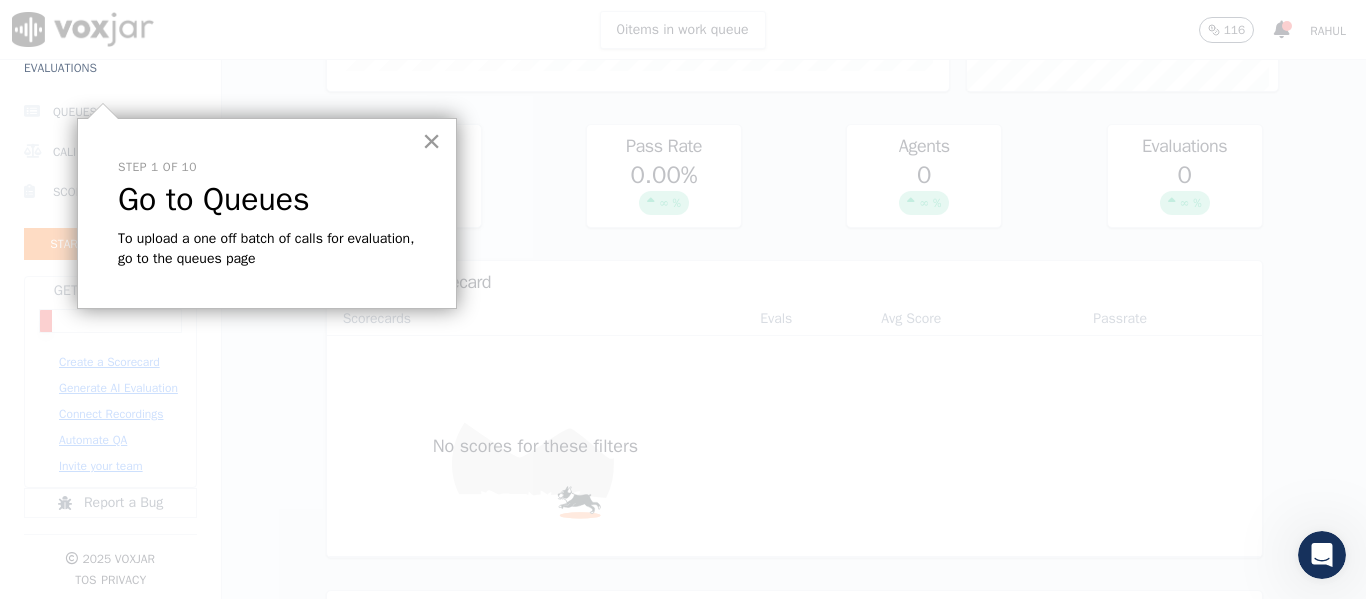 click on "×" at bounding box center [431, 141] 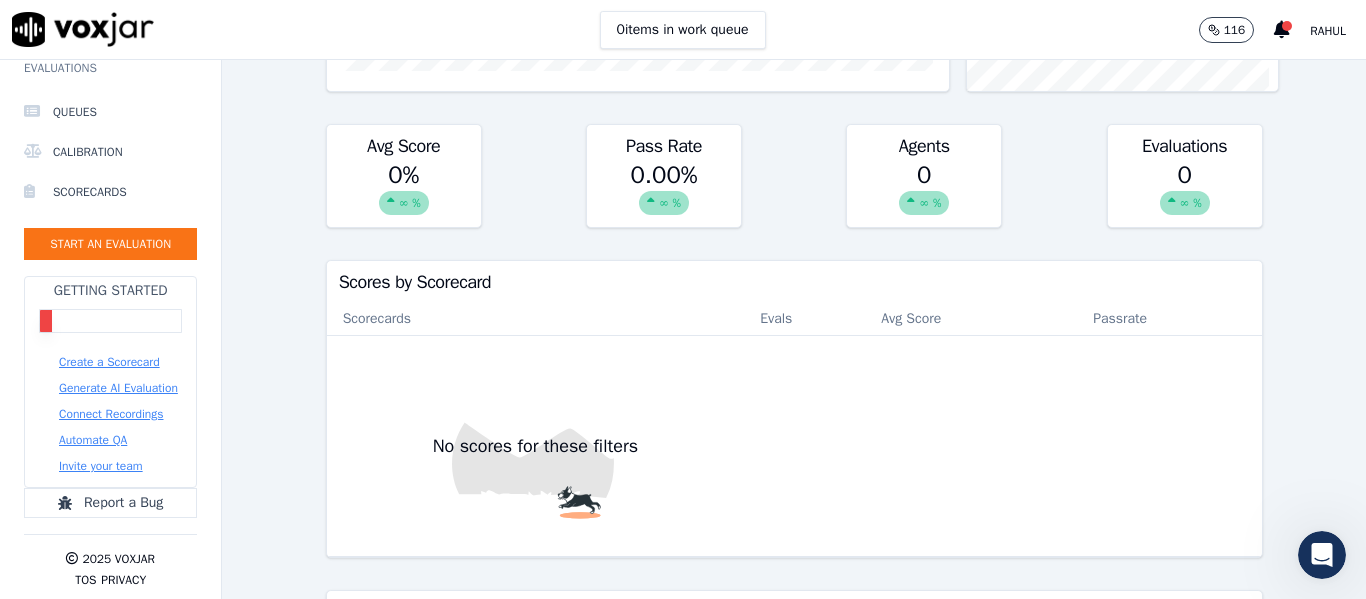scroll, scrollTop: 0, scrollLeft: 0, axis: both 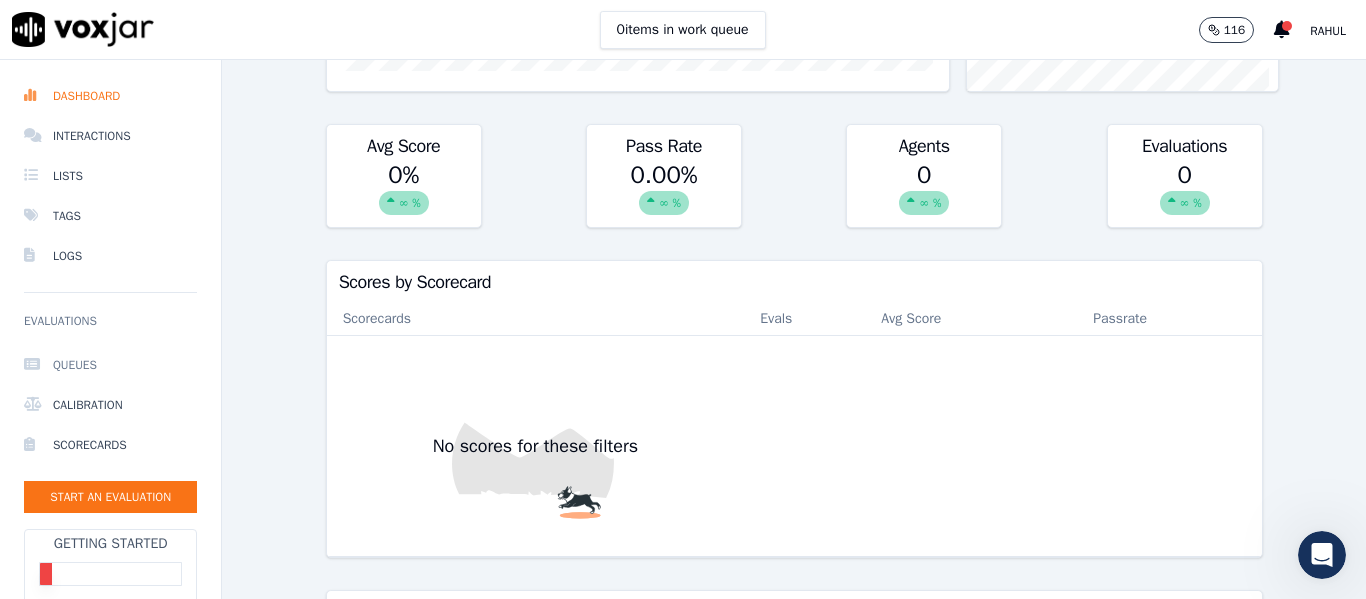 click on "Queues" at bounding box center [110, 365] 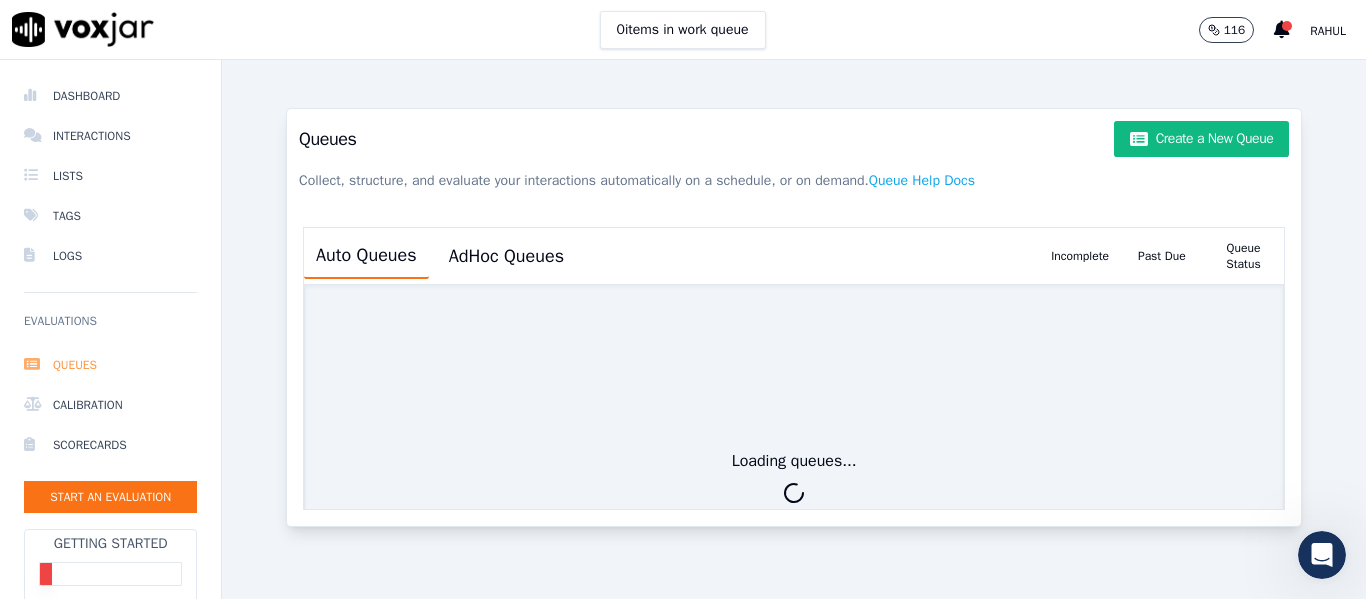 scroll, scrollTop: 0, scrollLeft: 0, axis: both 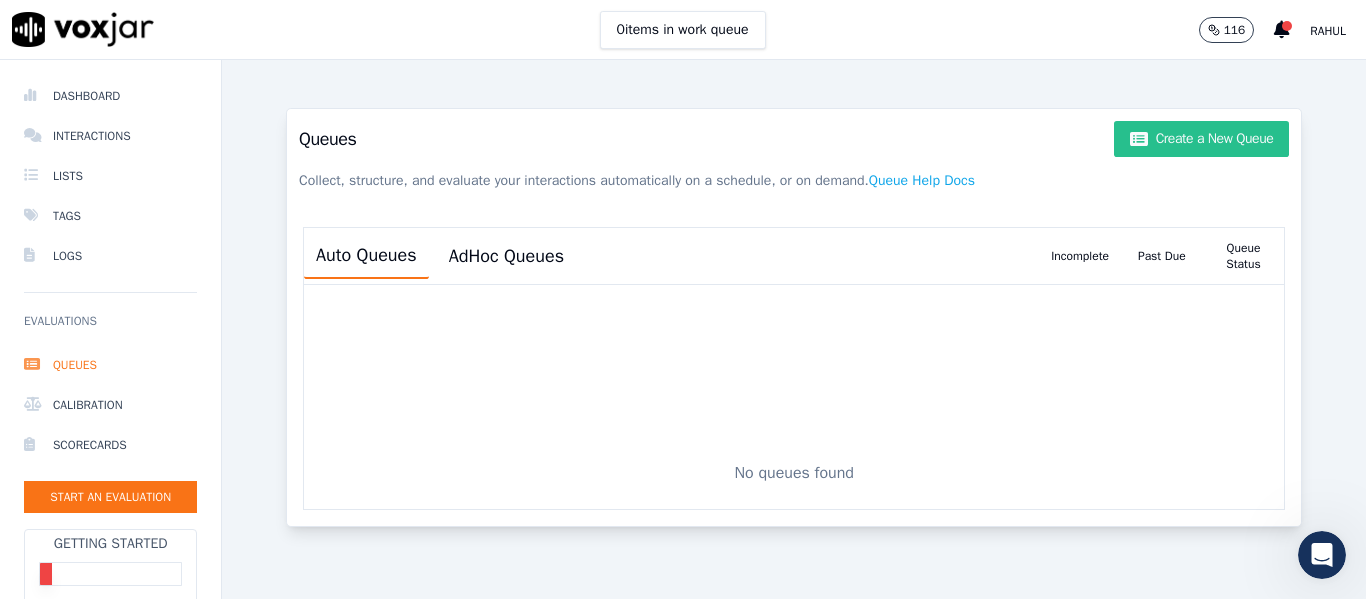 click on "Create a New Queue" at bounding box center (1201, 139) 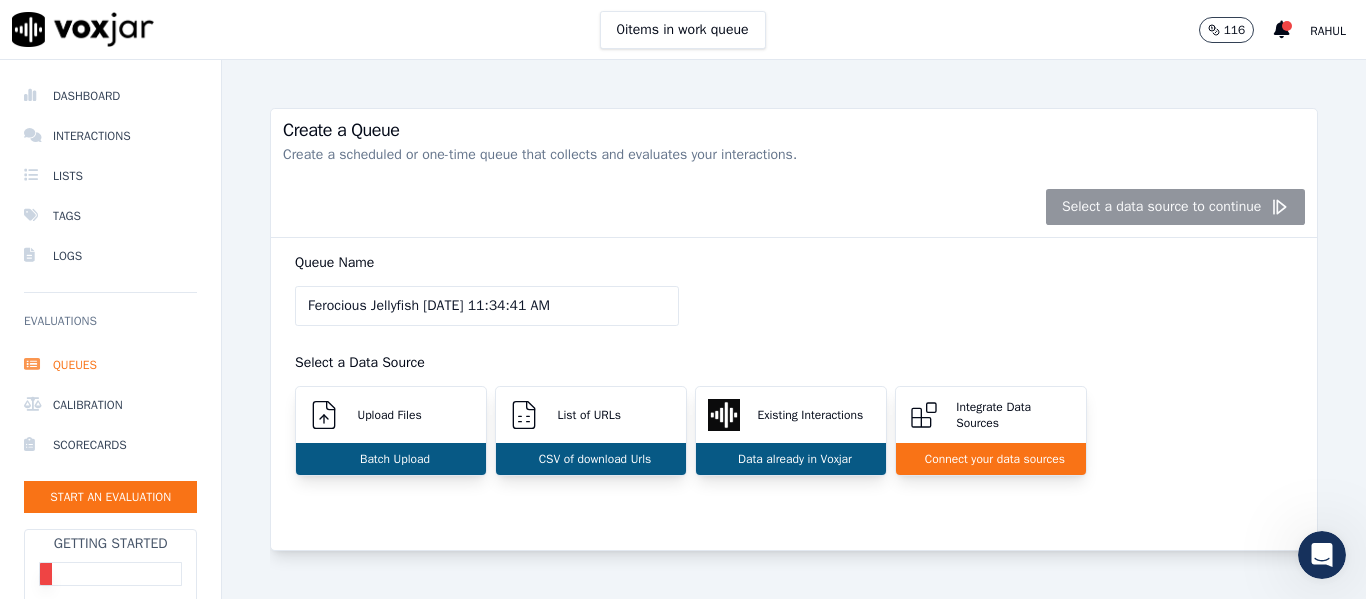 drag, startPoint x: 637, startPoint y: 295, endPoint x: 21, endPoint y: 308, distance: 616.13715 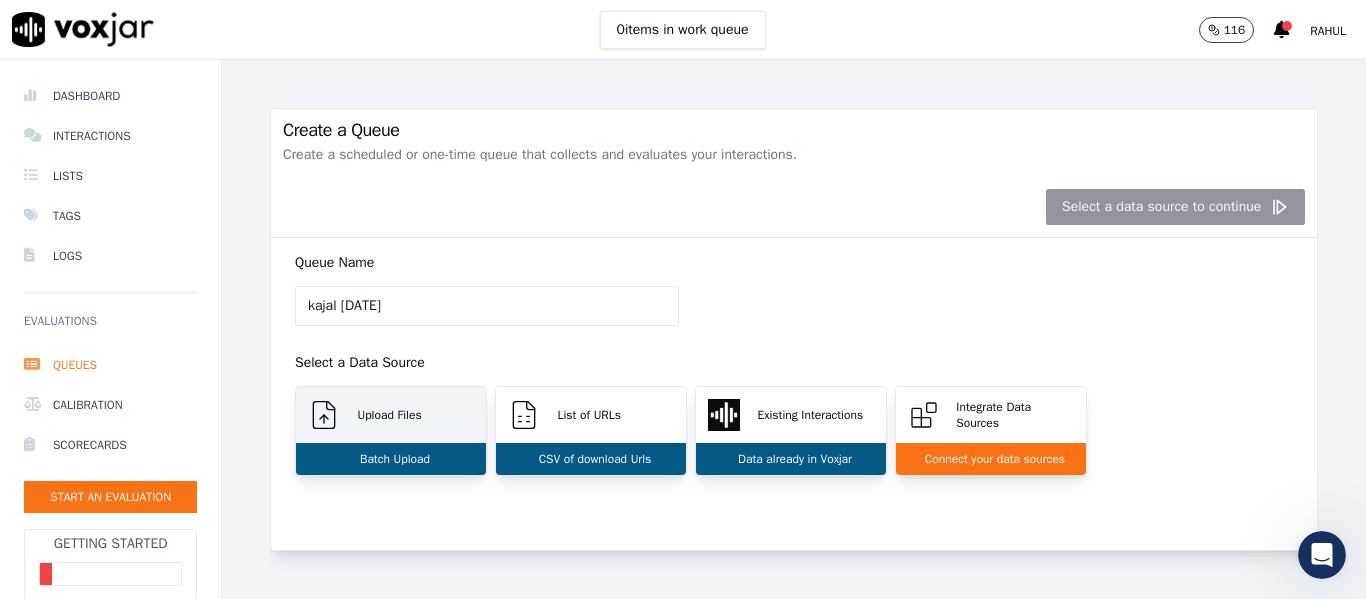 type on "kajal 8th July" 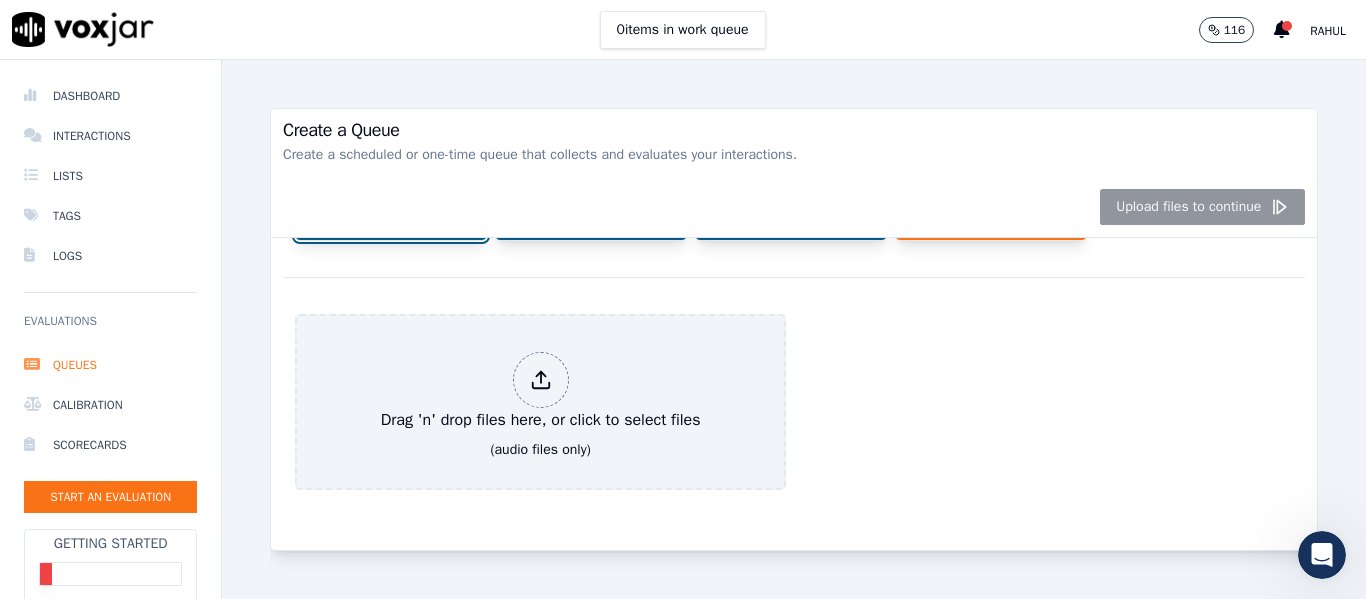 scroll, scrollTop: 275, scrollLeft: 0, axis: vertical 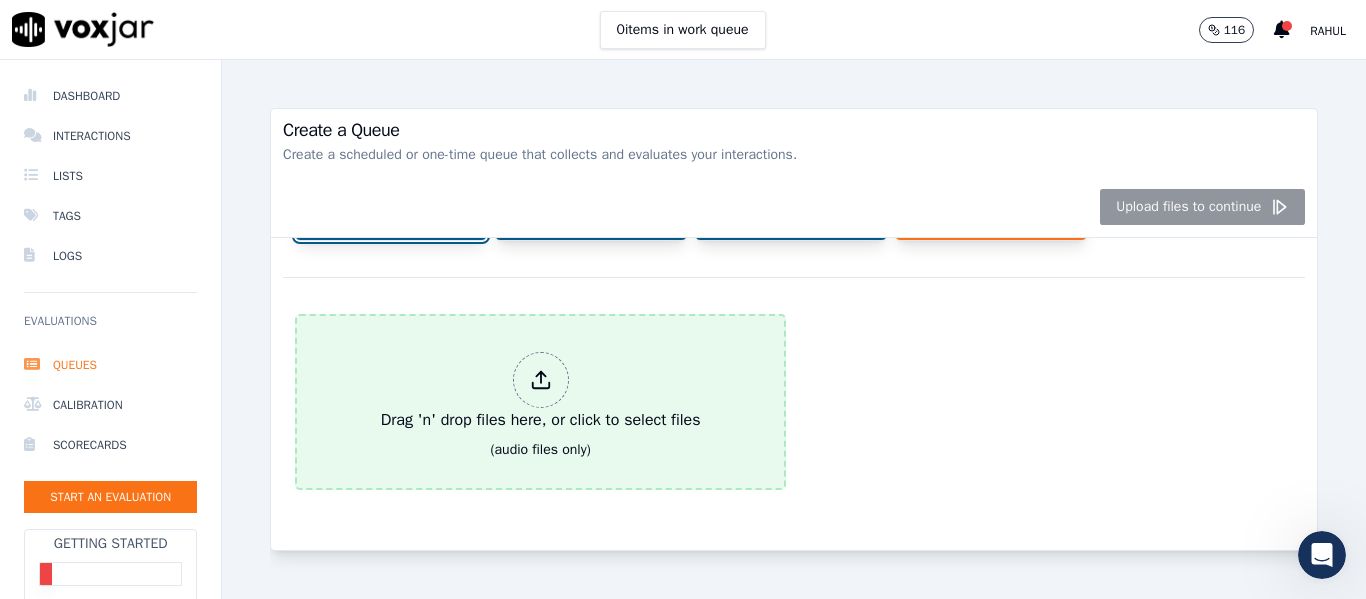 click 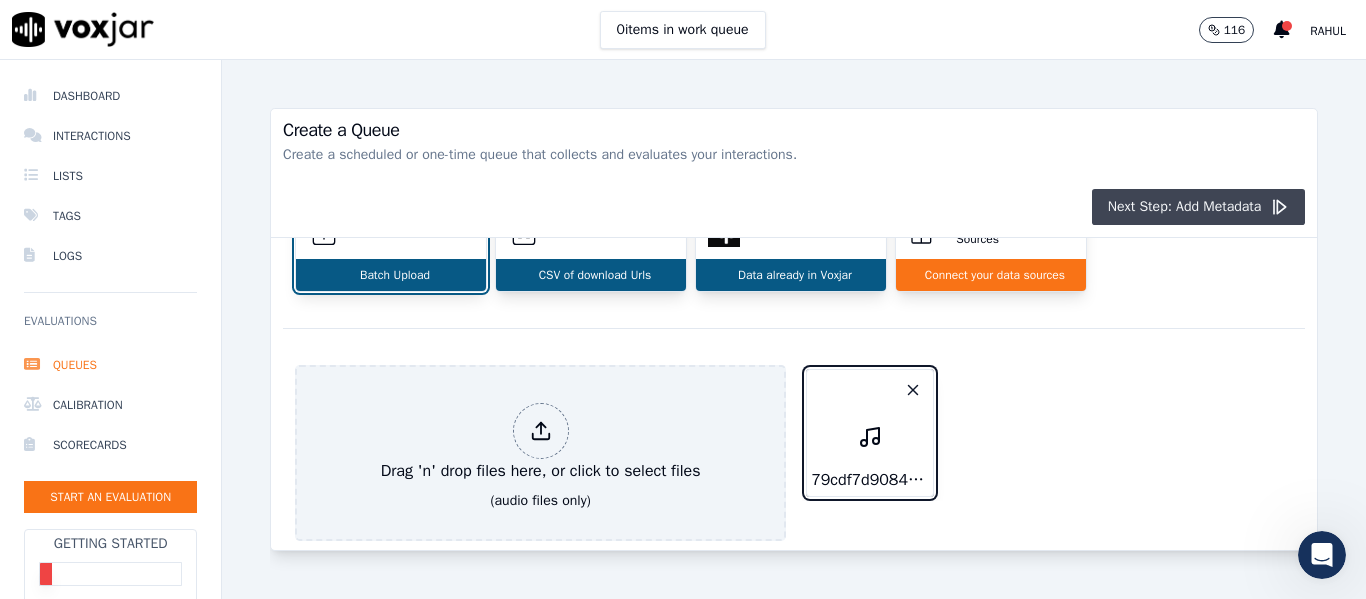 scroll, scrollTop: 280, scrollLeft: 0, axis: vertical 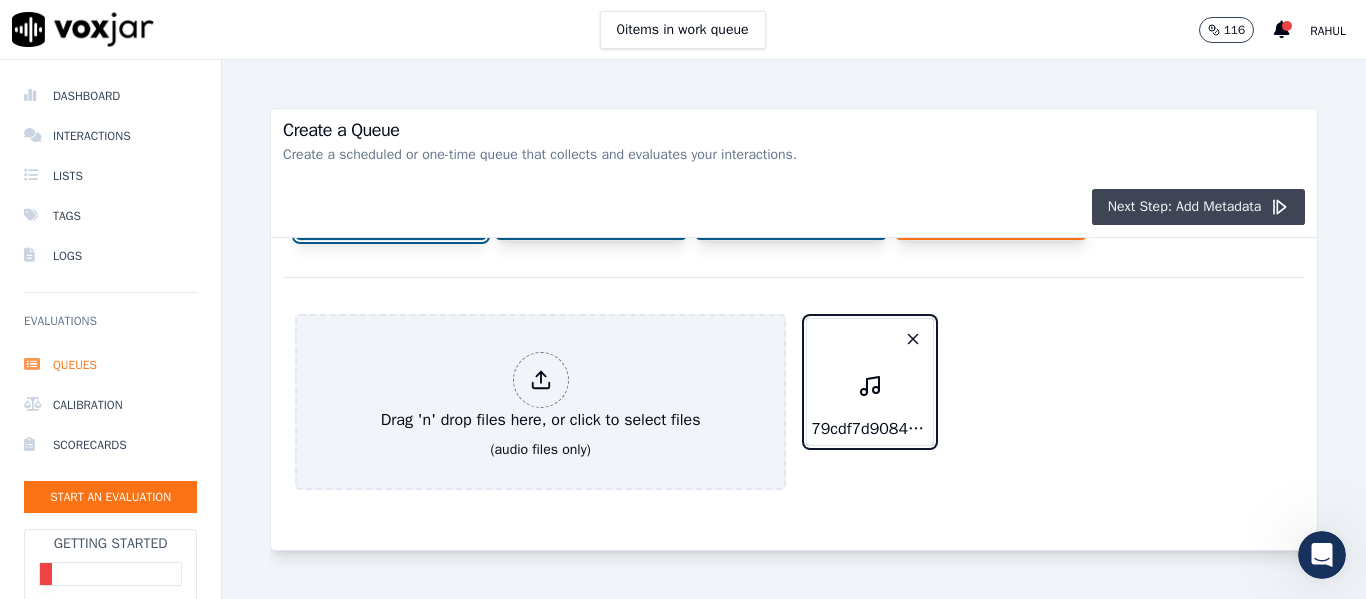 click 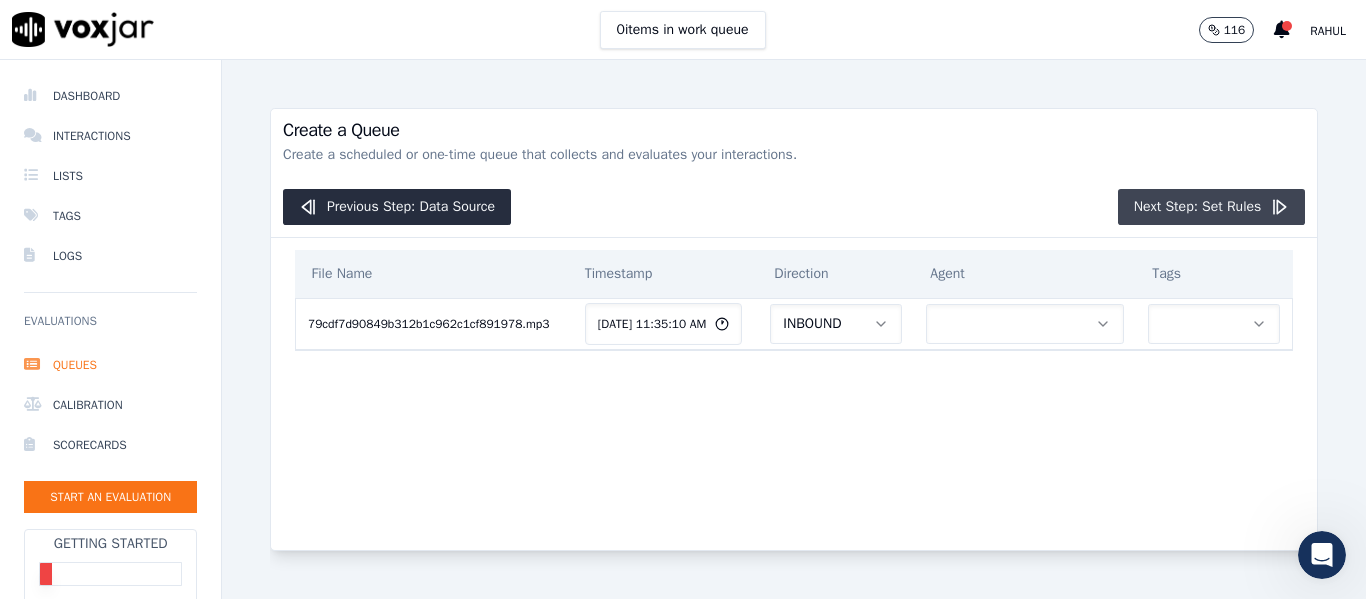 click on "Next Step: Set Rules" 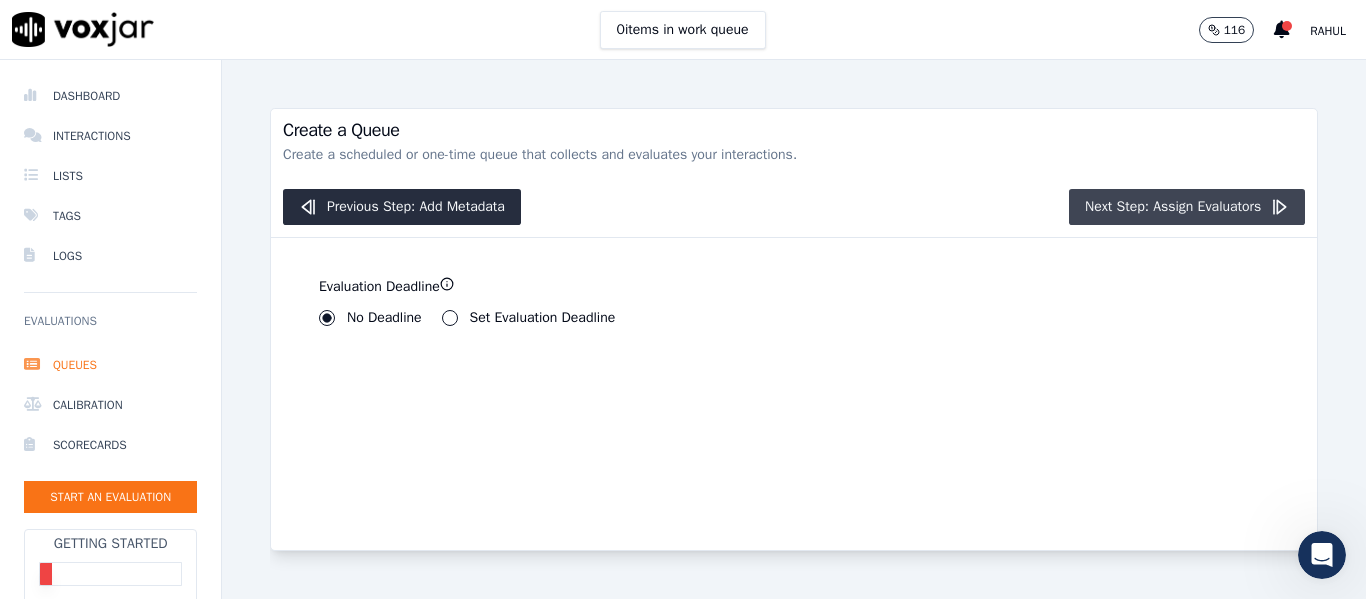 click on "Next Step: Assign Evaluators" 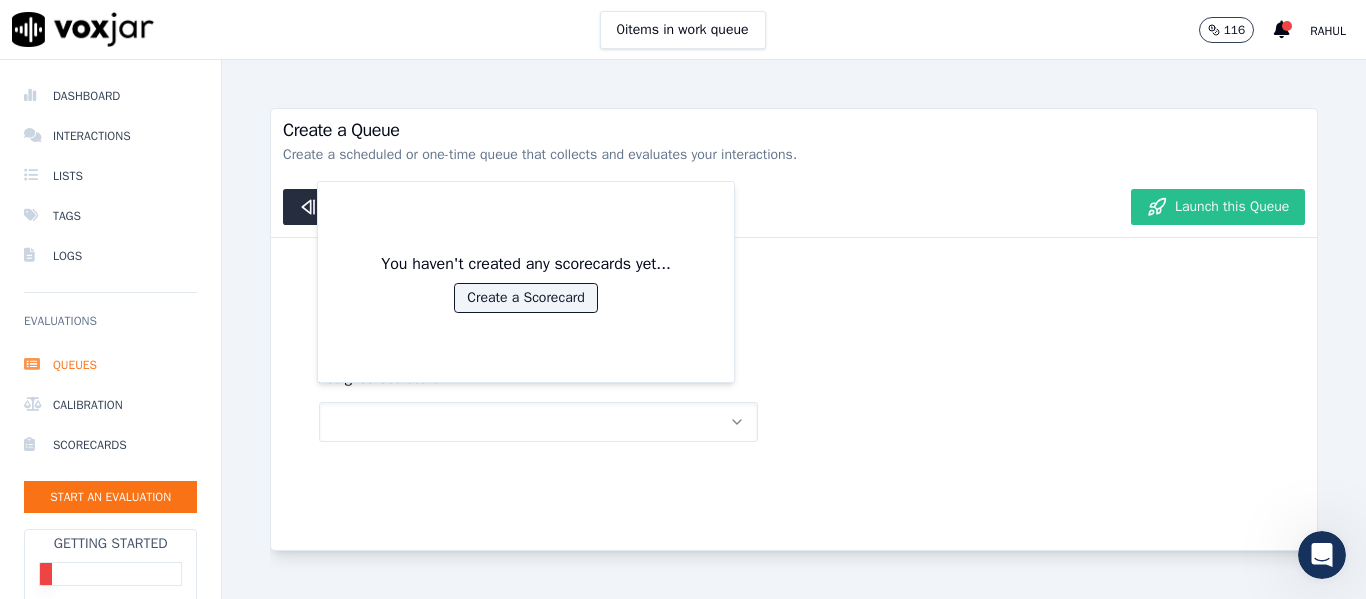 click on "Launch this Queue" 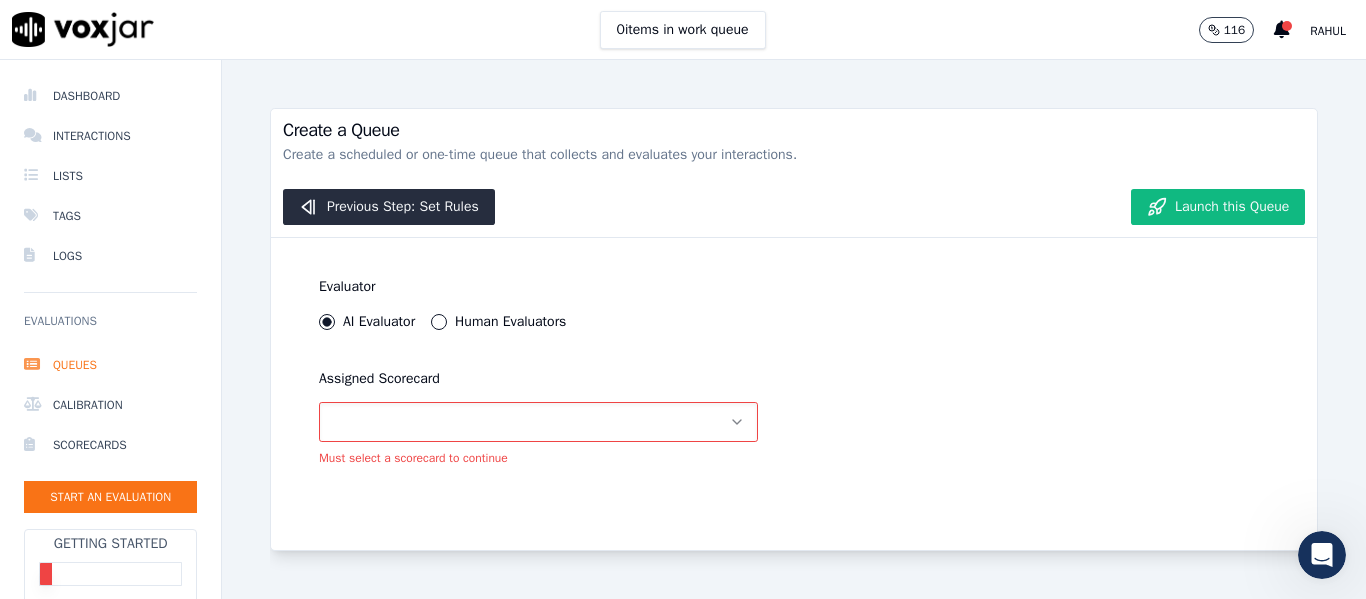 click 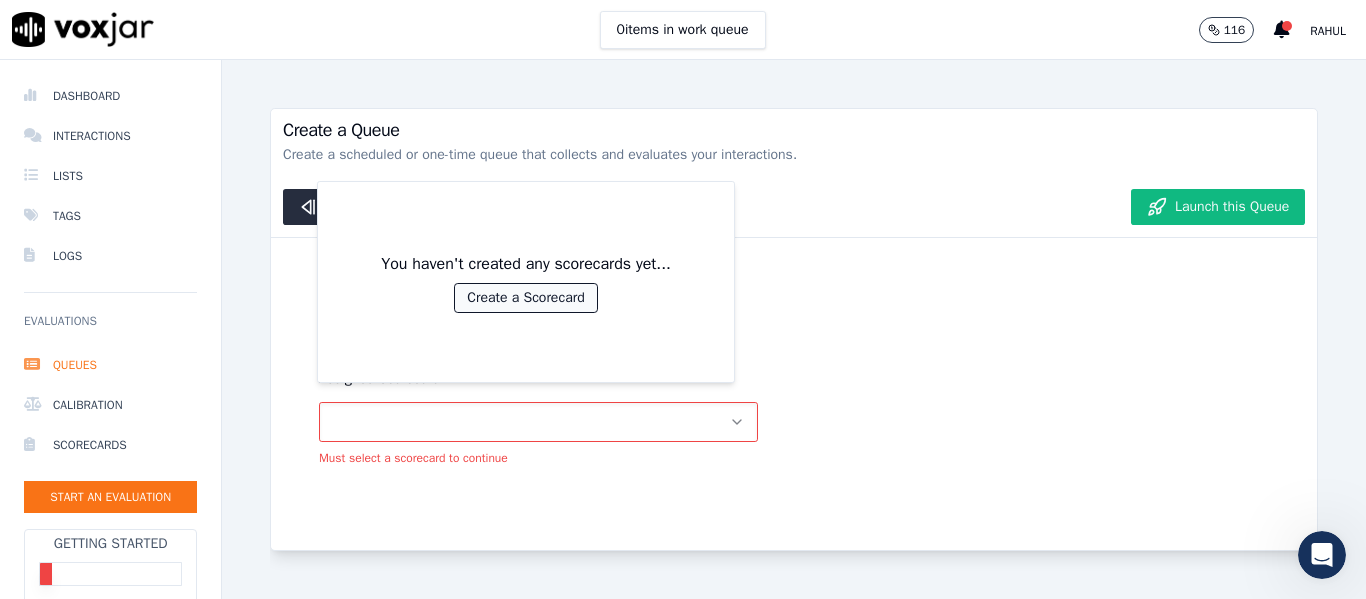 click on "Create a Scorecard" at bounding box center (525, 298) 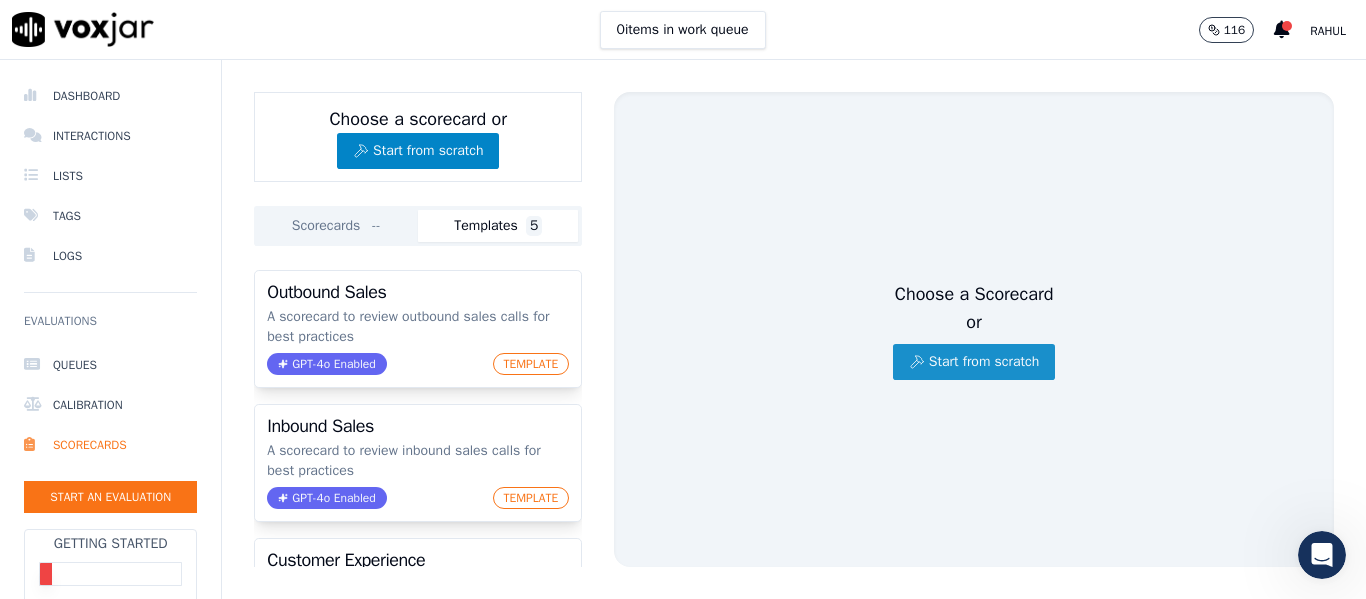 click on "Start from scratch" at bounding box center (974, 362) 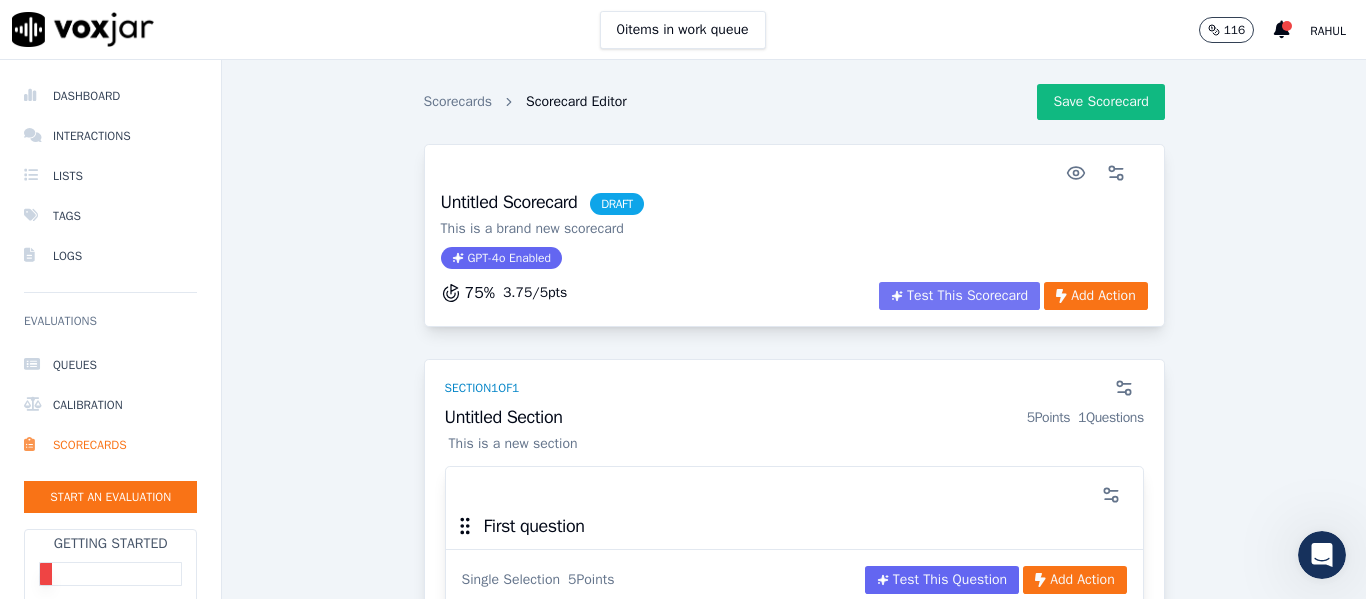 click on "Test This Scorecard" at bounding box center (959, 296) 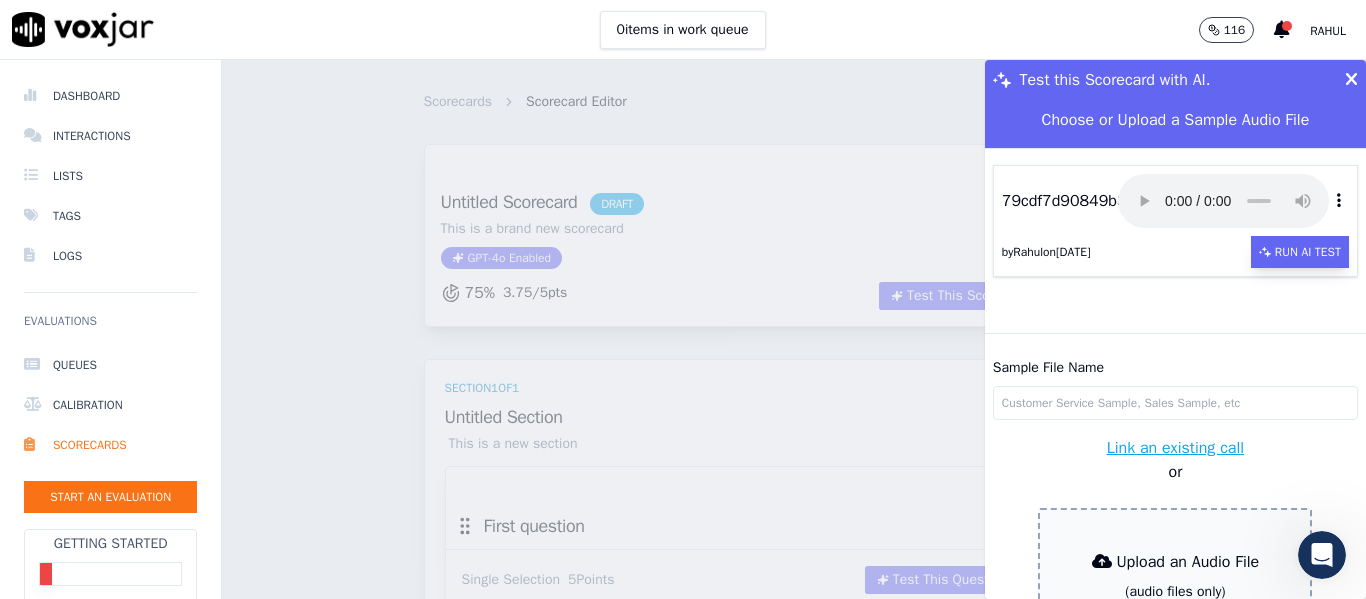click on "Run AI Test" at bounding box center (1300, 252) 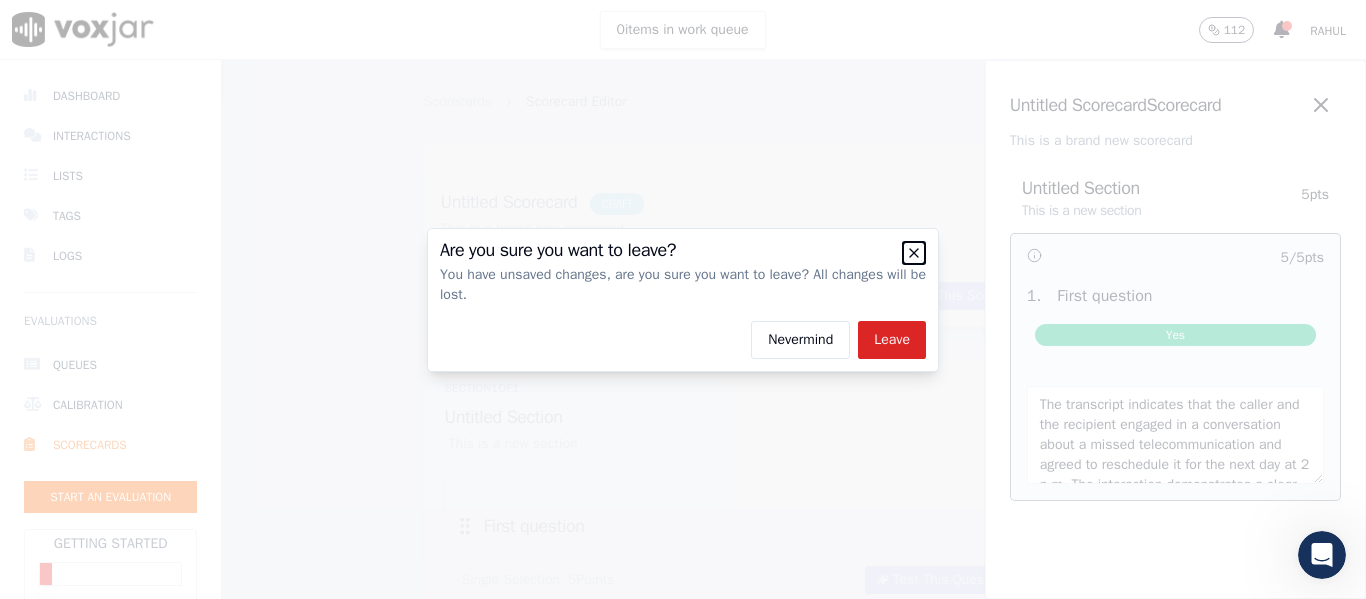 click 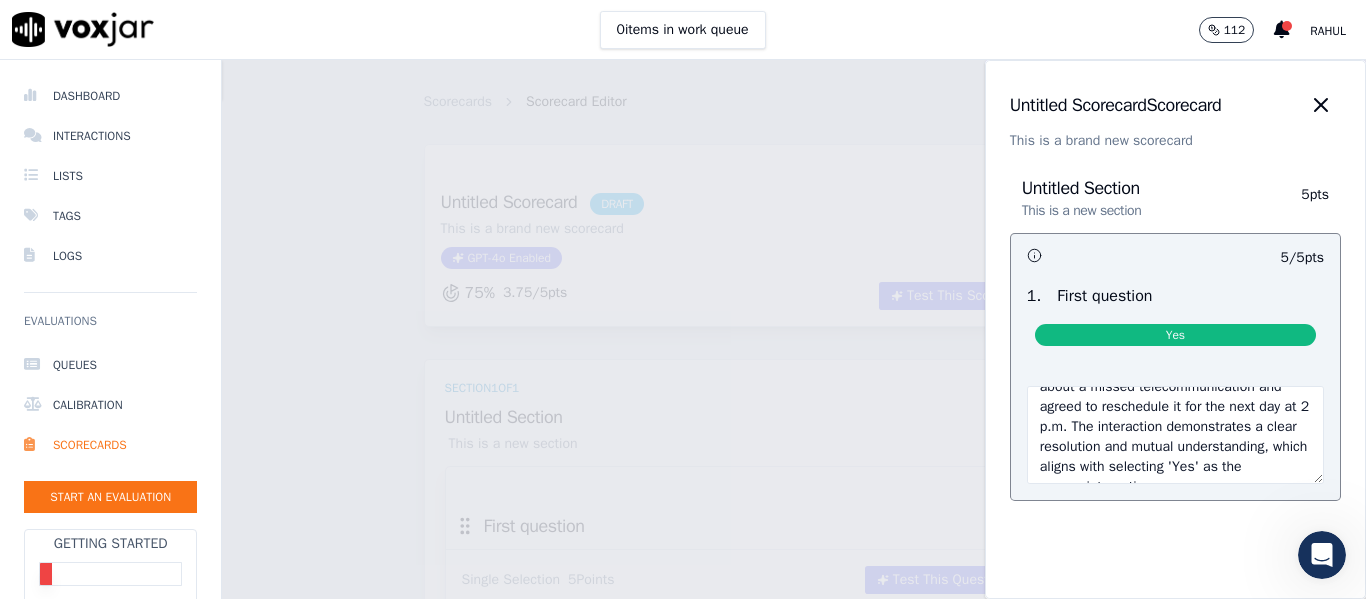 scroll, scrollTop: 120, scrollLeft: 0, axis: vertical 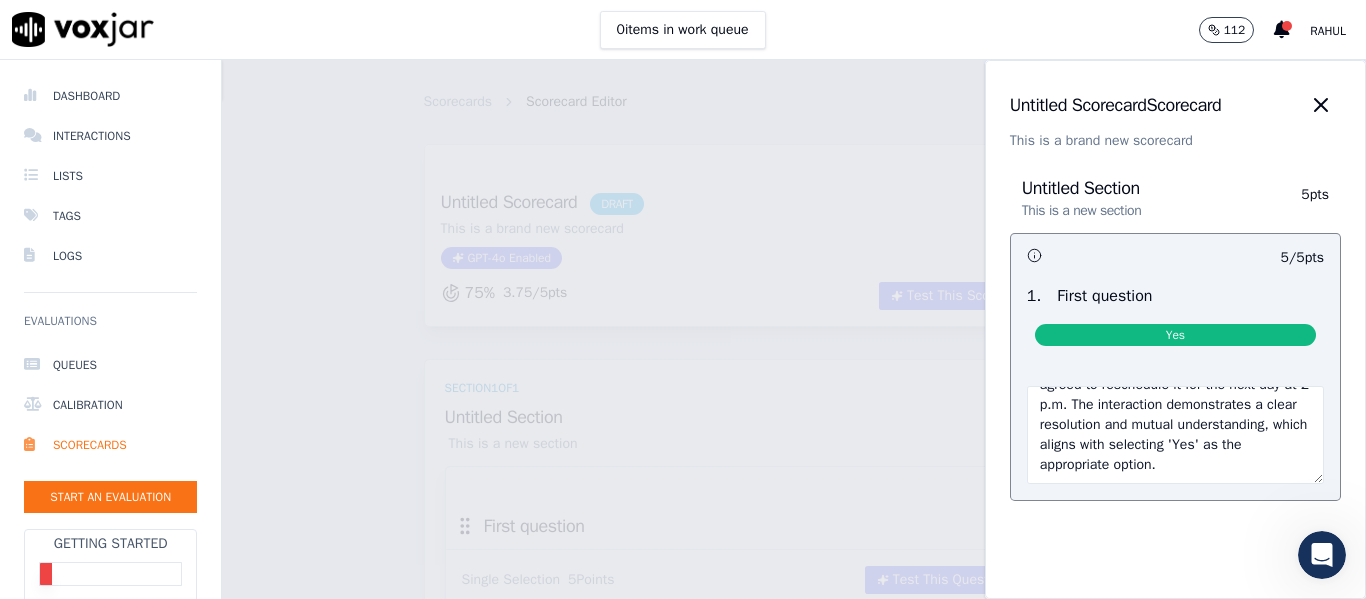 click on "Yes" at bounding box center [1175, 335] 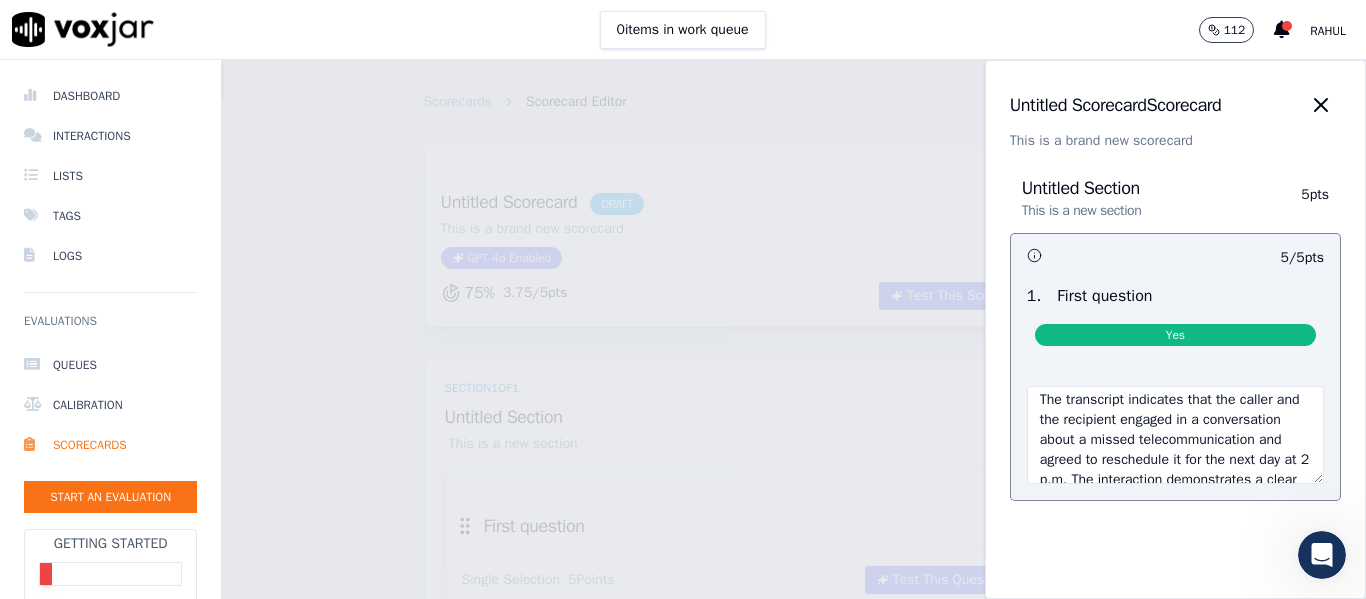 scroll, scrollTop: 0, scrollLeft: 0, axis: both 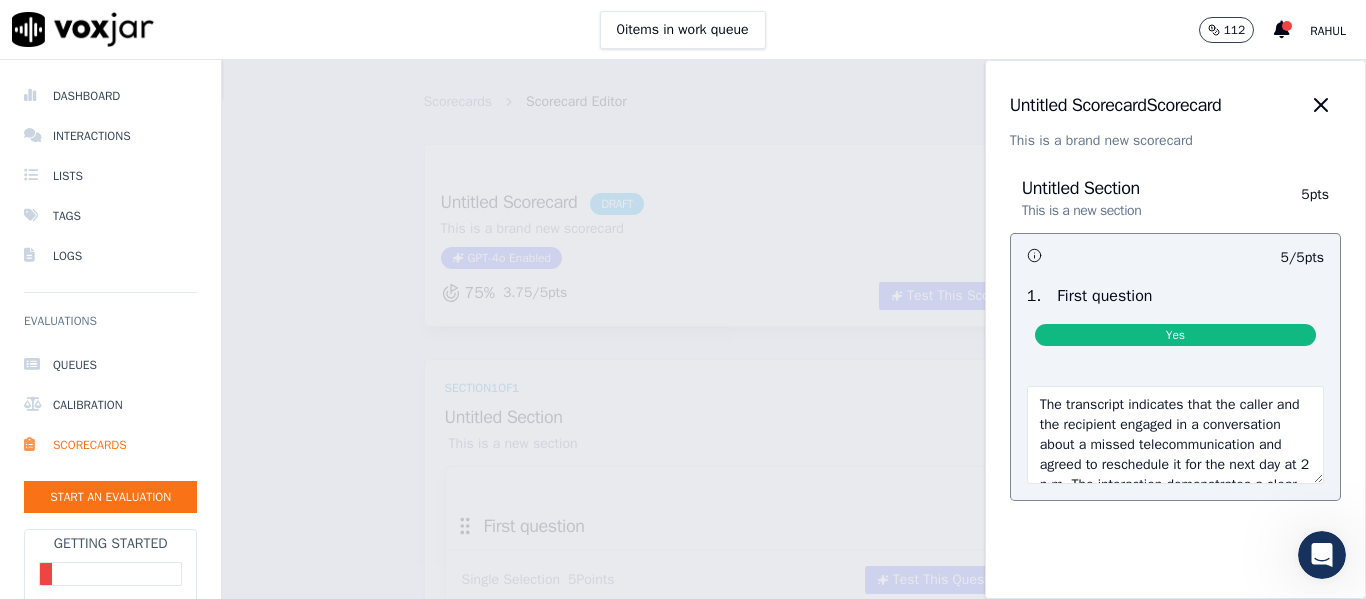 click on "This is a brand new scorecard" at bounding box center [1175, 141] 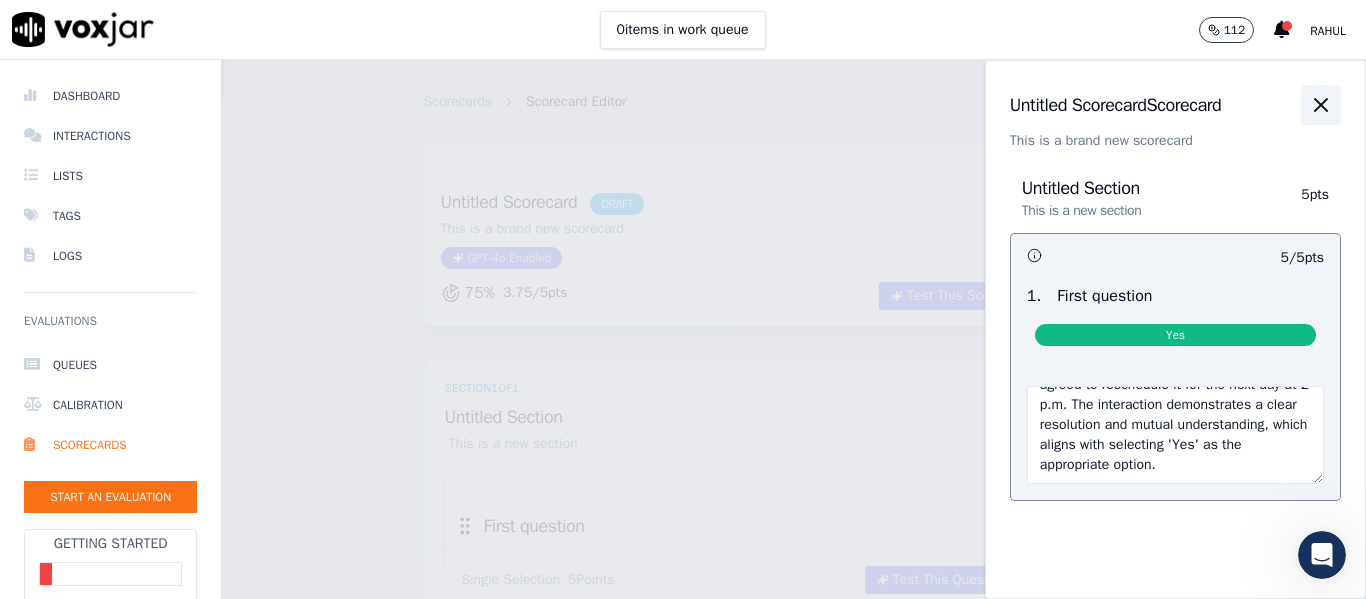 click 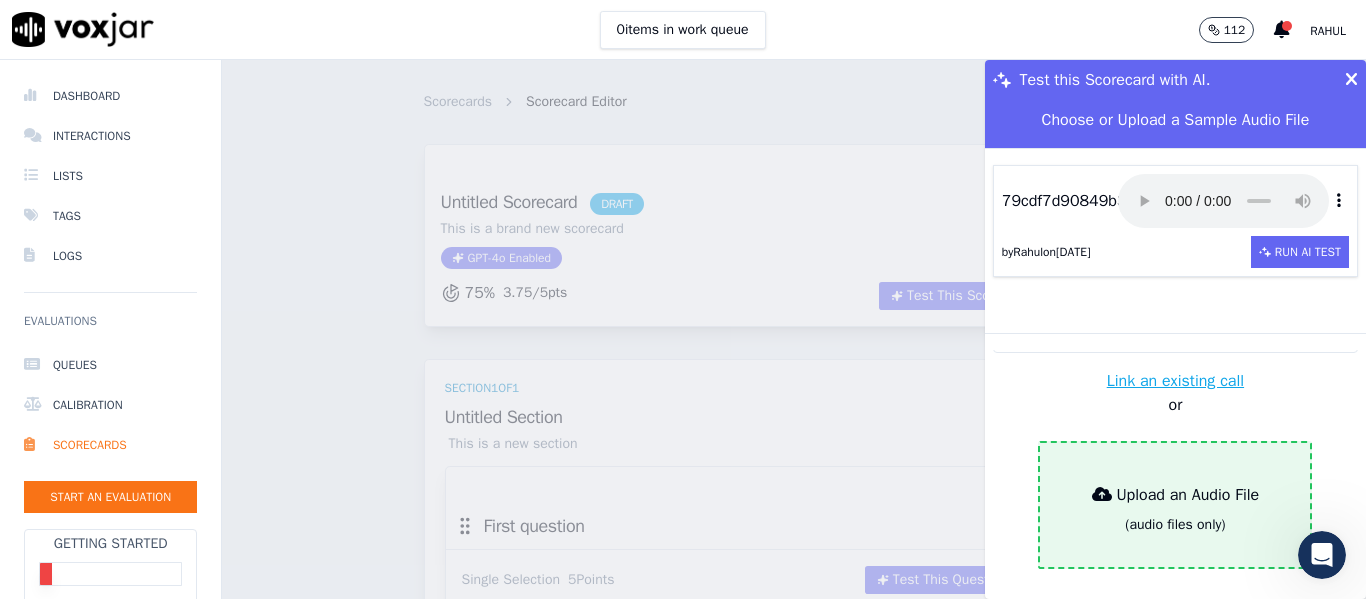 scroll, scrollTop: 0, scrollLeft: 0, axis: both 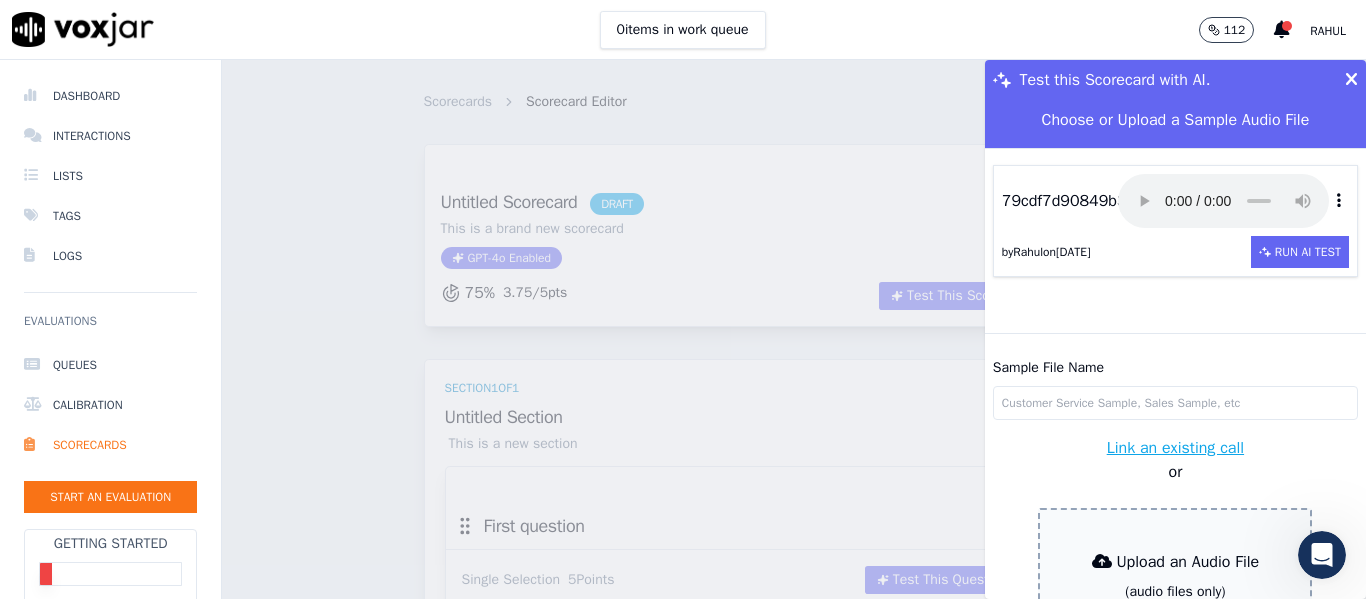 click on "Sample File Name" at bounding box center [1175, 403] 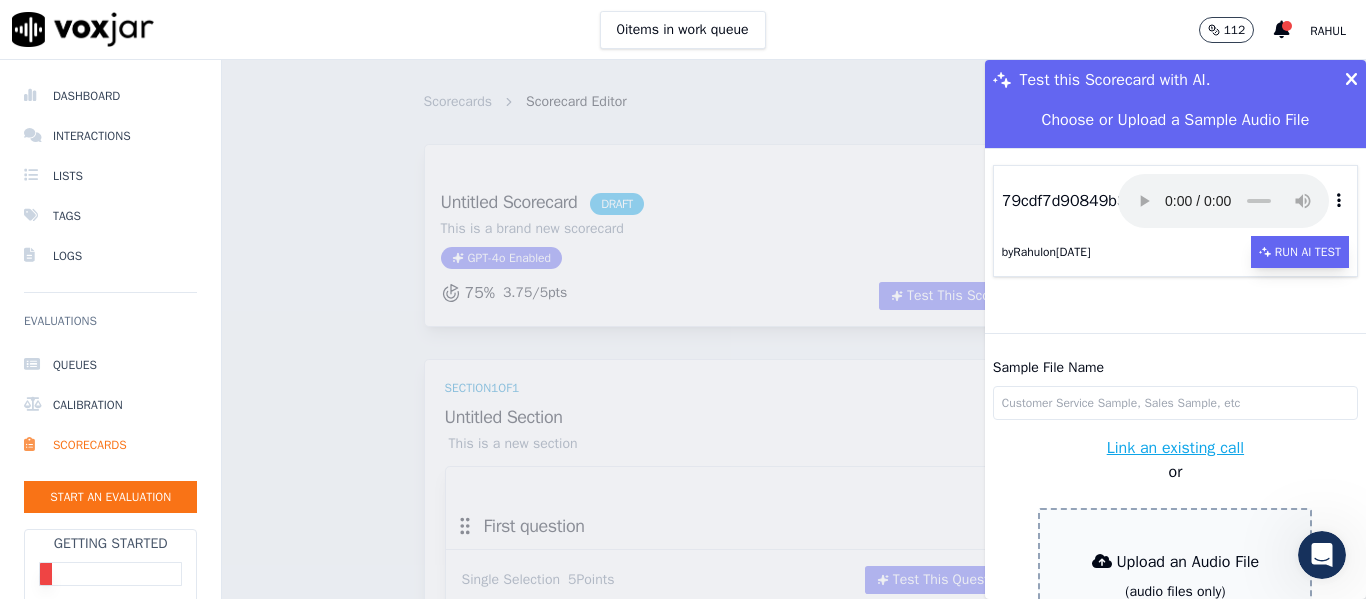 click on "Run AI Test" at bounding box center (1300, 252) 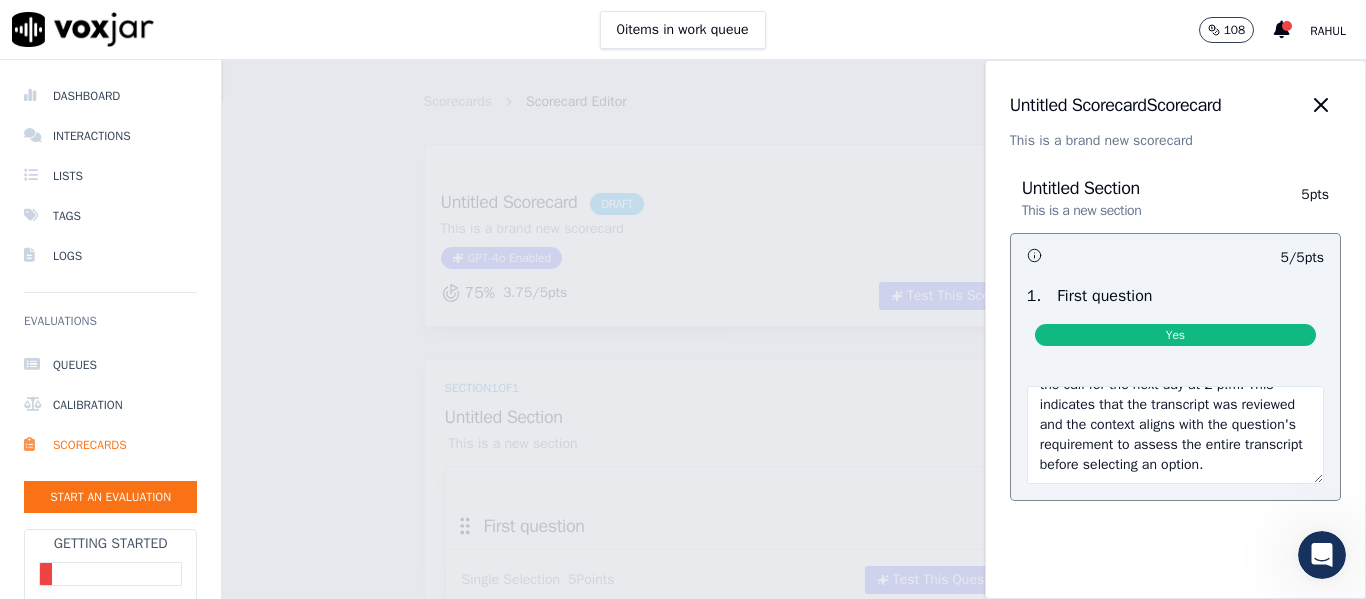 scroll, scrollTop: 160, scrollLeft: 0, axis: vertical 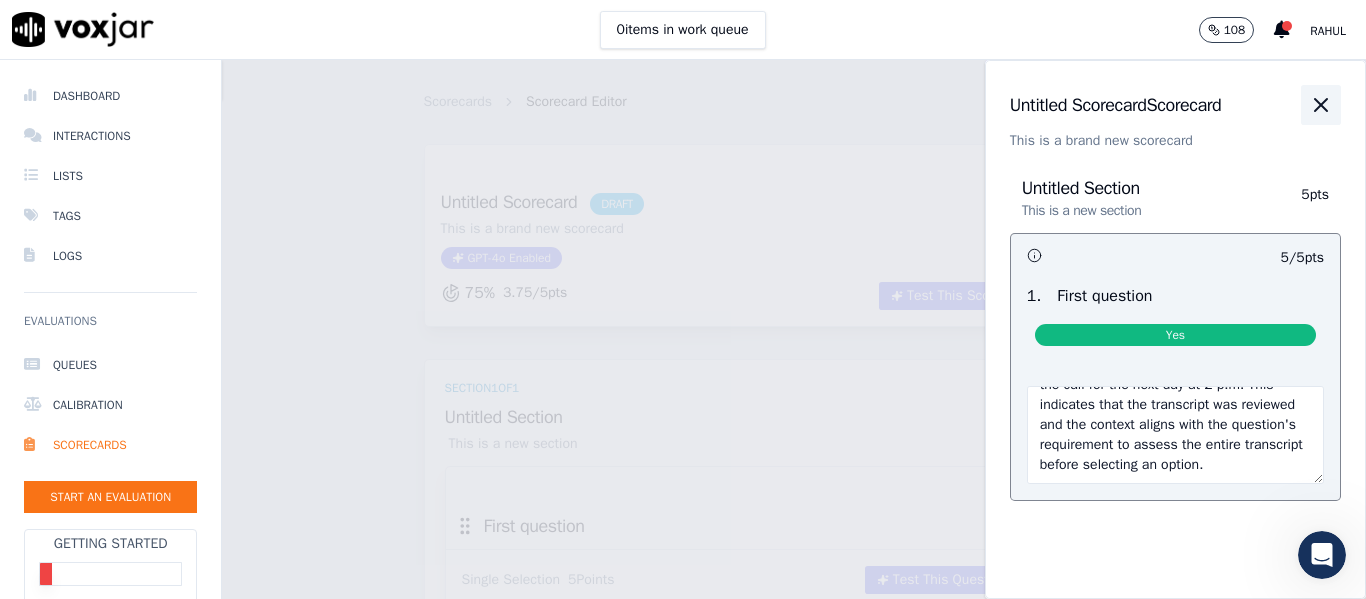 click 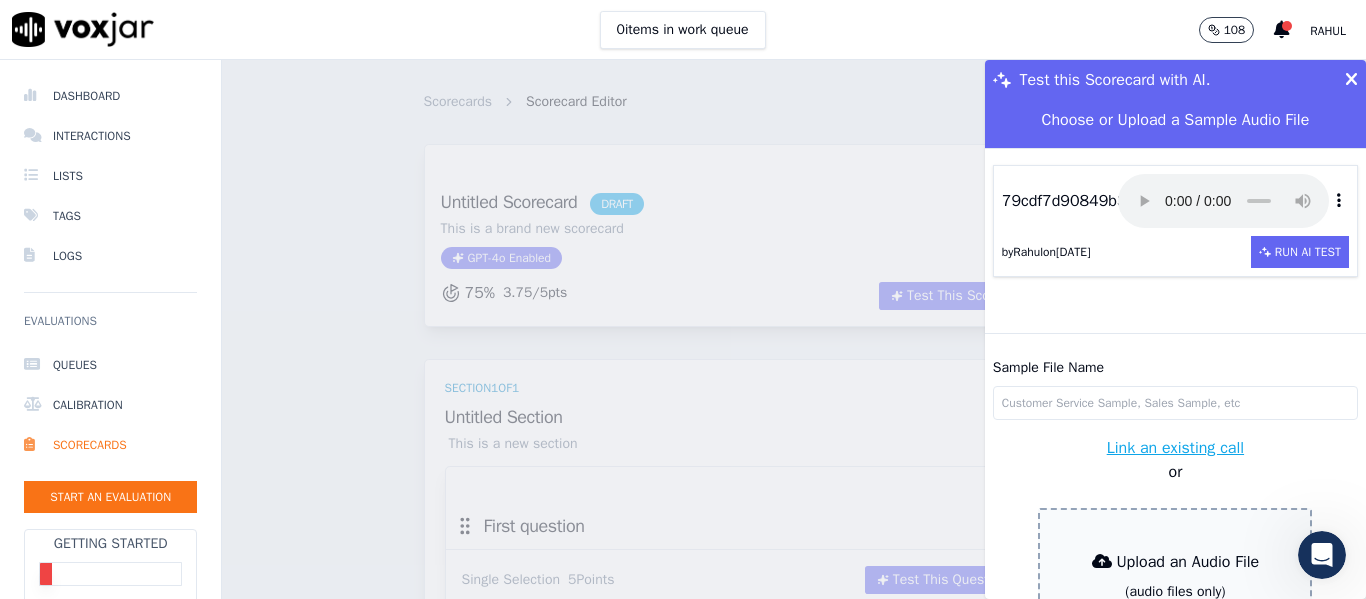 click on "Test this Scorecard with AI." at bounding box center [1175, 80] 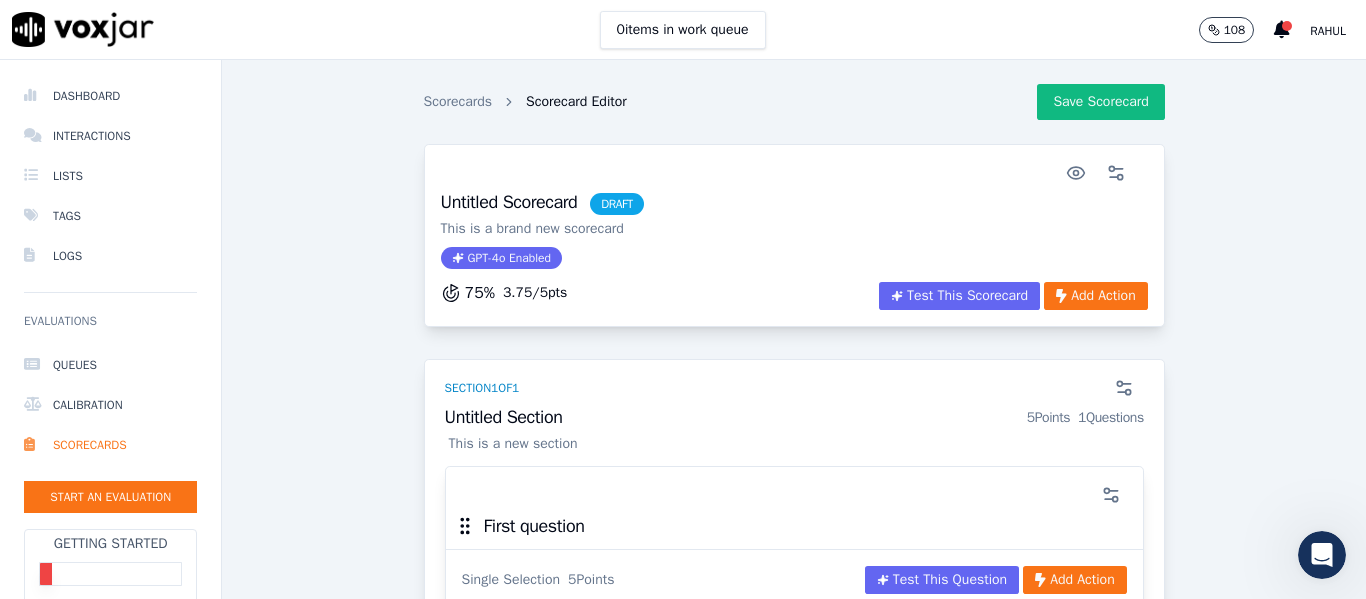 click on "Rahul" at bounding box center [1328, 31] 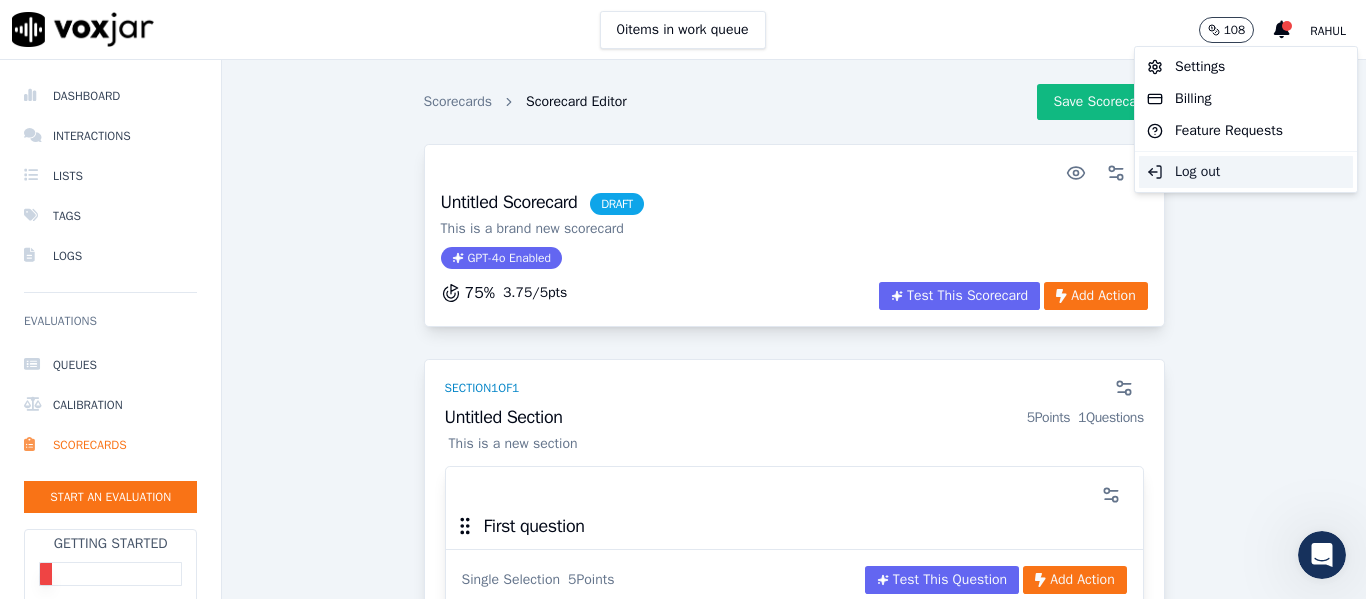 click on "Log out" at bounding box center (1246, 172) 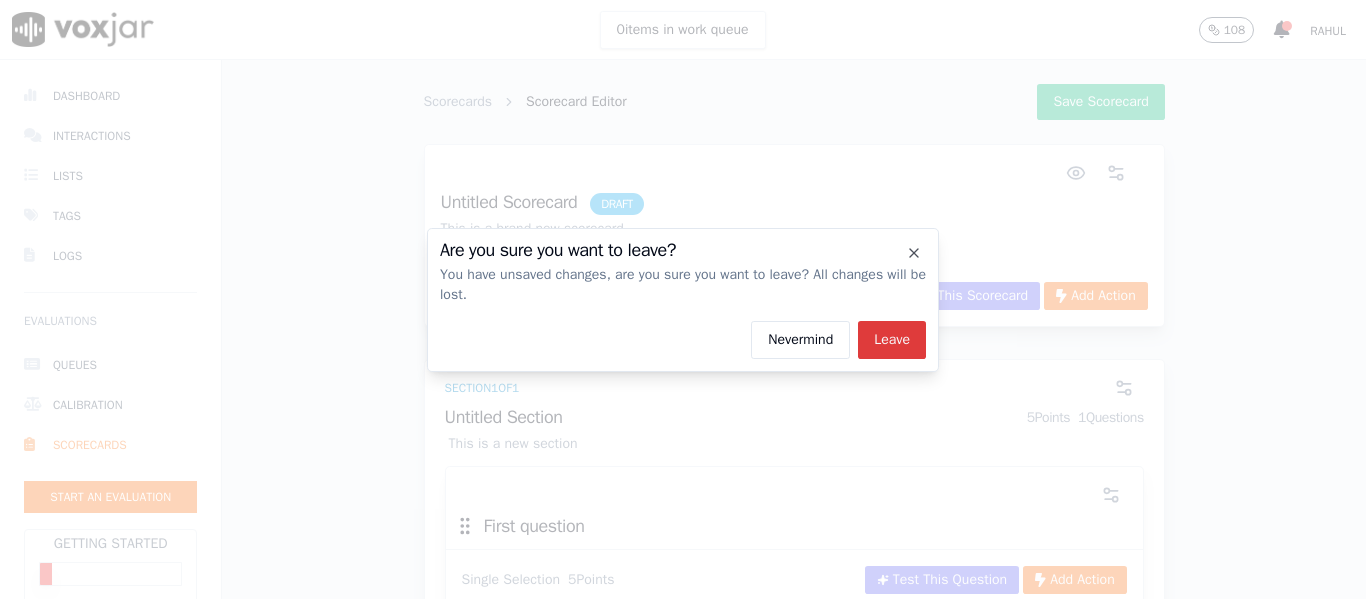 click on "Leave" 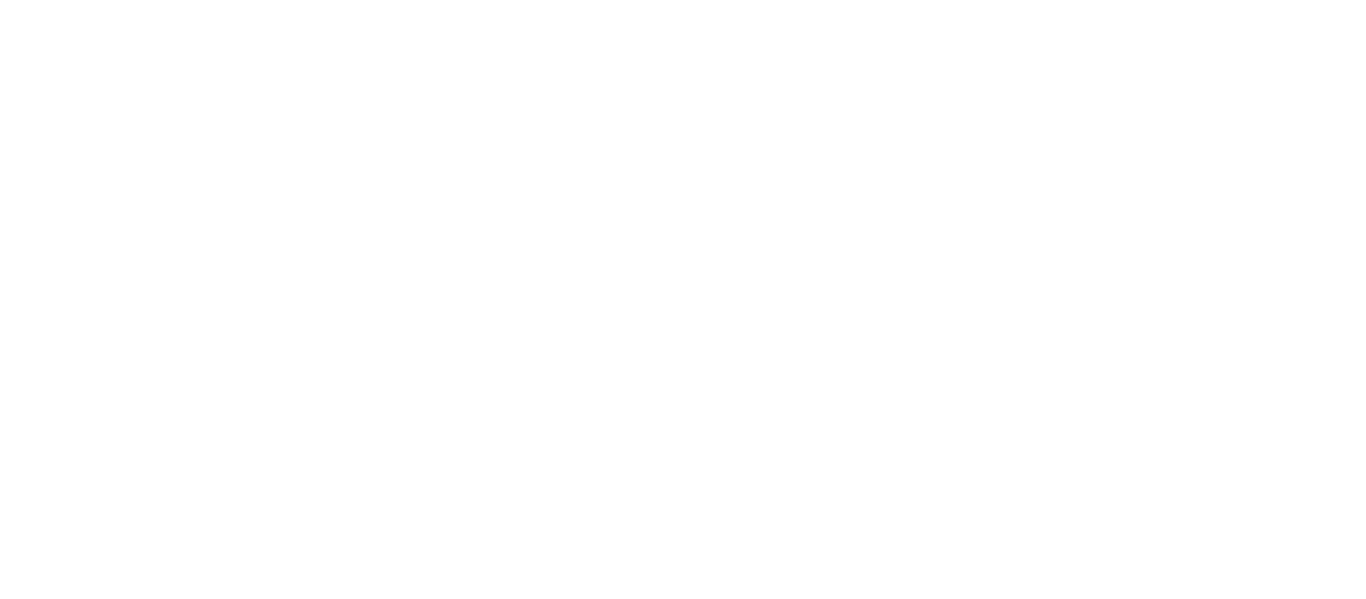 scroll, scrollTop: 0, scrollLeft: 0, axis: both 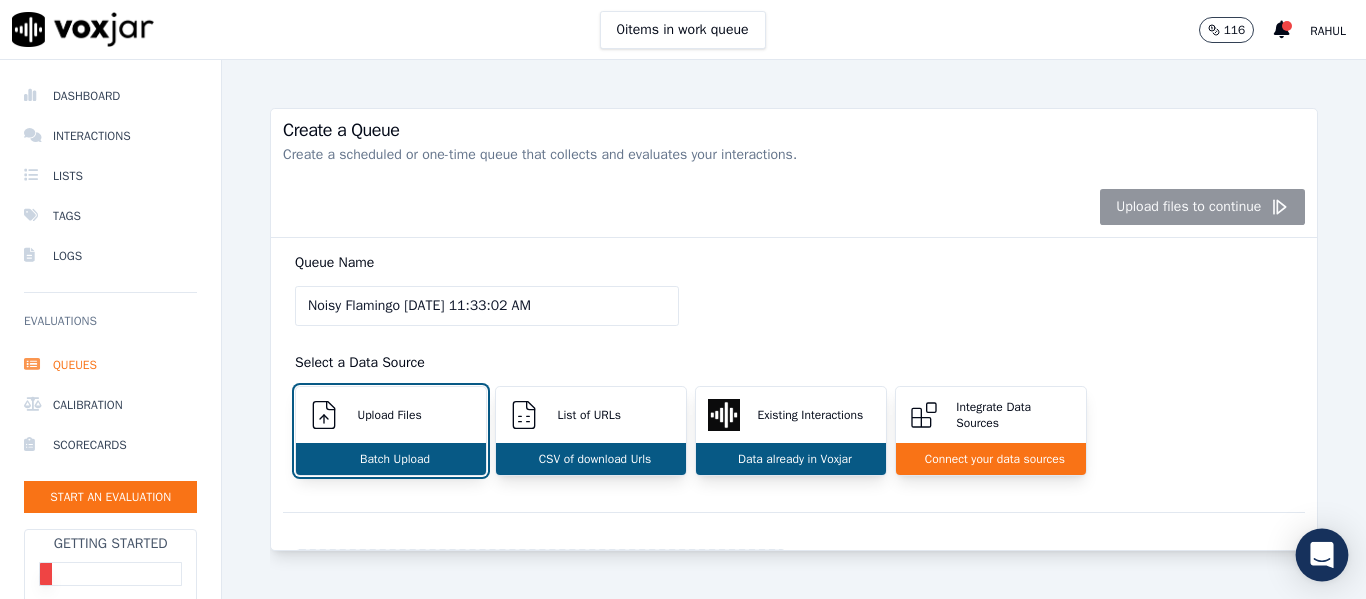 click at bounding box center [1322, 555] 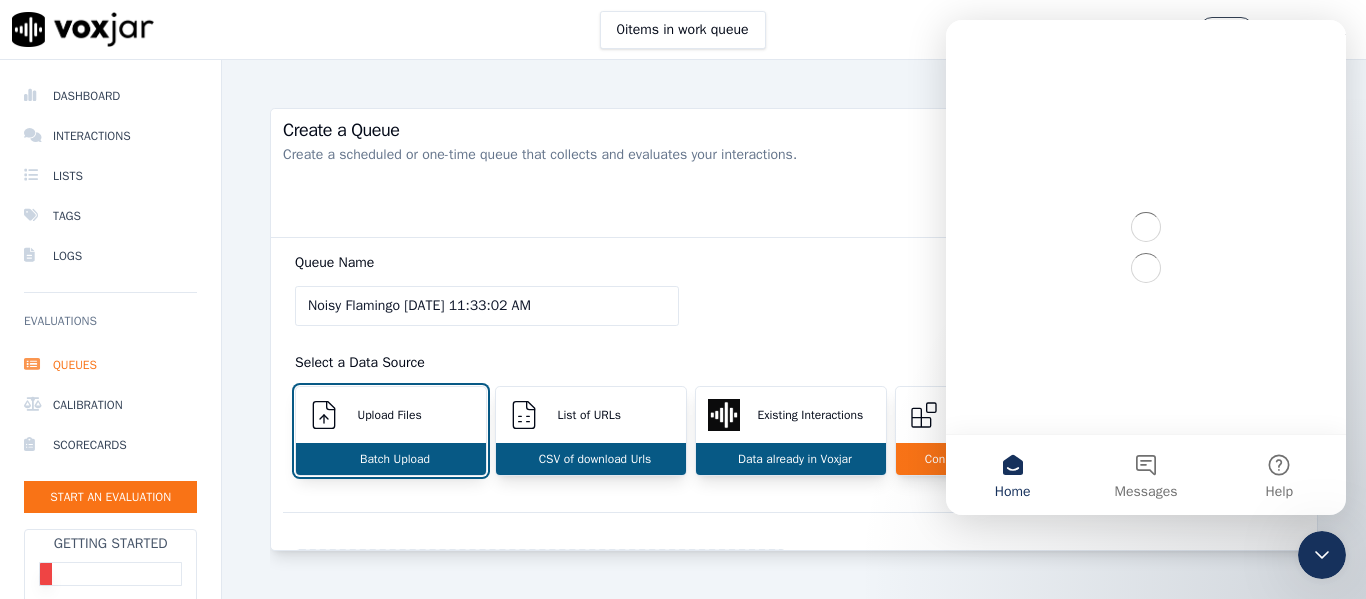 scroll, scrollTop: 0, scrollLeft: 0, axis: both 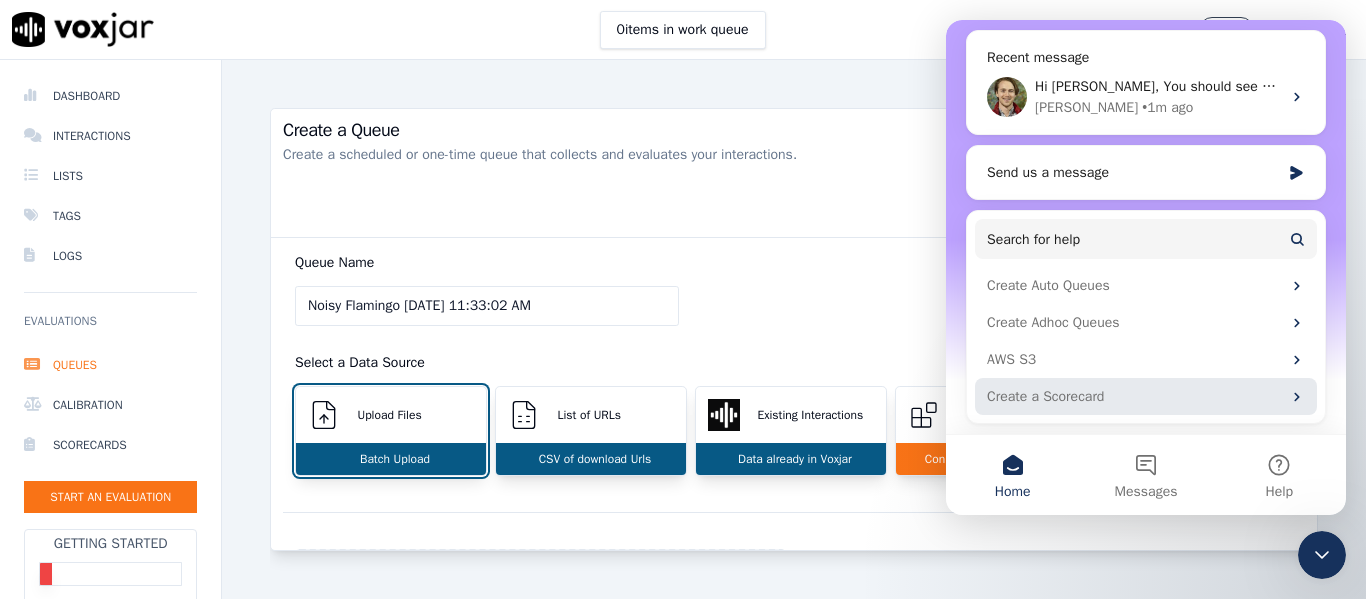 click on "Create a Scorecard" at bounding box center (1134, 396) 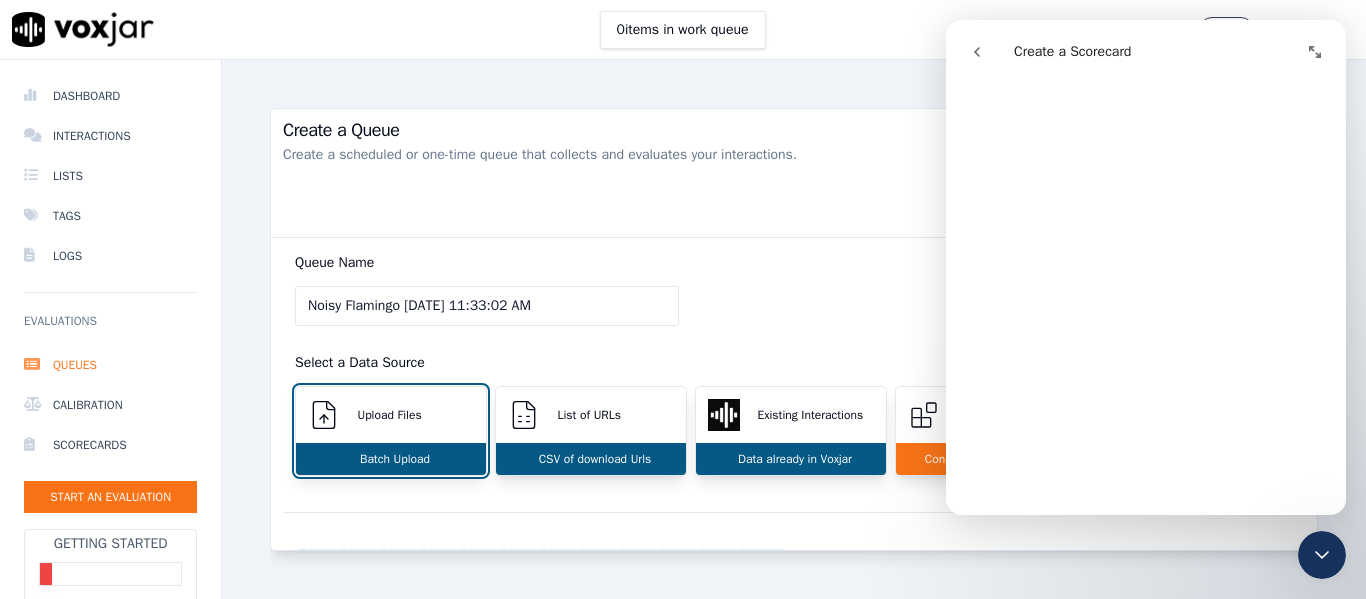 scroll, scrollTop: 600, scrollLeft: 0, axis: vertical 